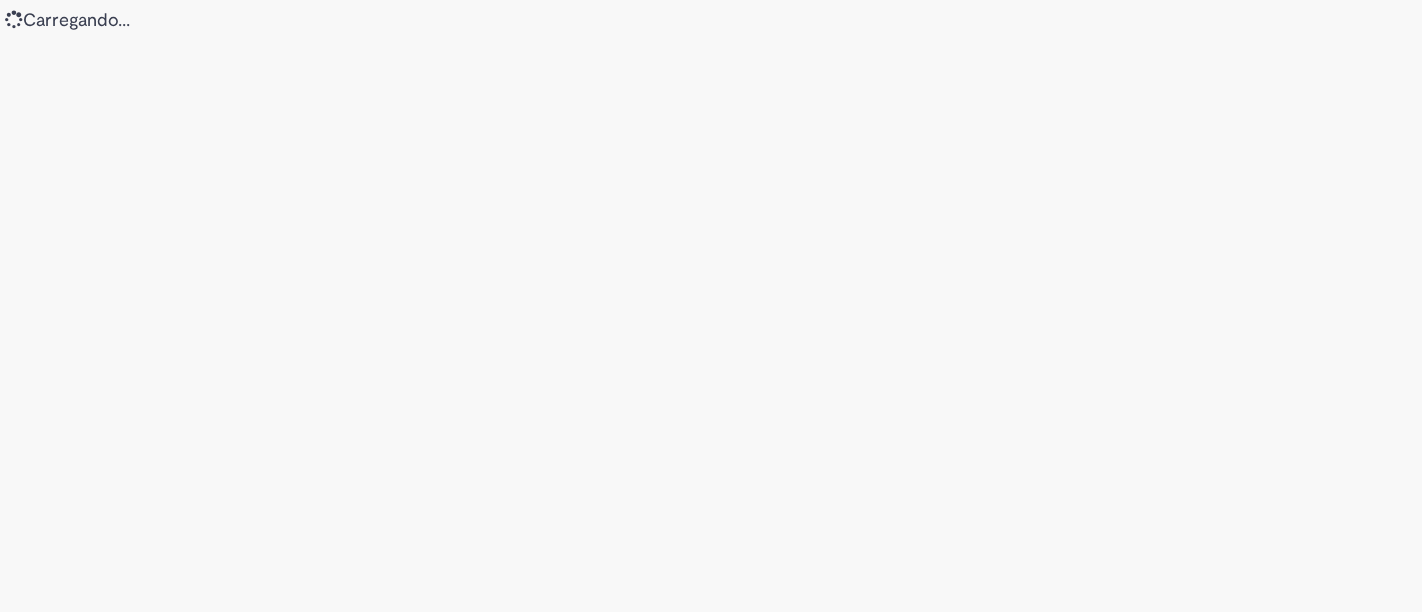 scroll, scrollTop: 0, scrollLeft: 0, axis: both 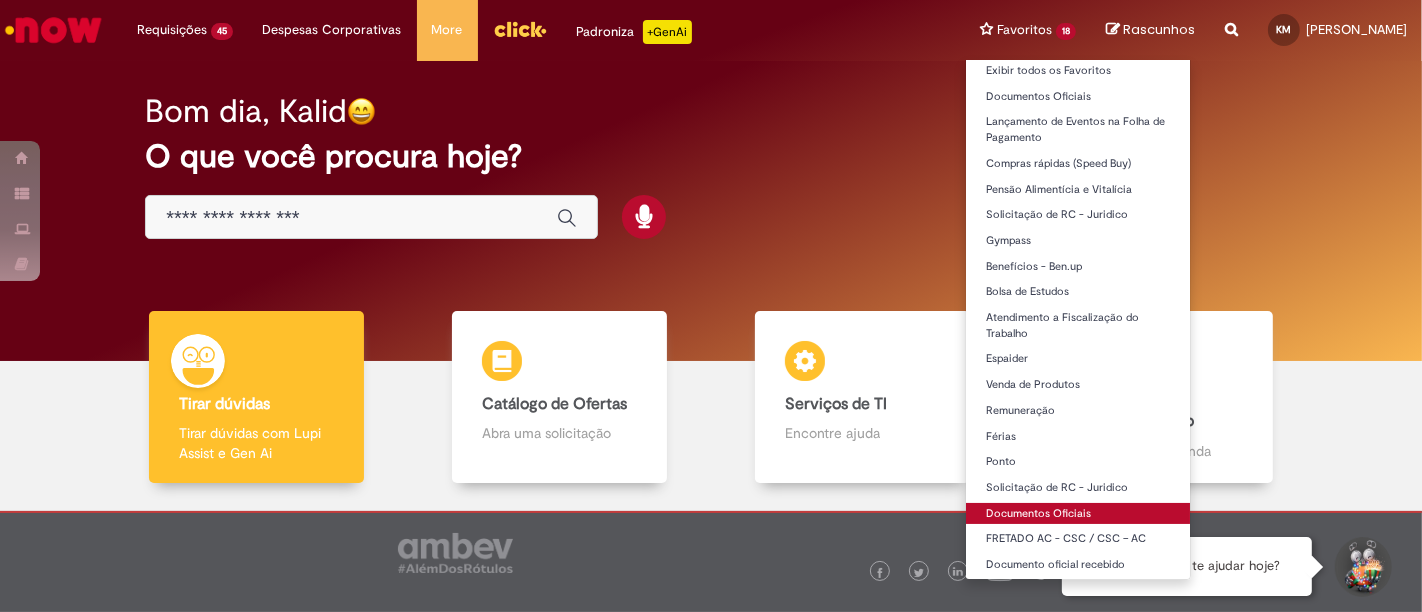 click on "Documentos Oficiais" at bounding box center (1078, 514) 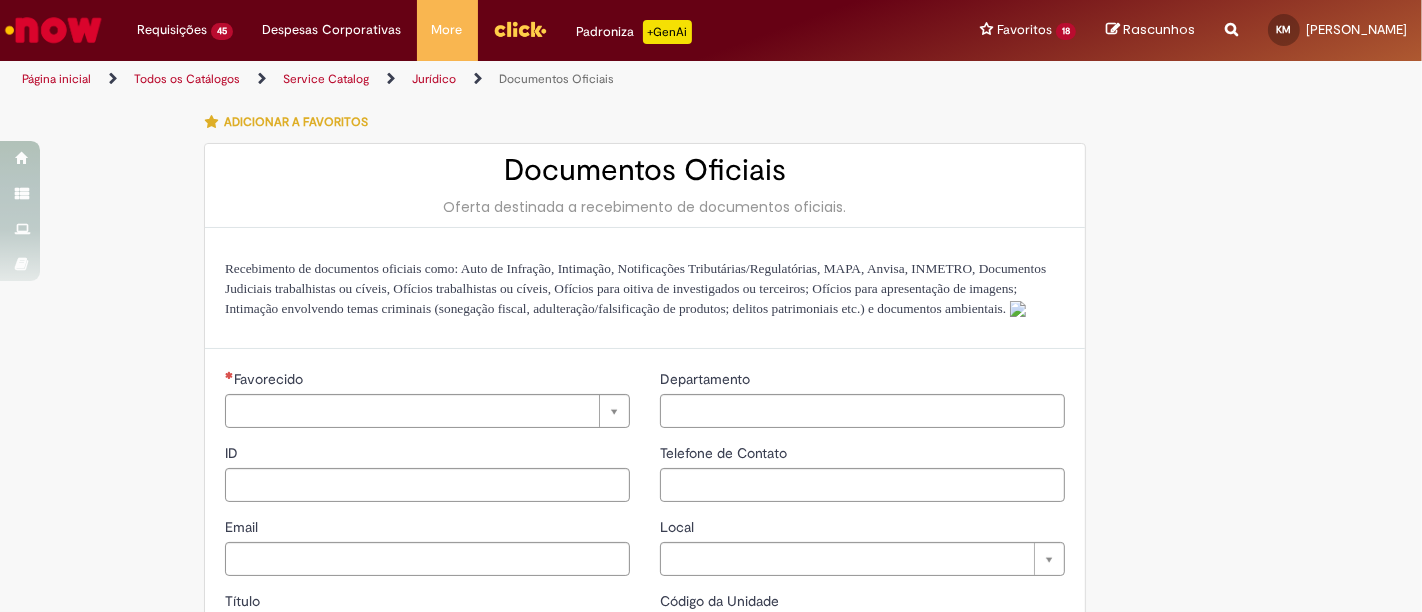 type on "********" 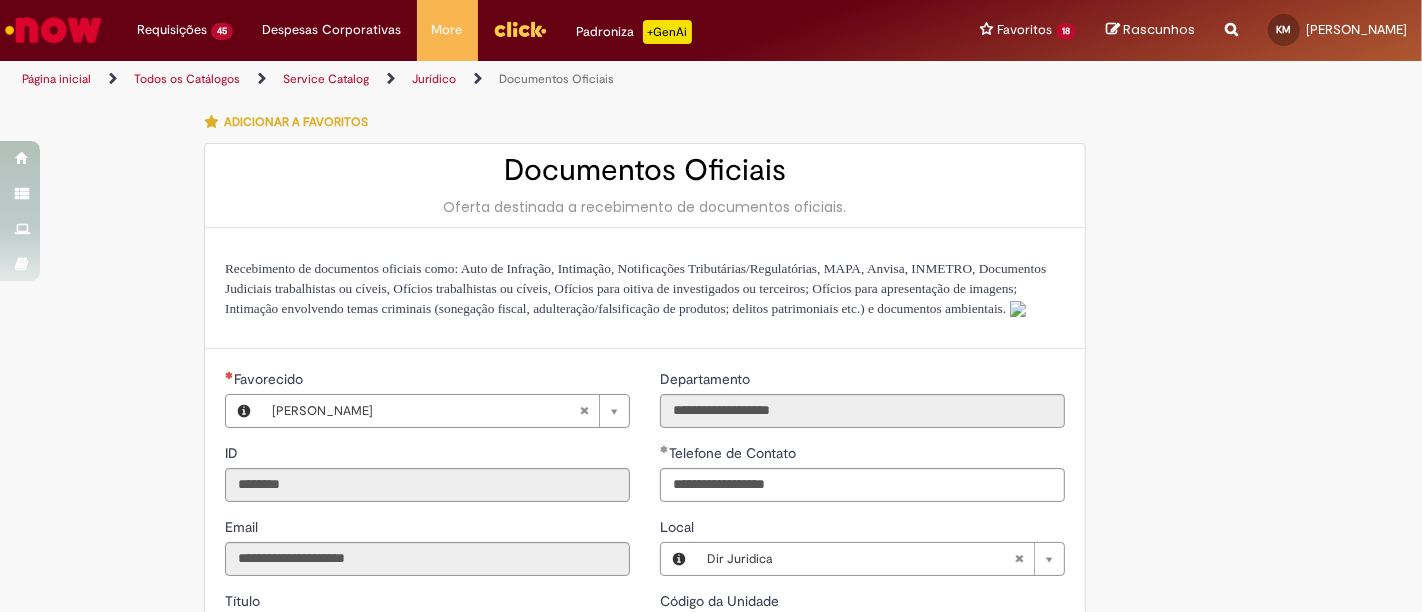 type on "**********" 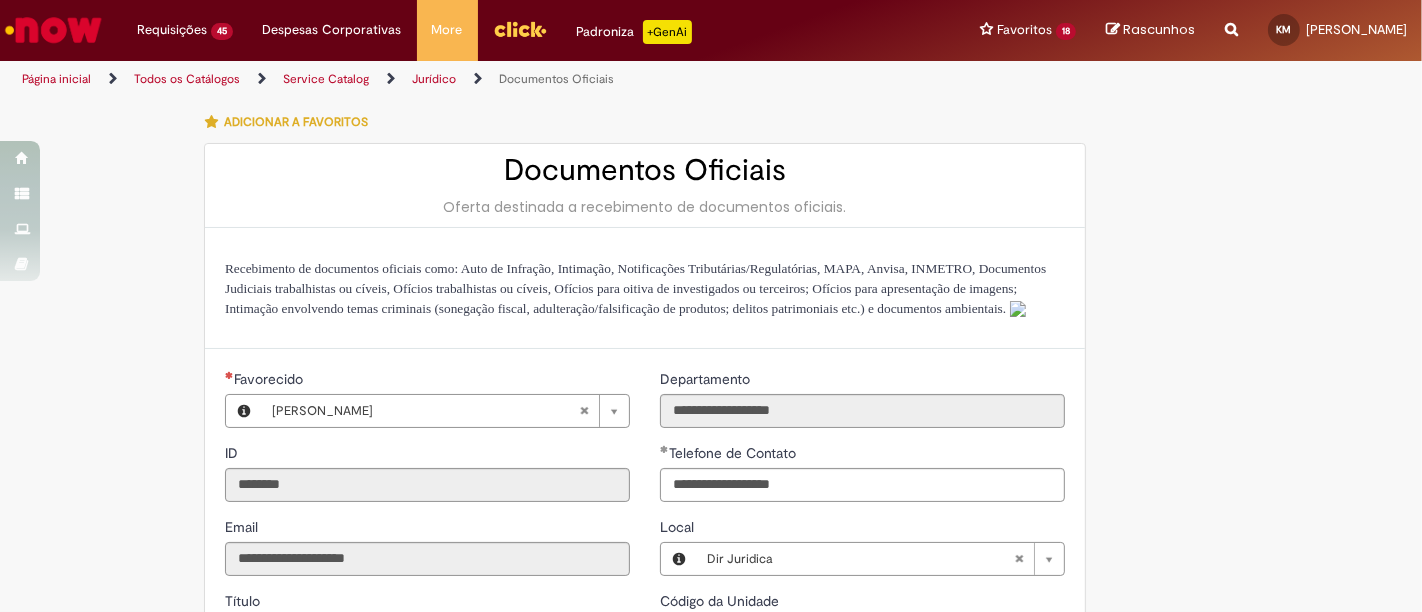 type on "**********" 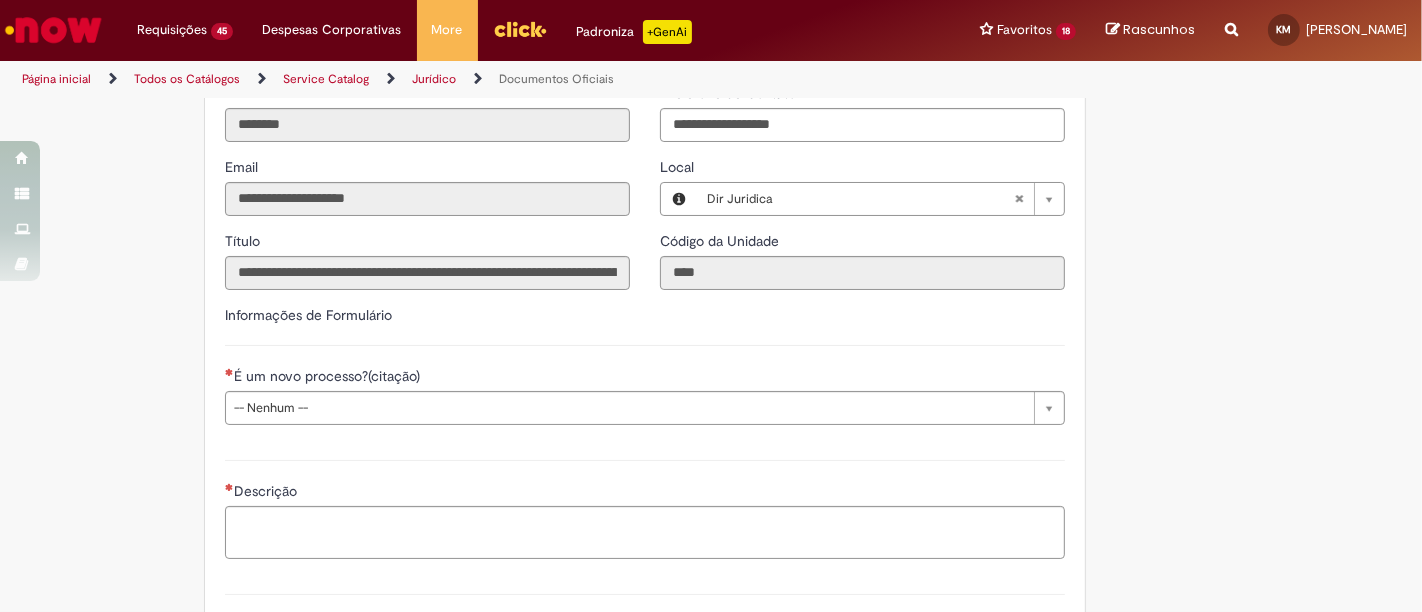 scroll, scrollTop: 323, scrollLeft: 0, axis: vertical 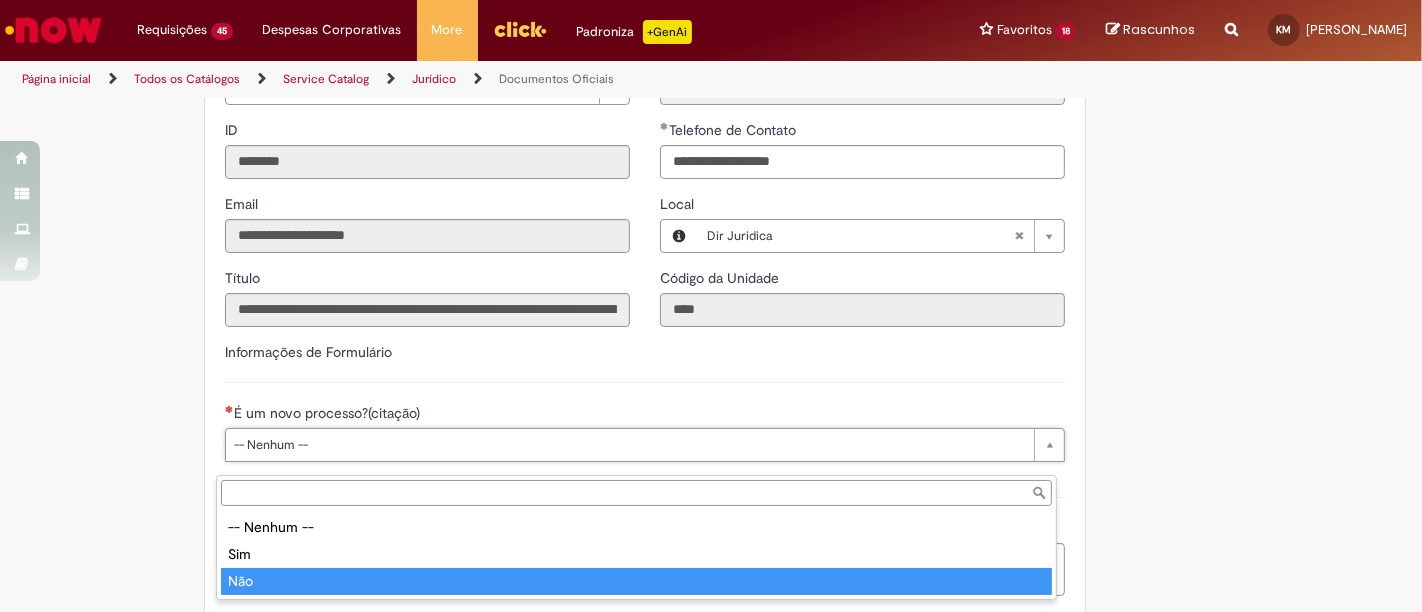 type on "***" 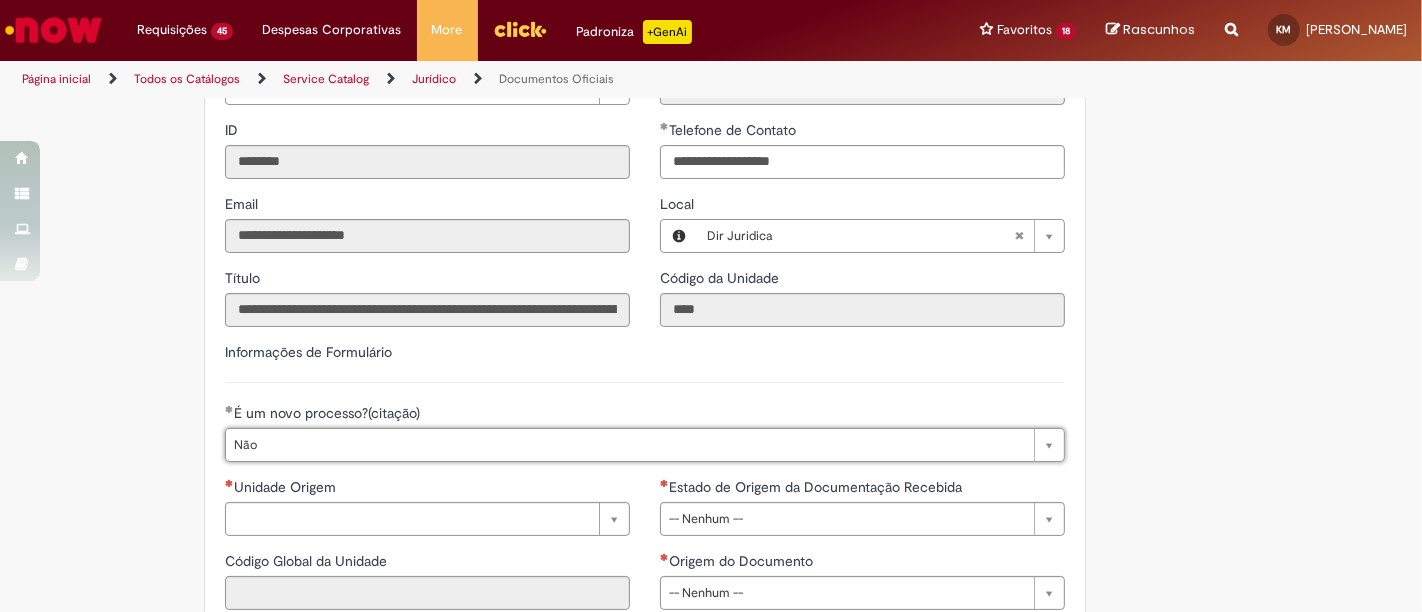 click on "**********" at bounding box center (711, 464) 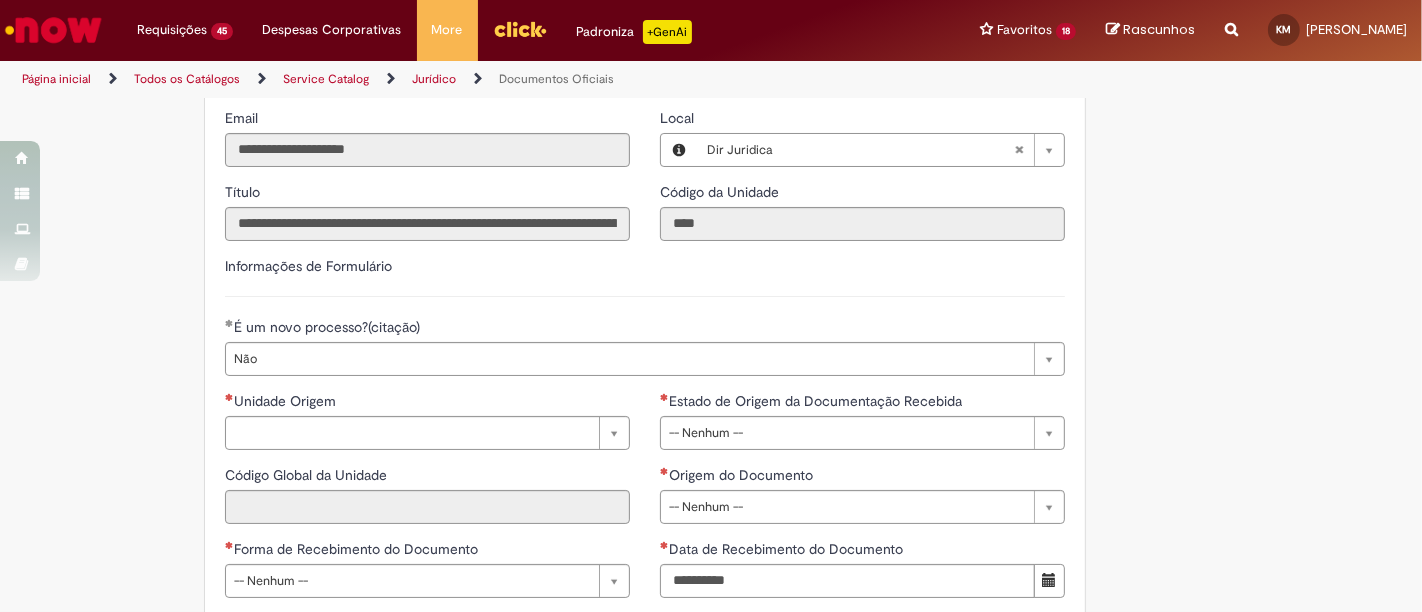scroll, scrollTop: 323, scrollLeft: 0, axis: vertical 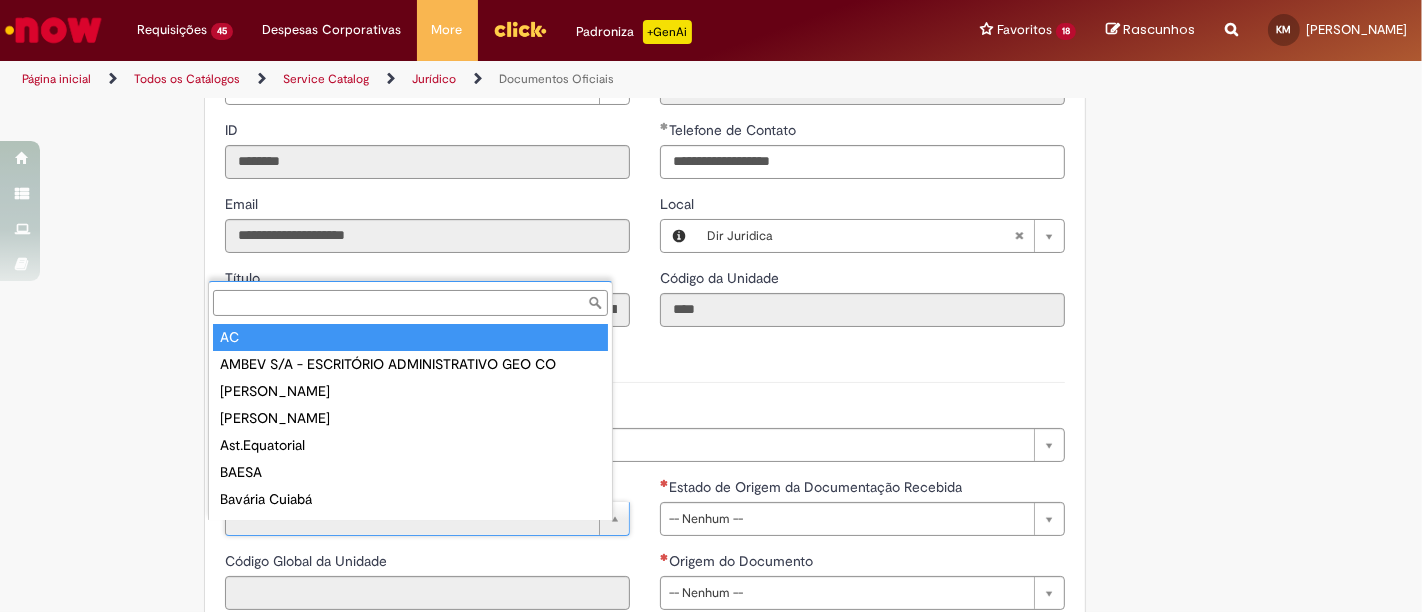type on "**" 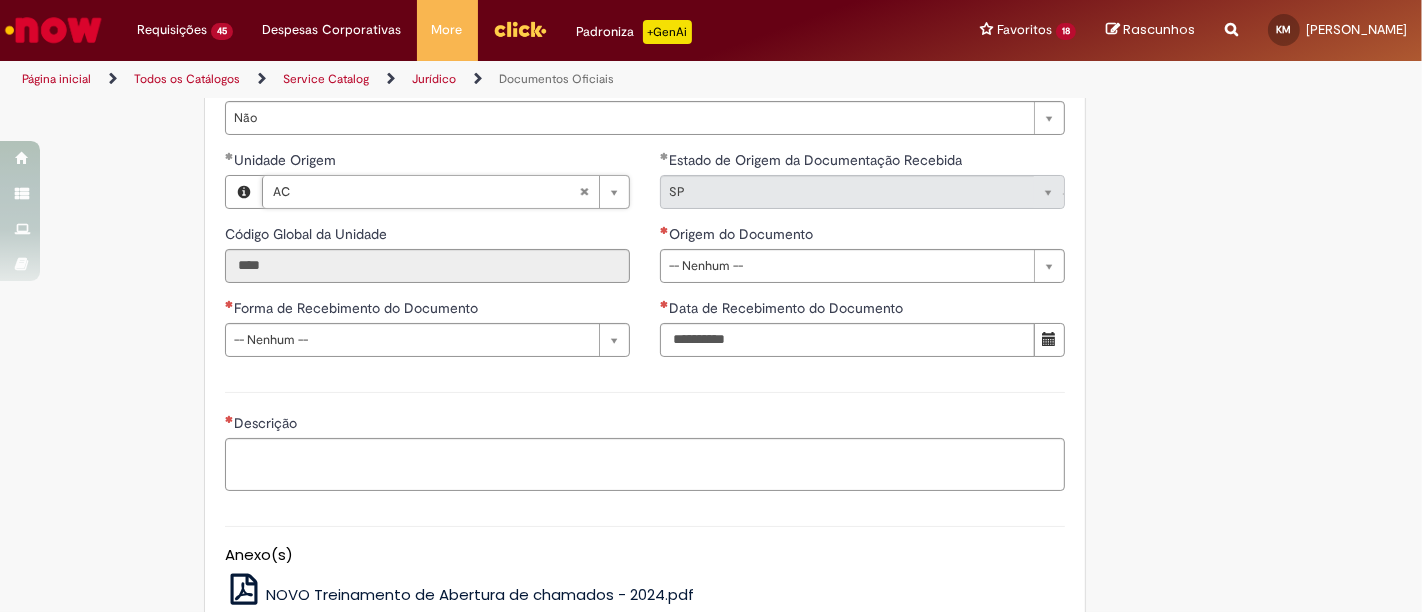 scroll, scrollTop: 657, scrollLeft: 0, axis: vertical 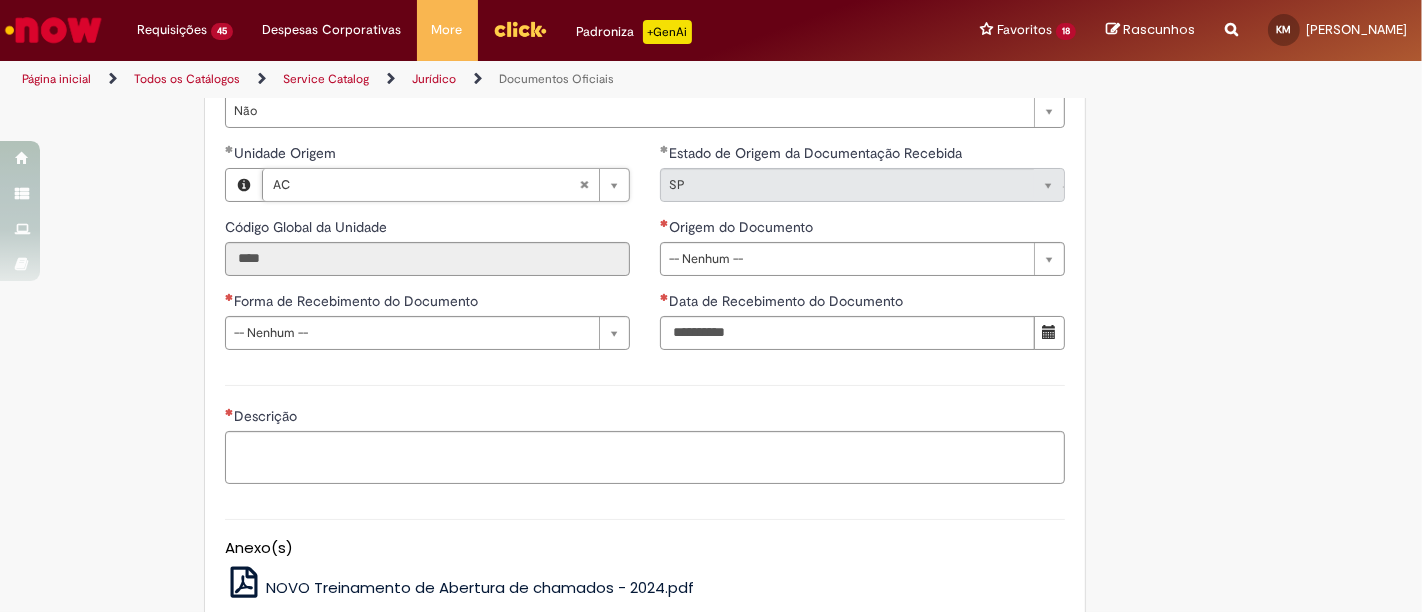 click on "**********" at bounding box center [862, 254] 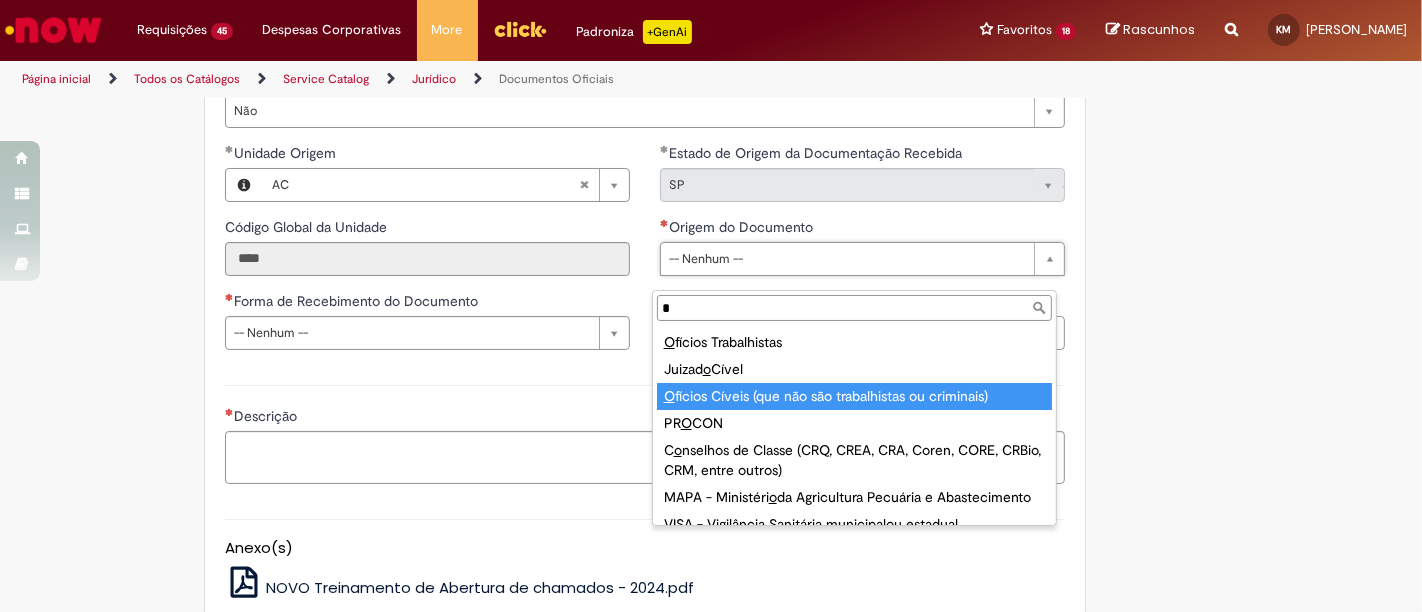 type on "*" 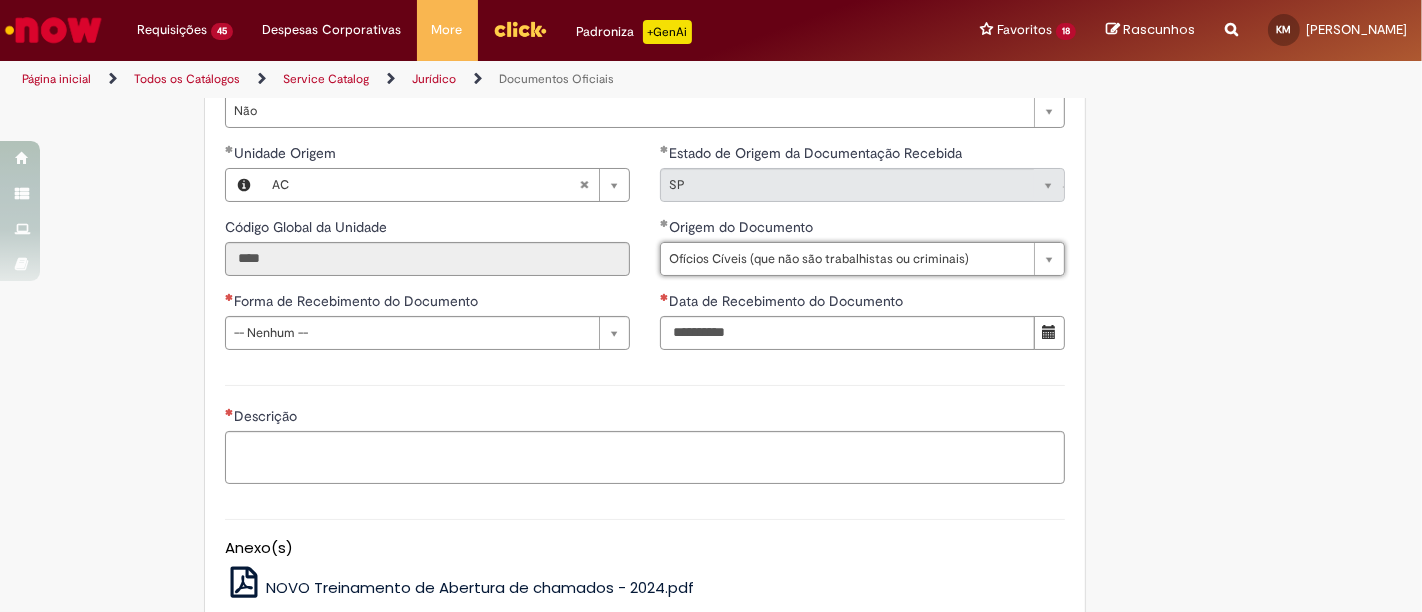 click on "**********" at bounding box center (711, 130) 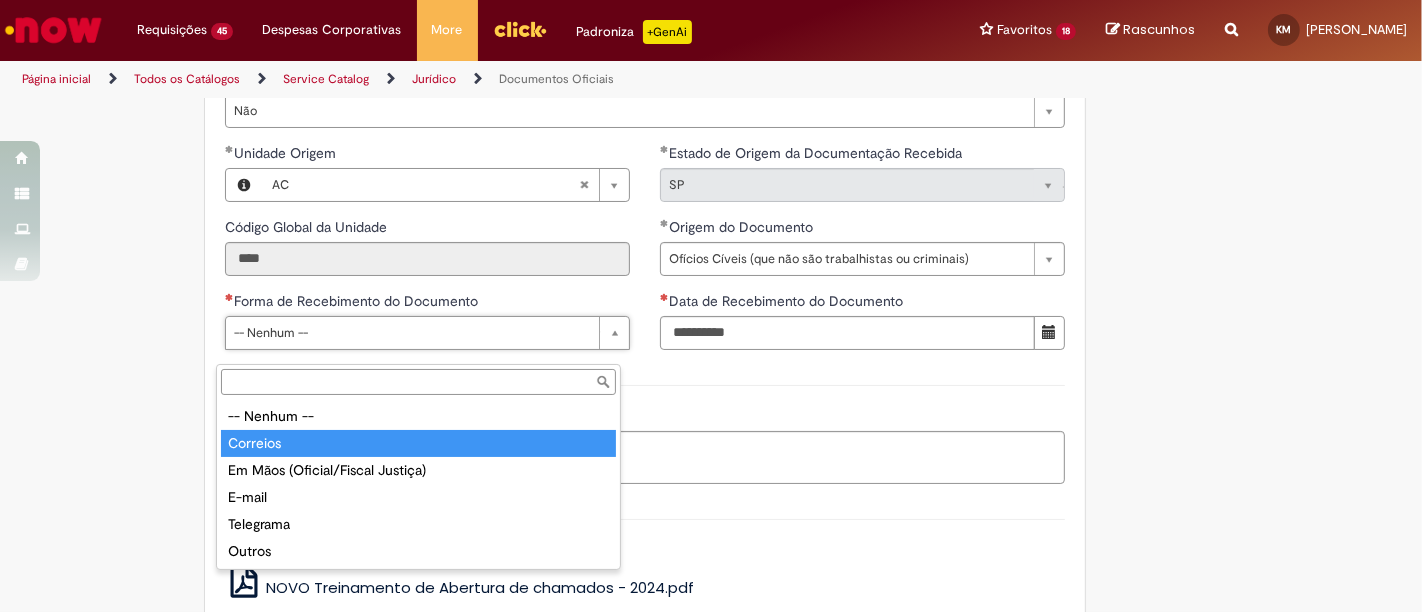 type on "********" 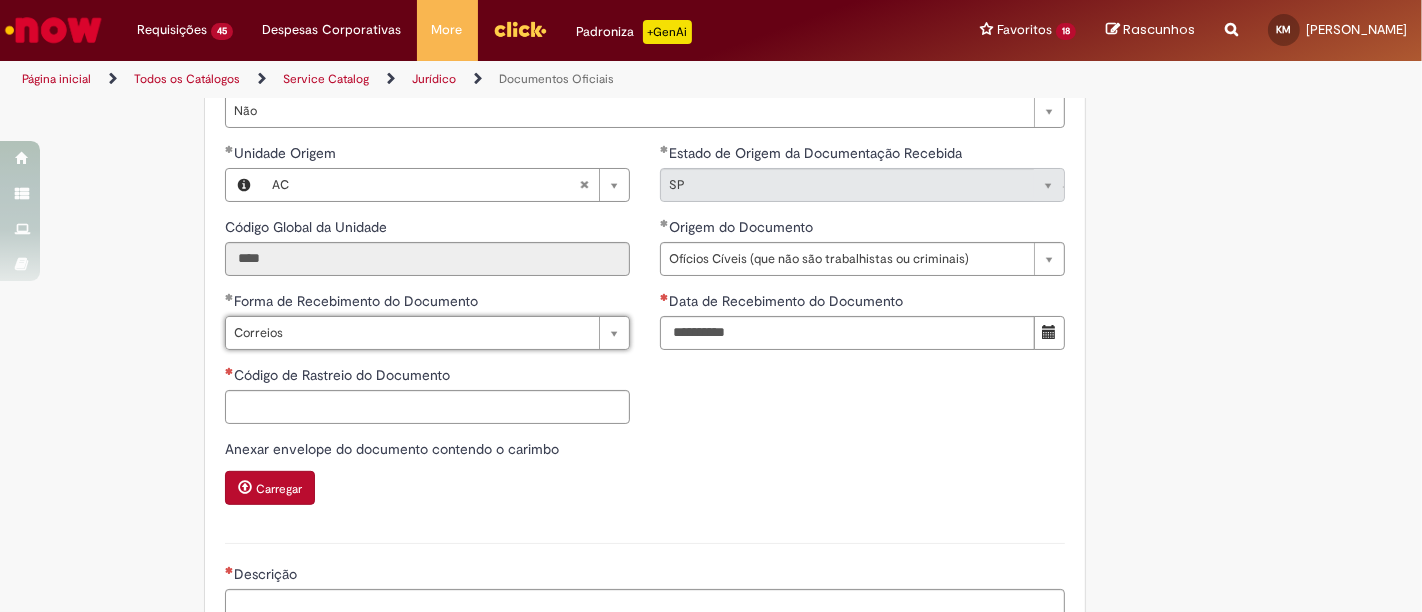 click on "**********" at bounding box center [645, 333] 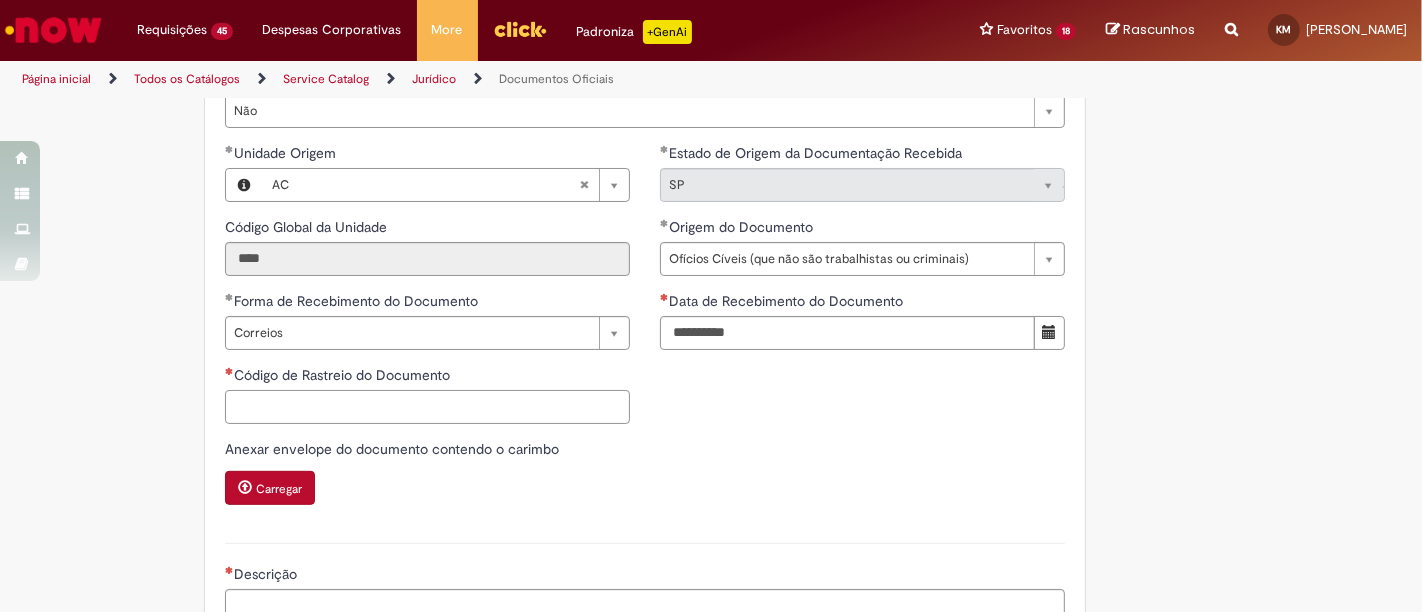 click on "Código de Rastreio do Documento" at bounding box center [427, 407] 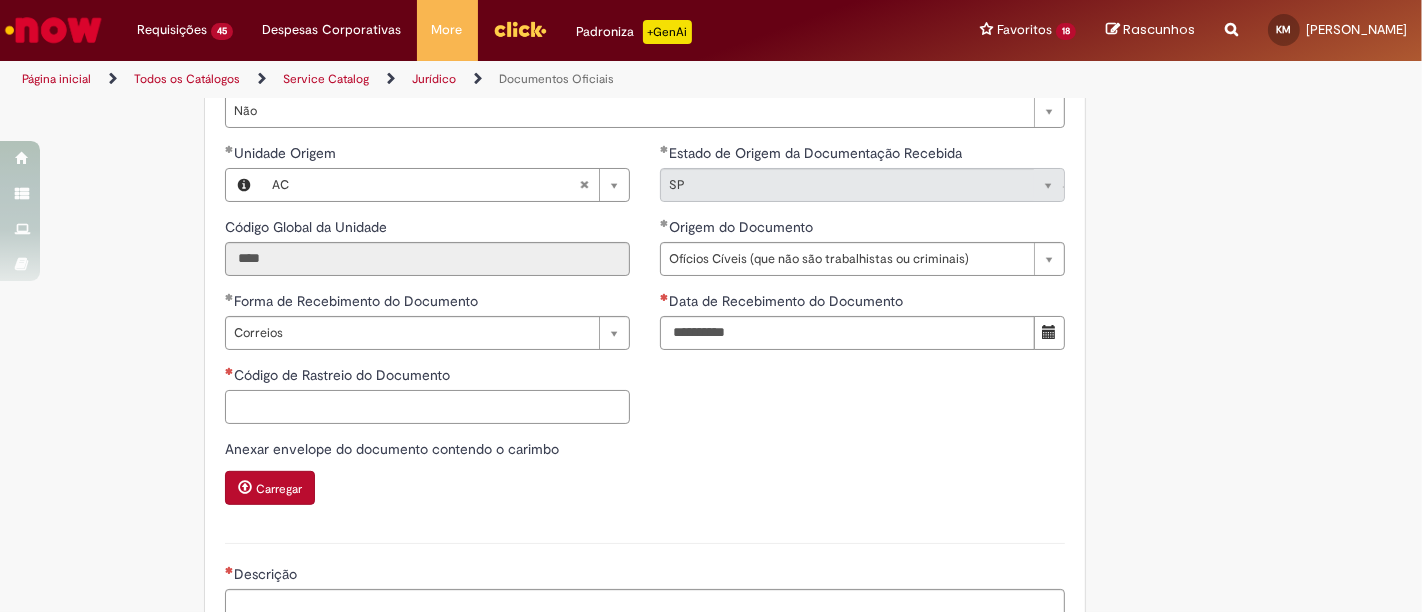 paste on "**********" 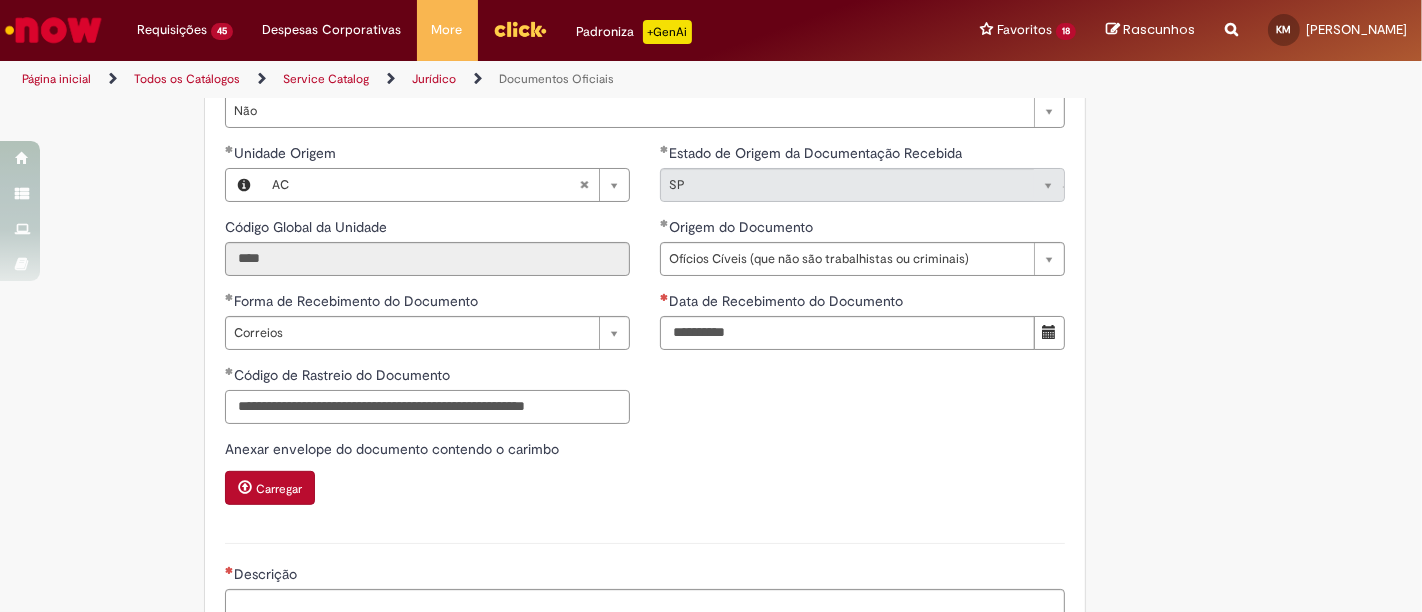 drag, startPoint x: 550, startPoint y: 435, endPoint x: 314, endPoint y: 466, distance: 238.02731 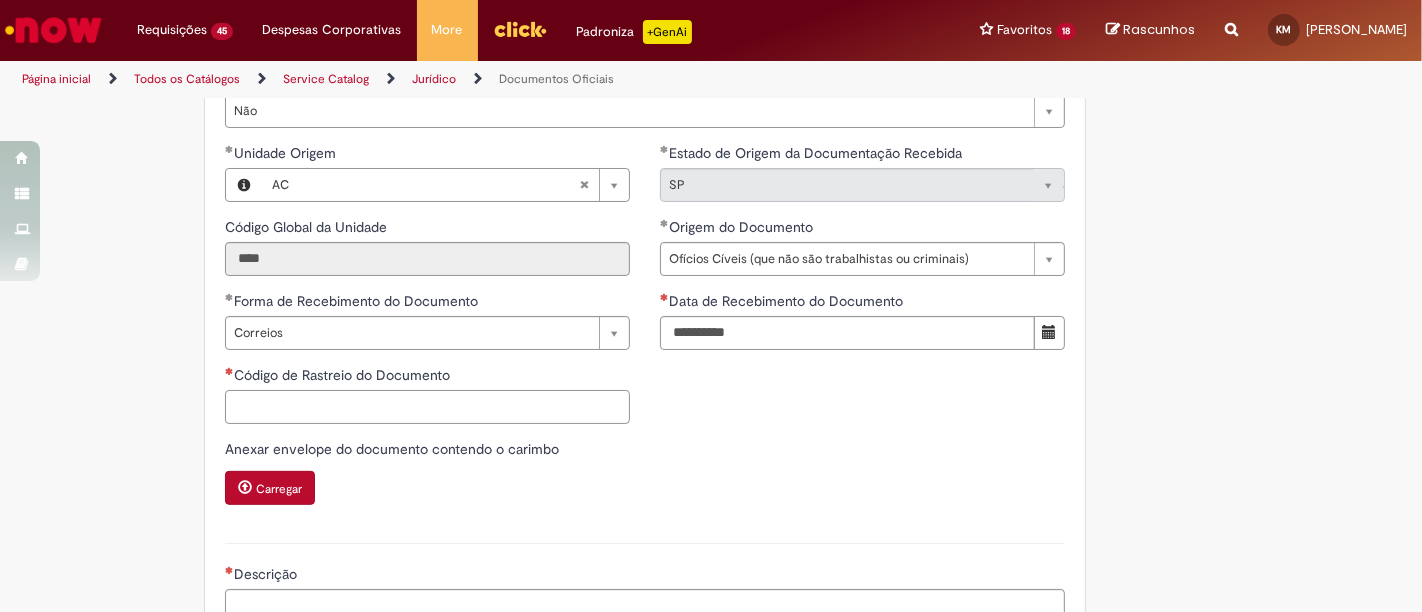 paste on "**********" 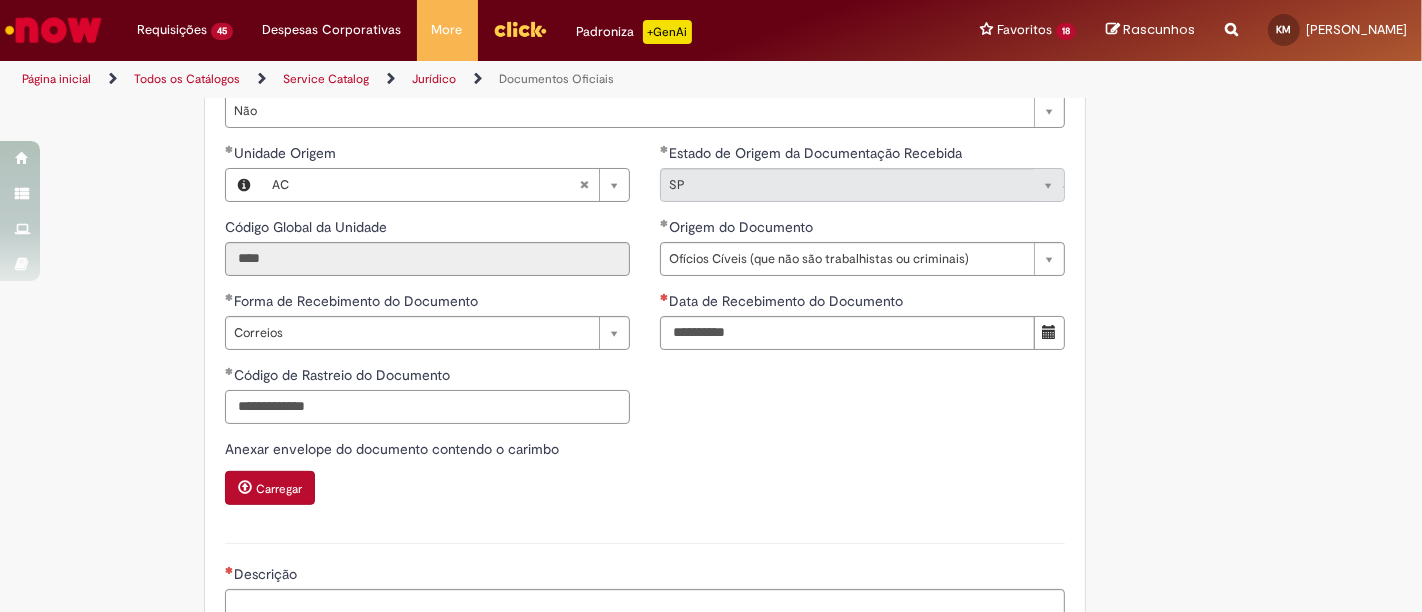 type on "**********" 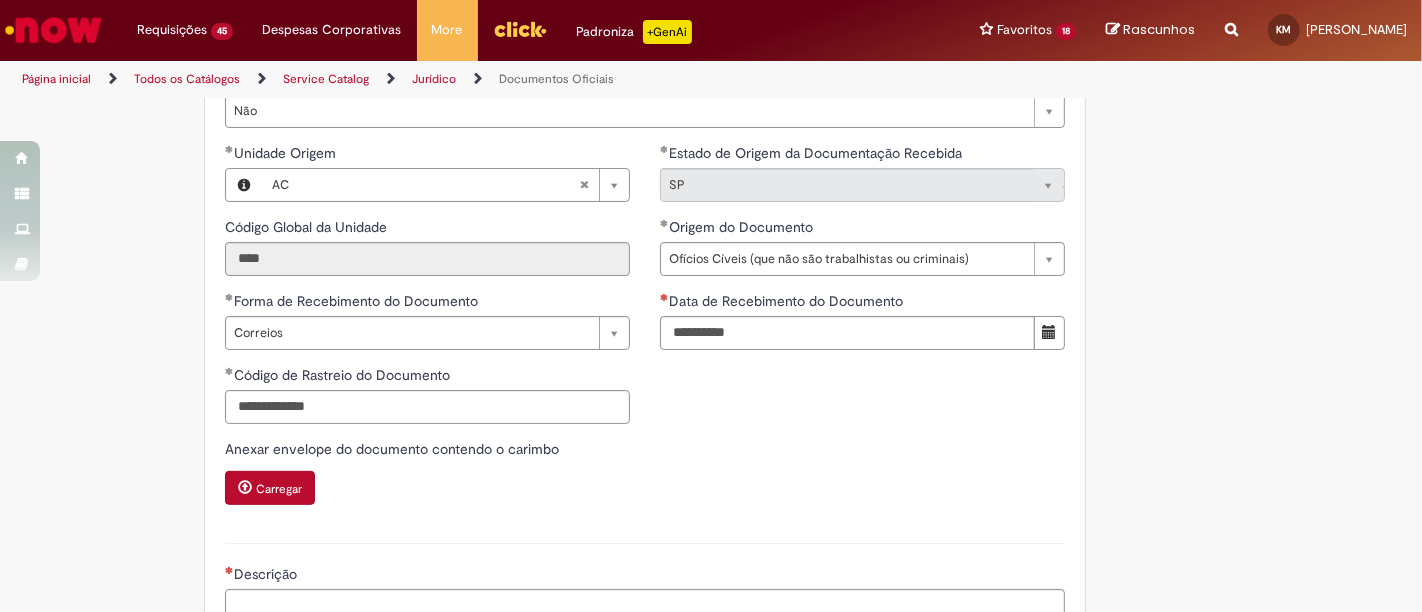 click on "Descrição" at bounding box center [645, 590] 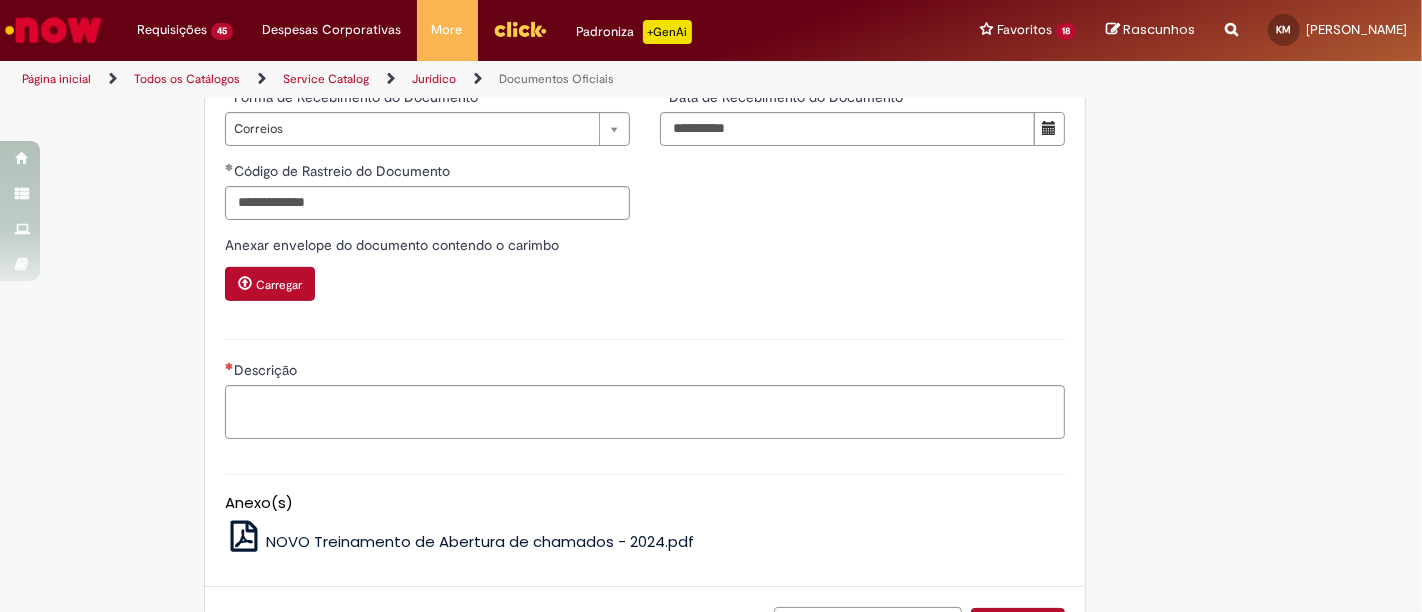 scroll, scrollTop: 592, scrollLeft: 0, axis: vertical 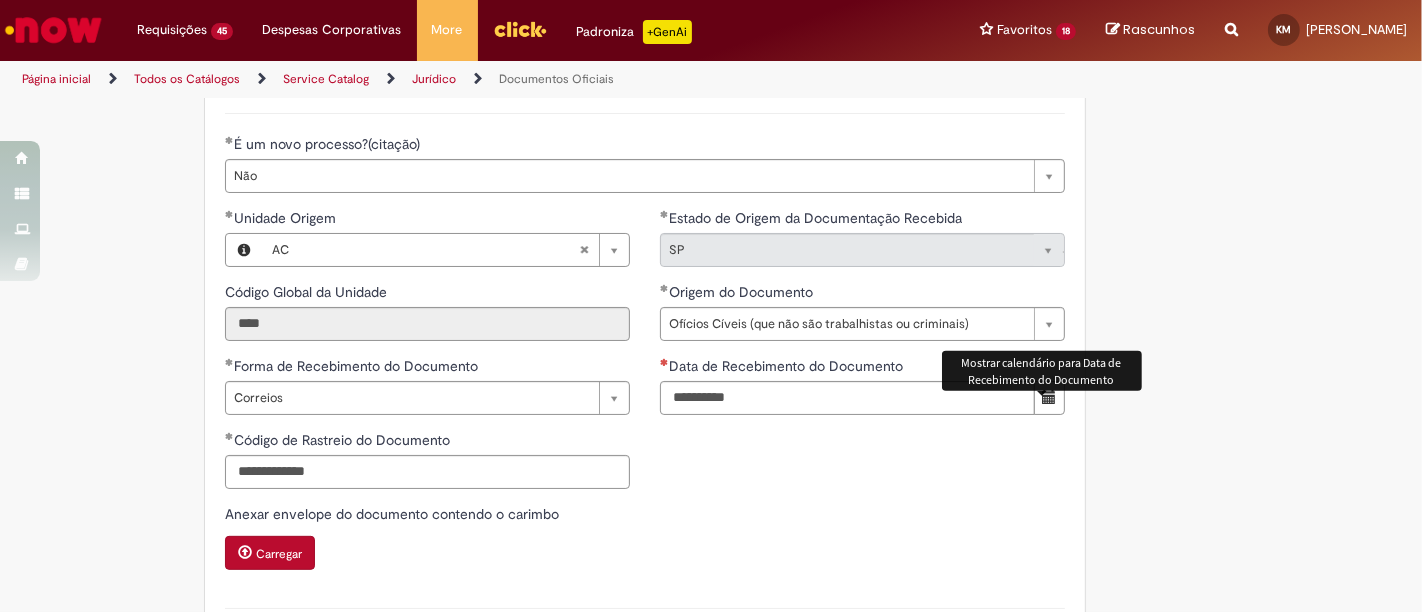 click at bounding box center (1049, 398) 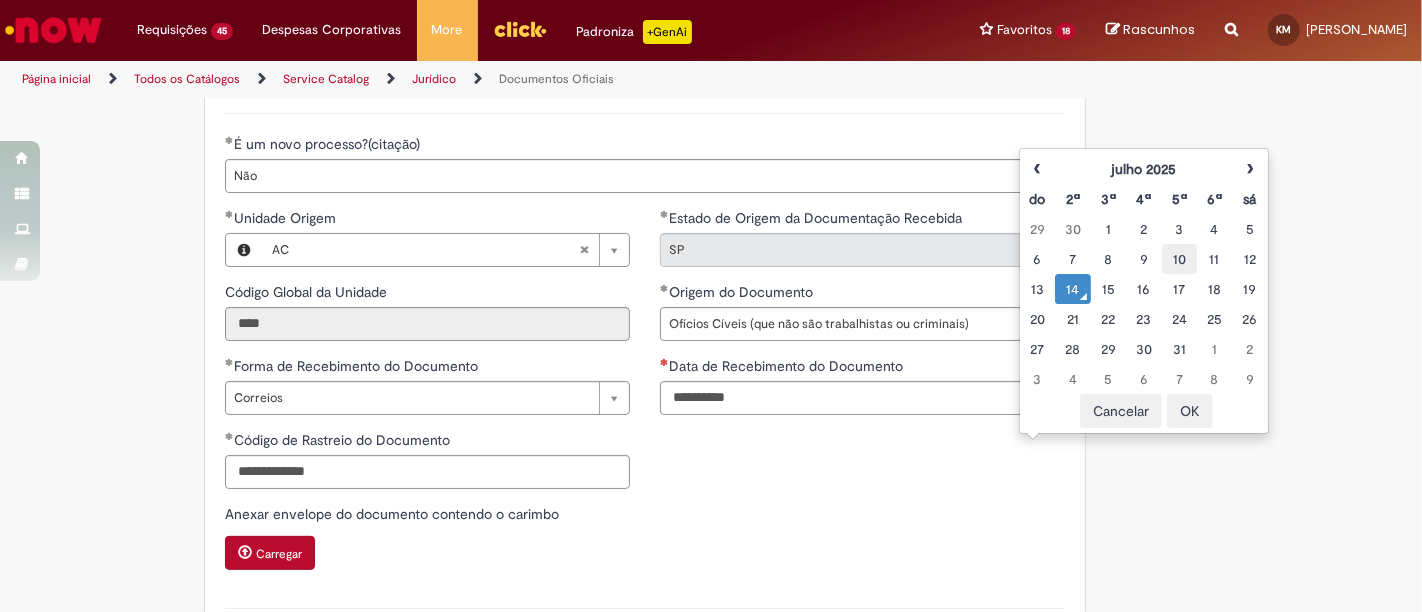 click on "10" at bounding box center [1179, 259] 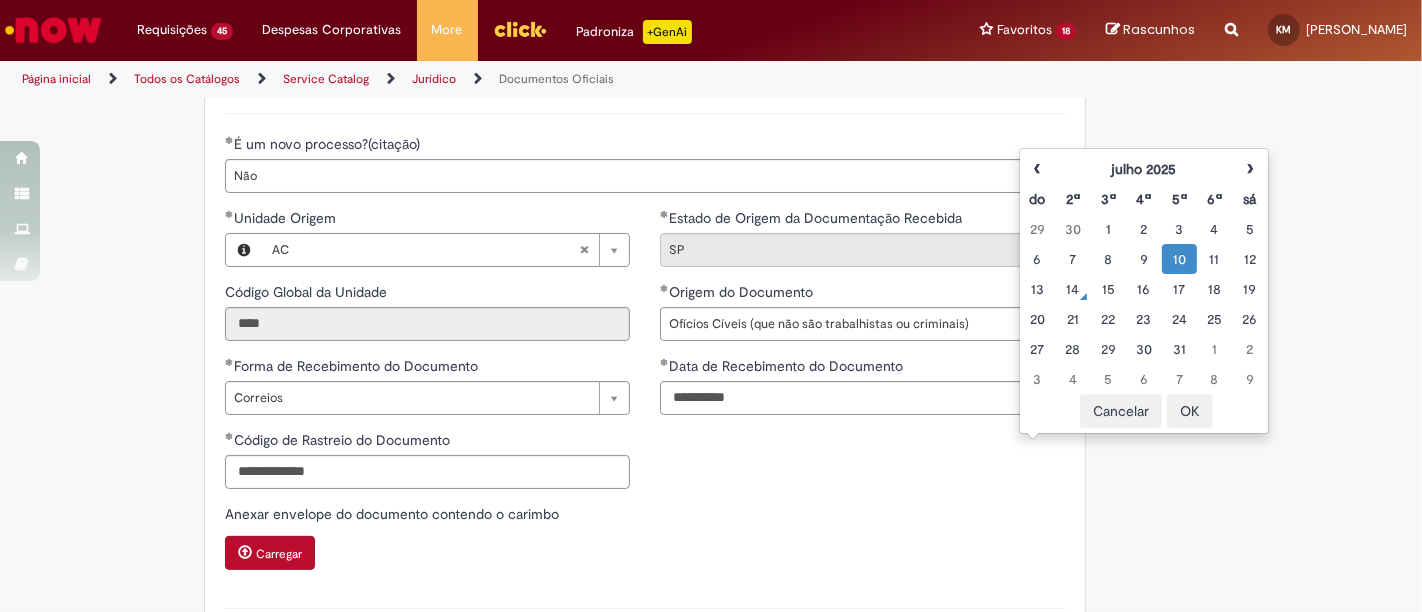click on "OK" at bounding box center [1190, 411] 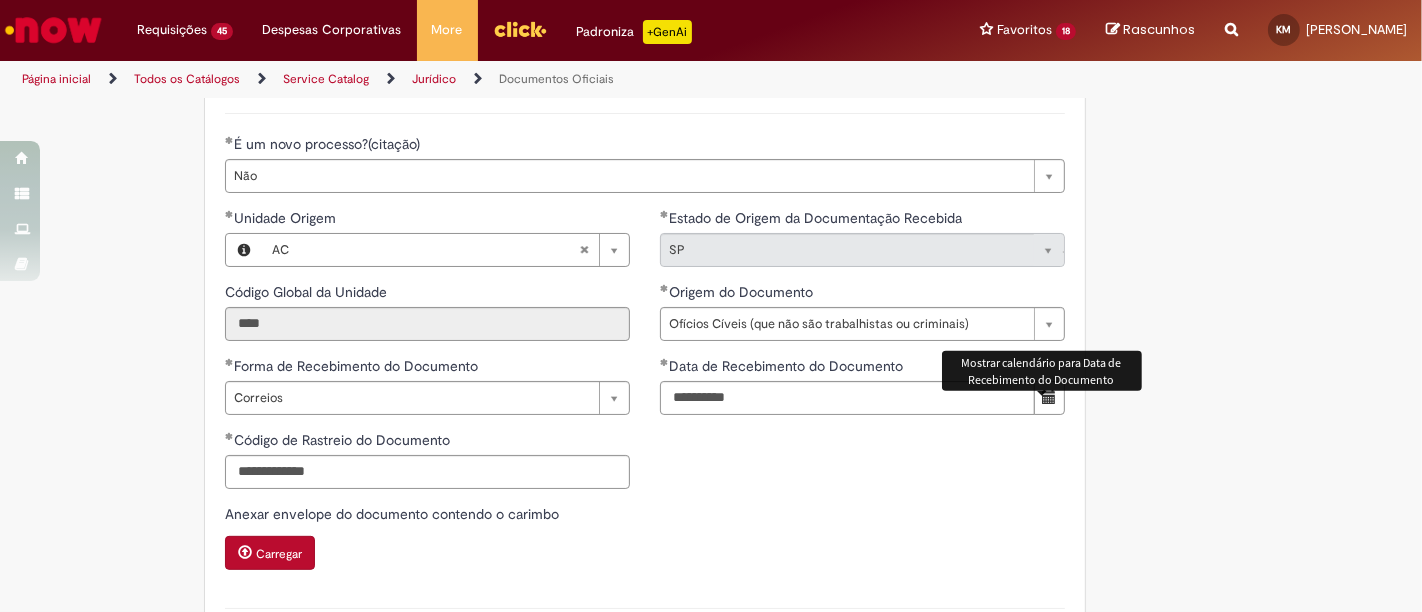 click on "**********" at bounding box center (645, 398) 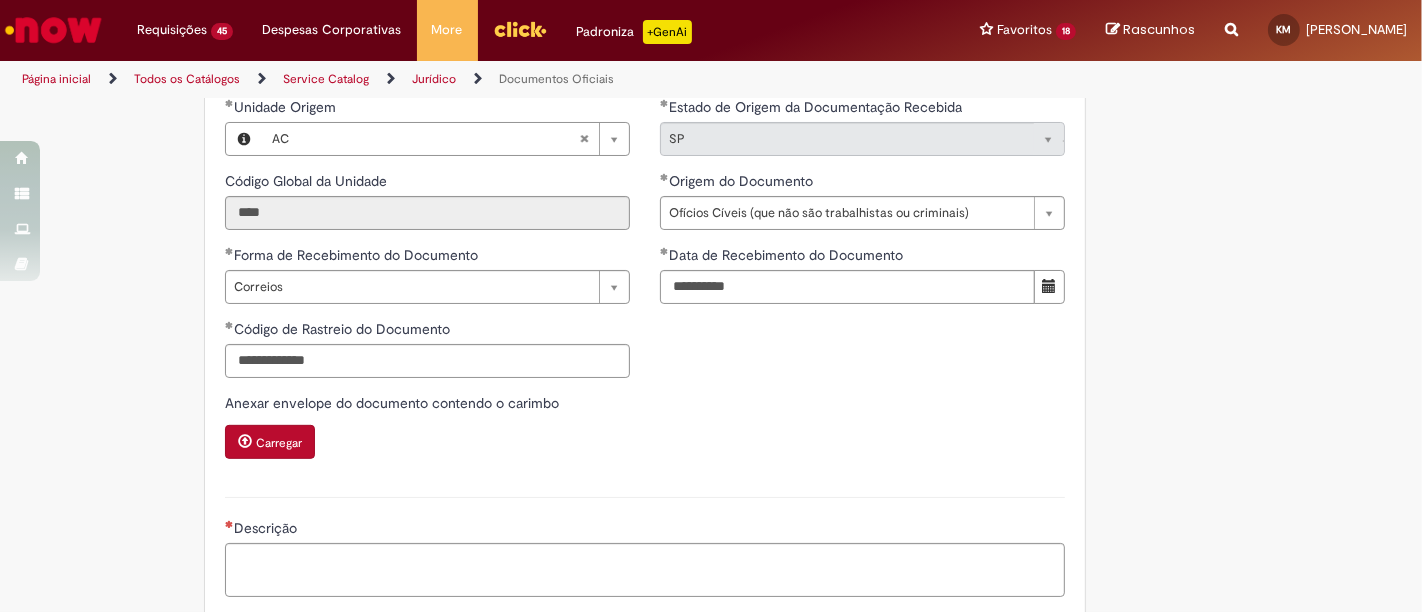 scroll, scrollTop: 814, scrollLeft: 0, axis: vertical 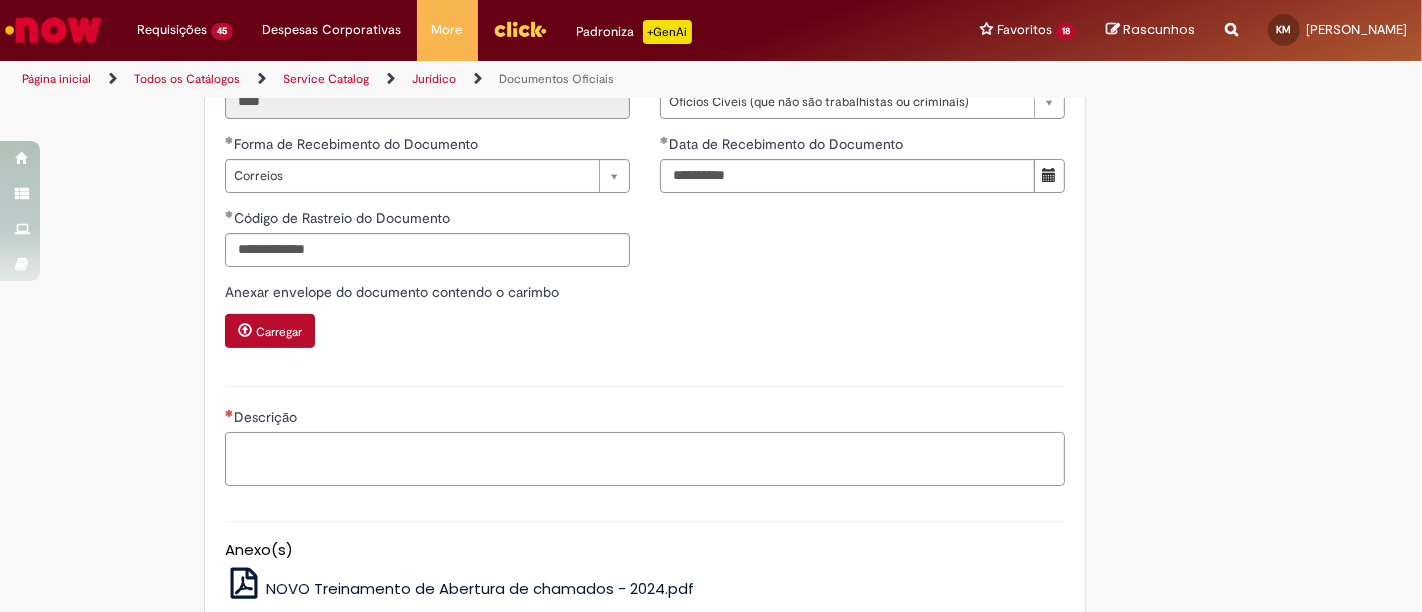 click on "Descrição" at bounding box center (645, 458) 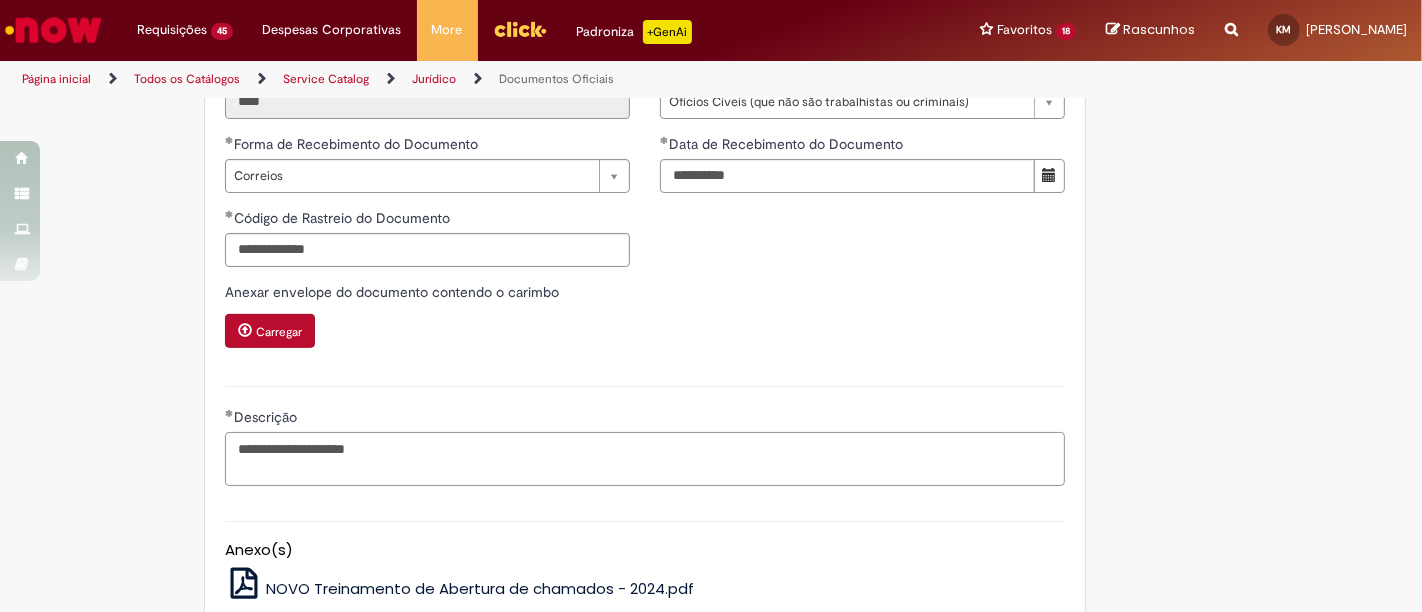 click on "**********" at bounding box center [645, 458] 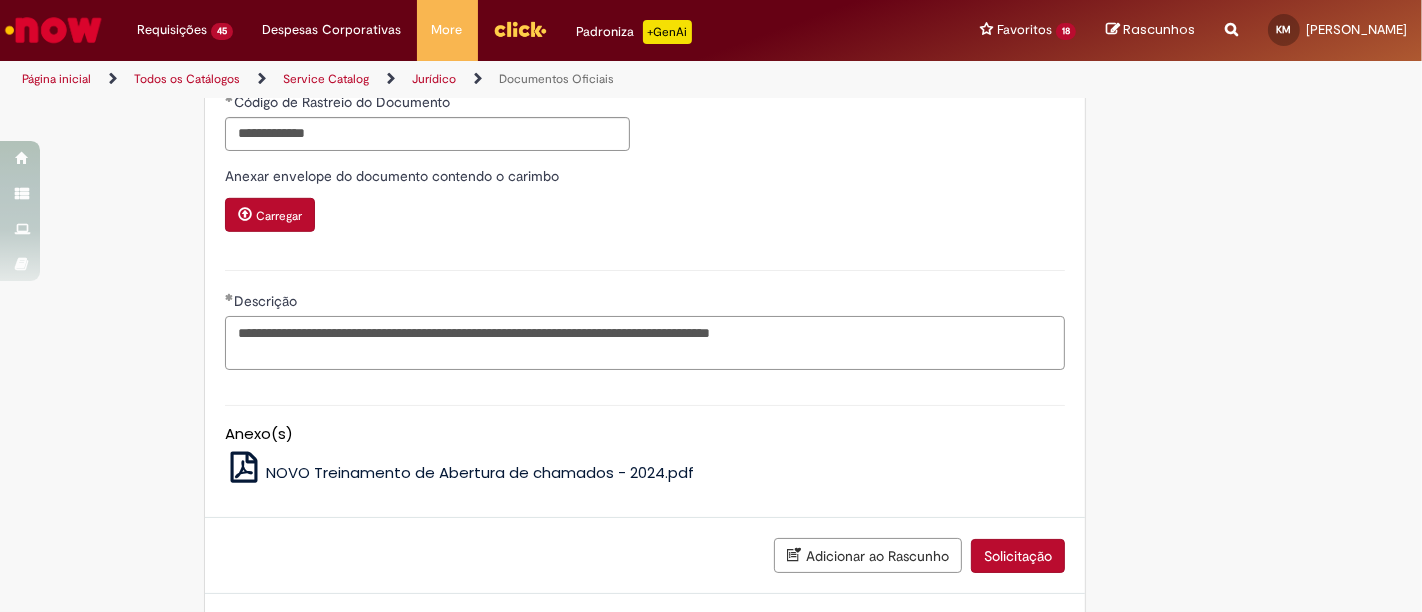 scroll, scrollTop: 1037, scrollLeft: 0, axis: vertical 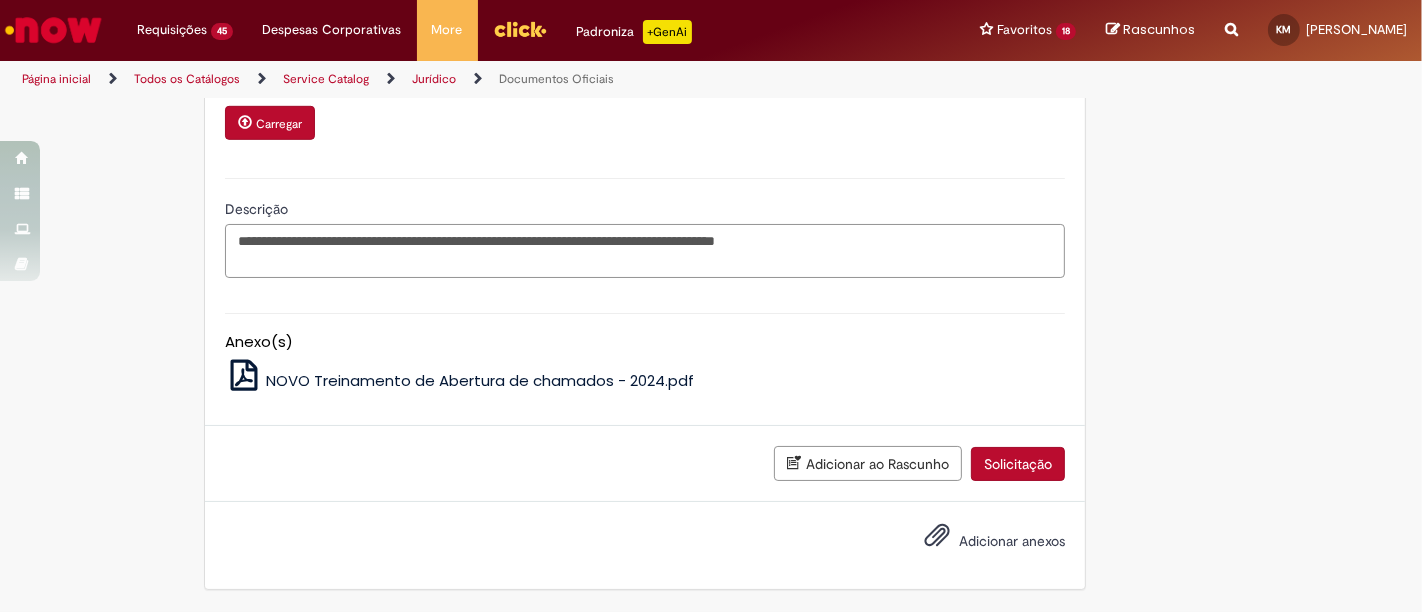 paste on "**********" 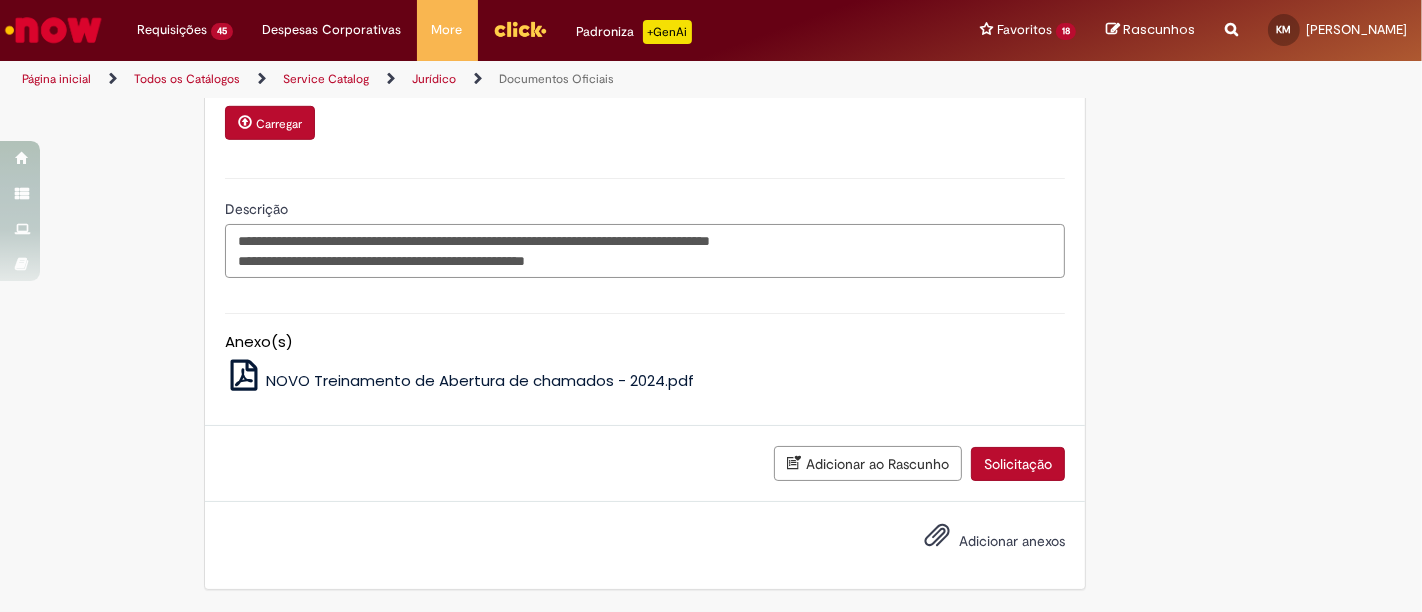 type on "**********" 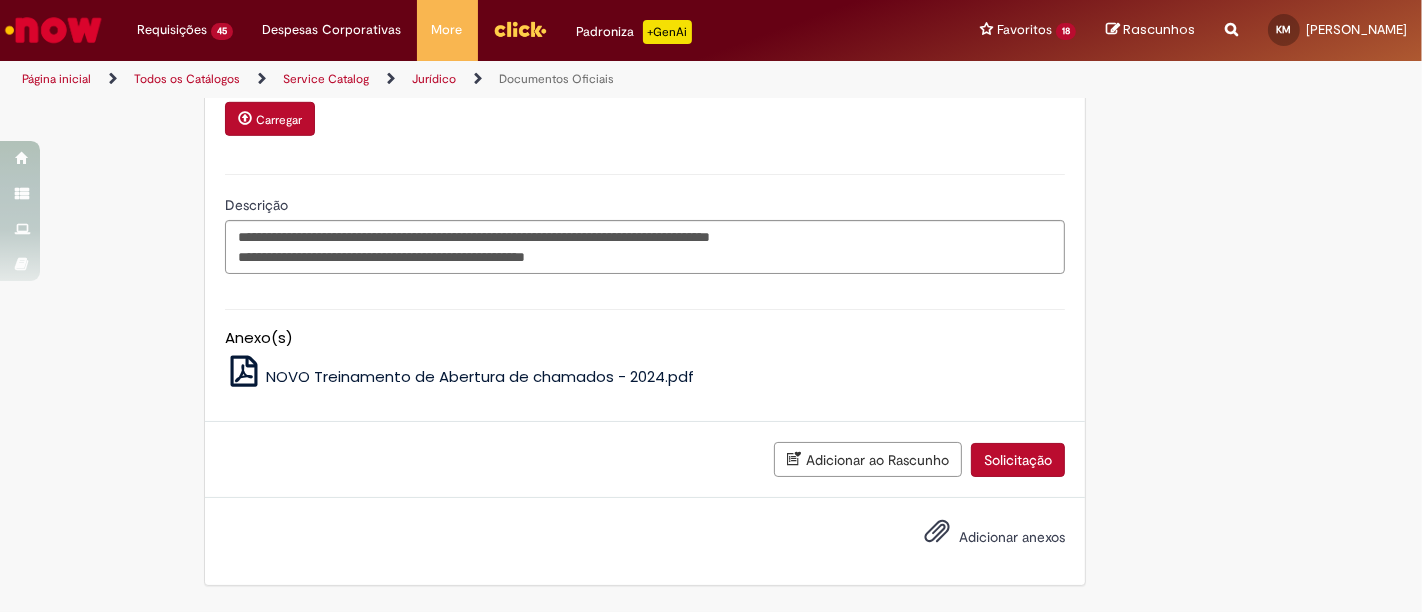 click on "Adicionar anexos" at bounding box center [1012, 537] 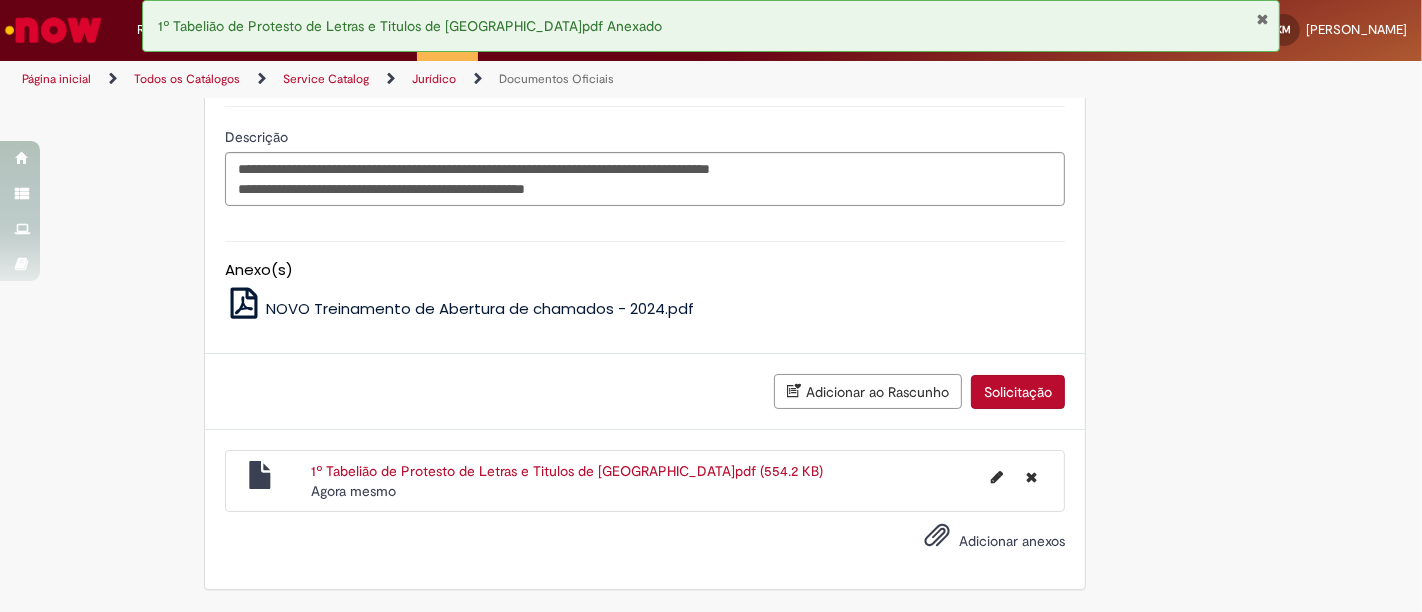 click on "Solicitação" at bounding box center (1018, 392) 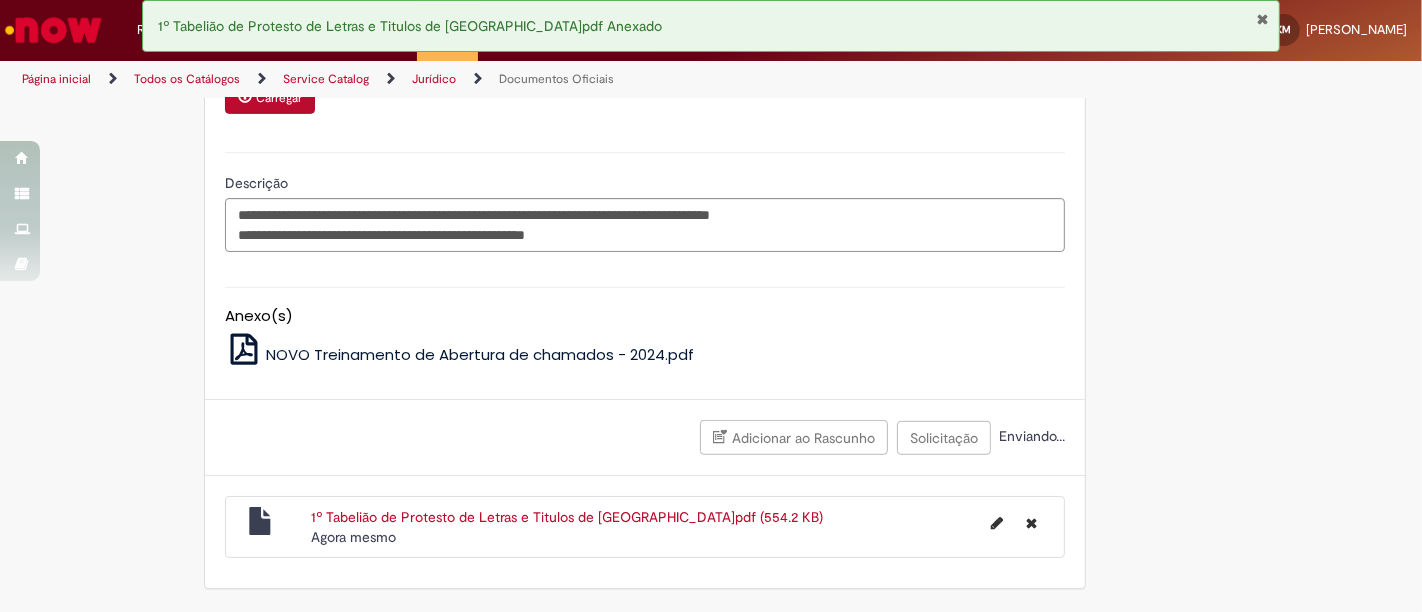 scroll, scrollTop: 1062, scrollLeft: 0, axis: vertical 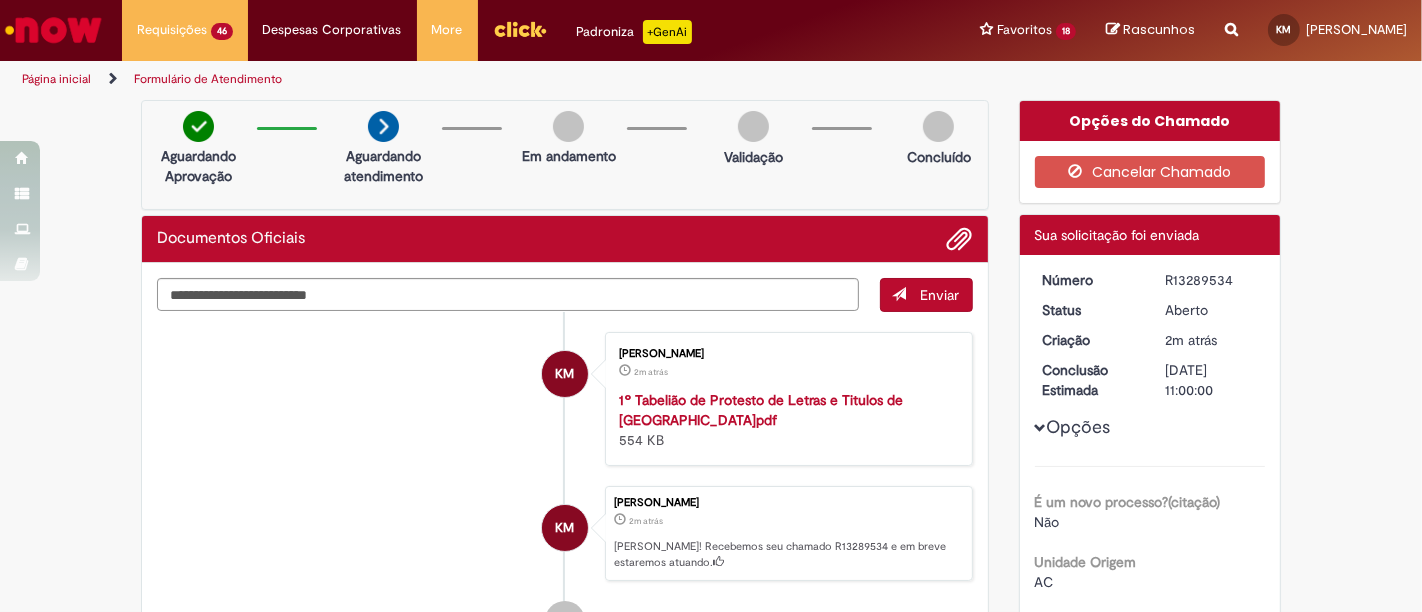 drag, startPoint x: 1225, startPoint y: 275, endPoint x: 1158, endPoint y: 279, distance: 67.11929 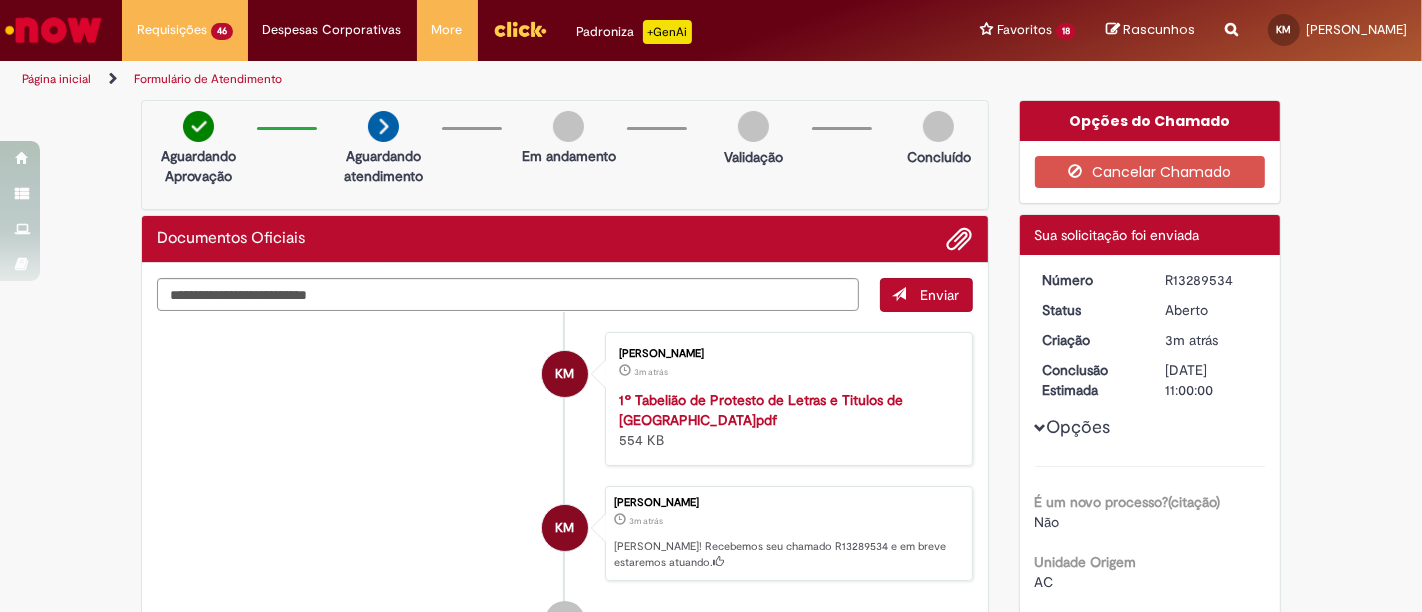 copy on "R13289534" 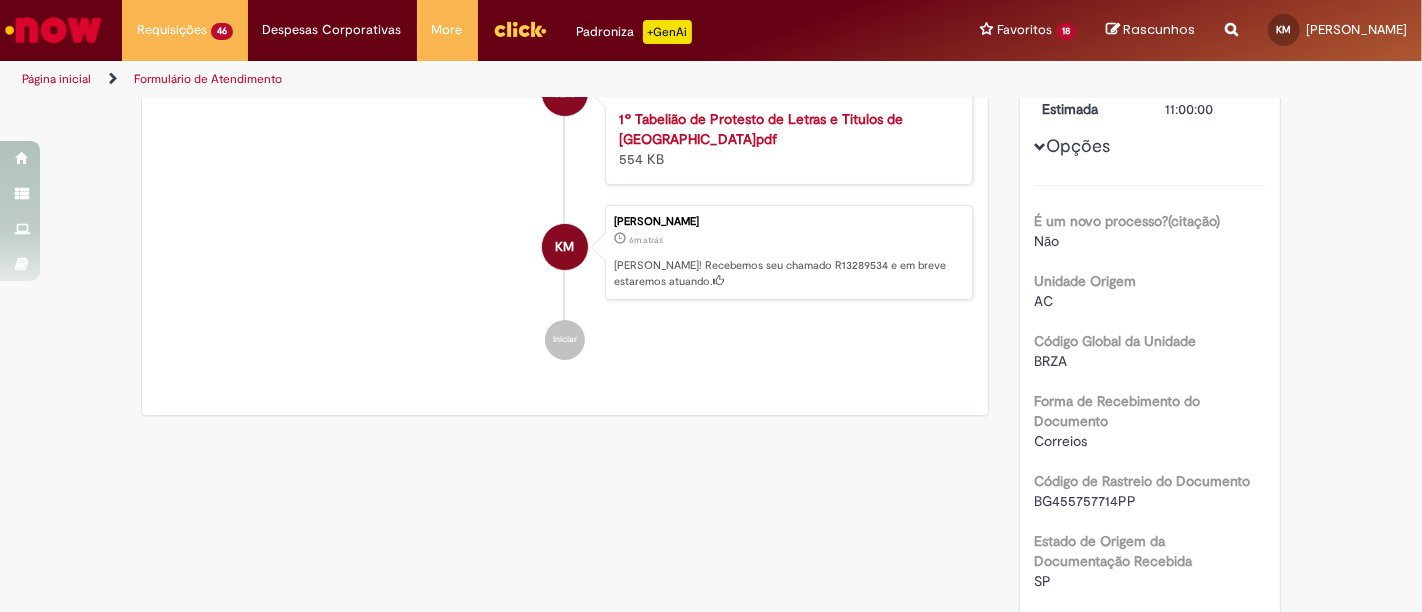 scroll, scrollTop: 555, scrollLeft: 0, axis: vertical 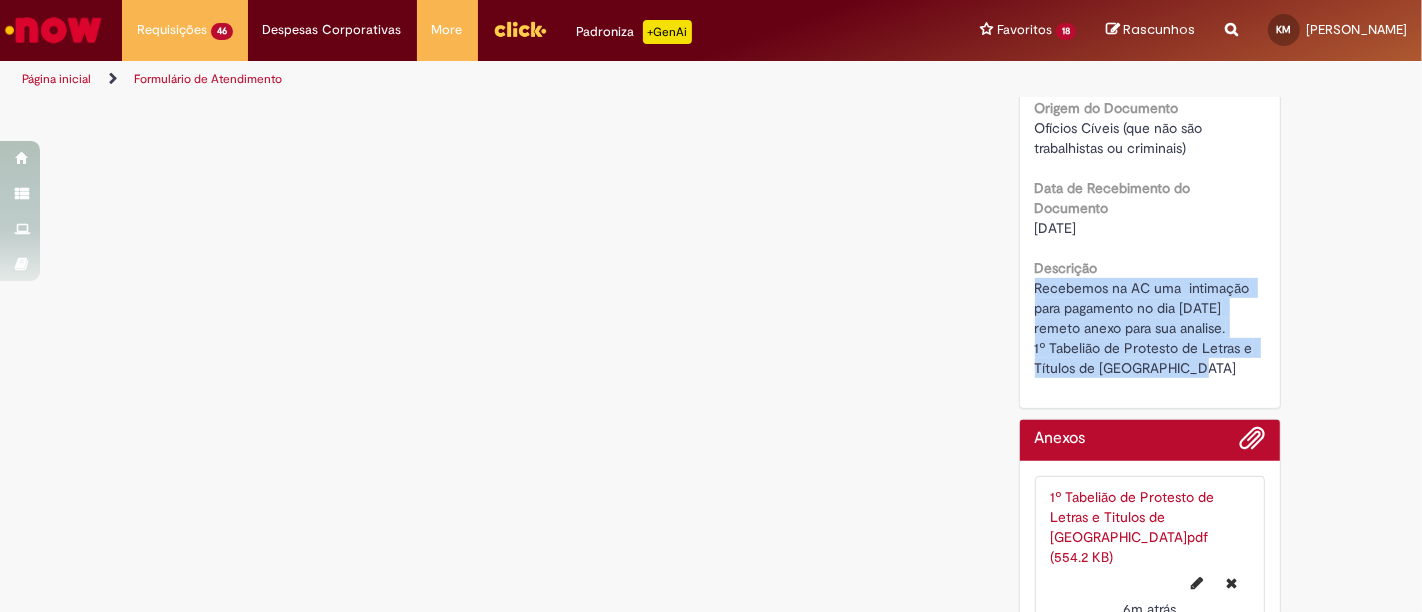 drag, startPoint x: 1022, startPoint y: 501, endPoint x: 1163, endPoint y: 354, distance: 203.69095 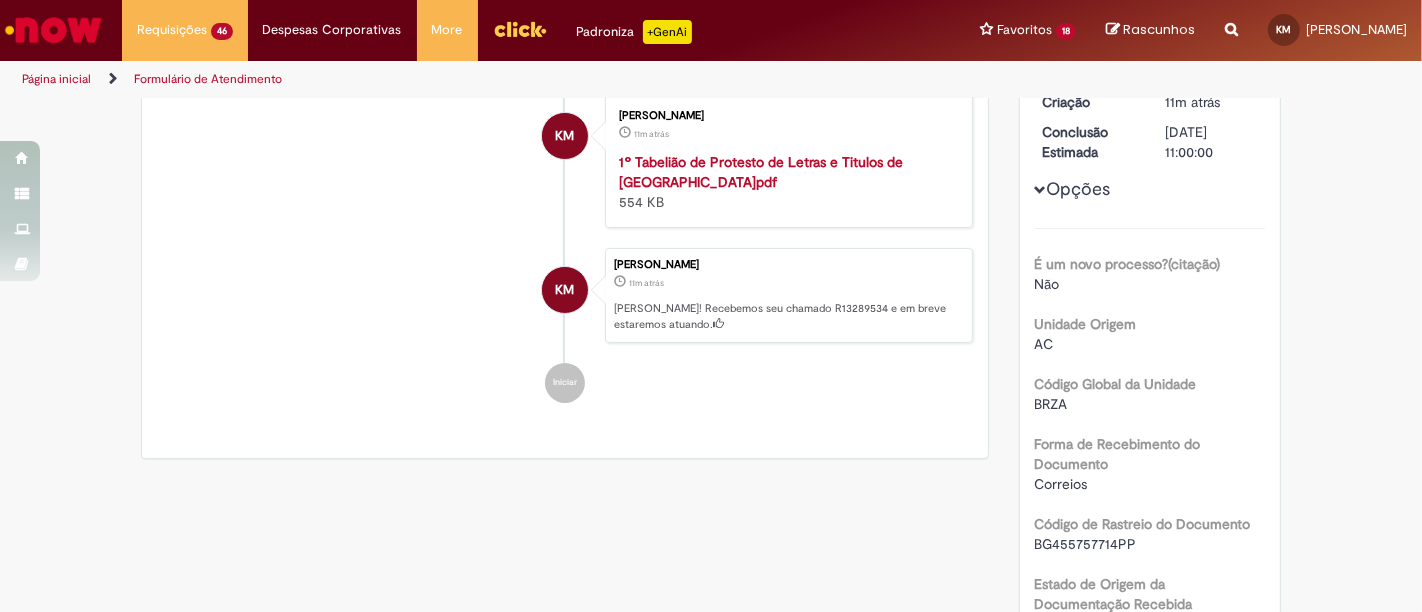 scroll, scrollTop: 0, scrollLeft: 0, axis: both 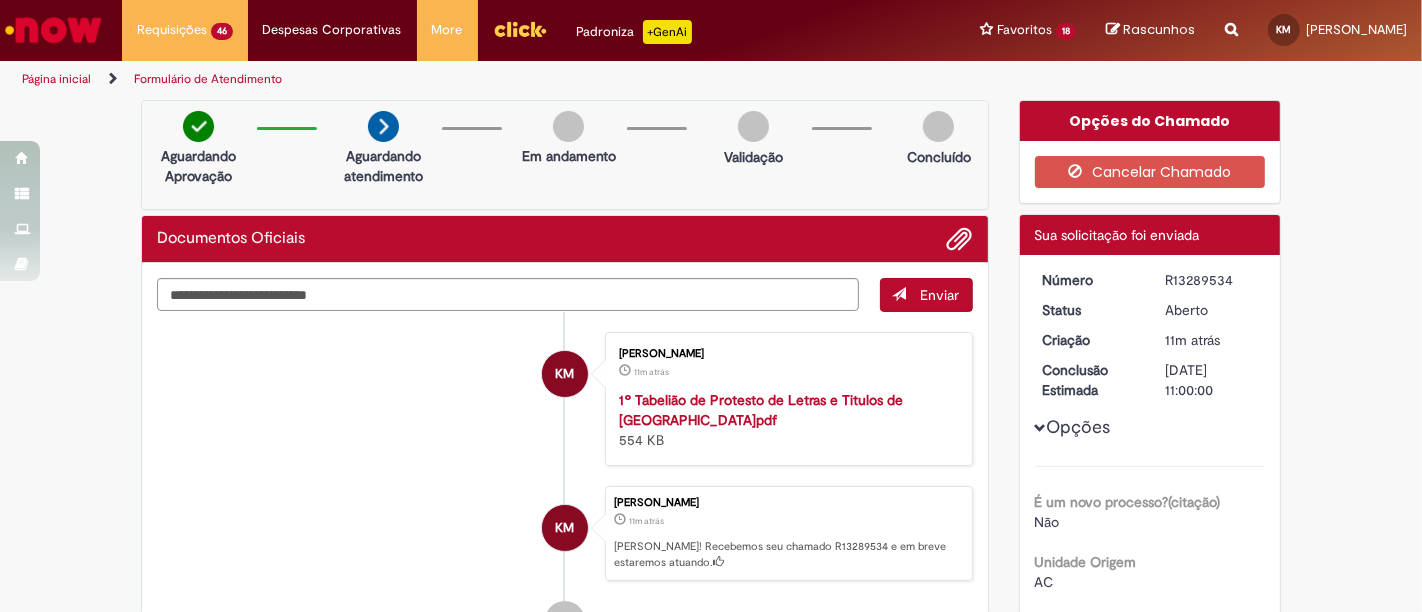 drag, startPoint x: 1198, startPoint y: 277, endPoint x: 1144, endPoint y: 270, distance: 54.451813 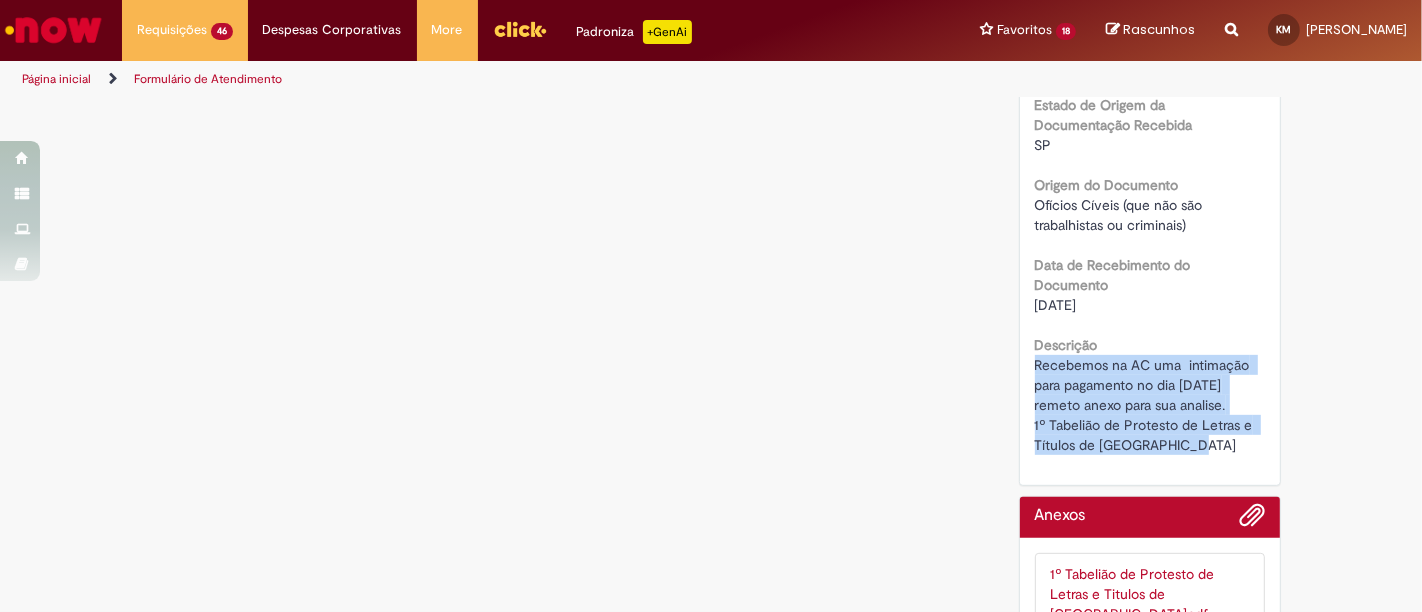 scroll, scrollTop: 682, scrollLeft: 0, axis: vertical 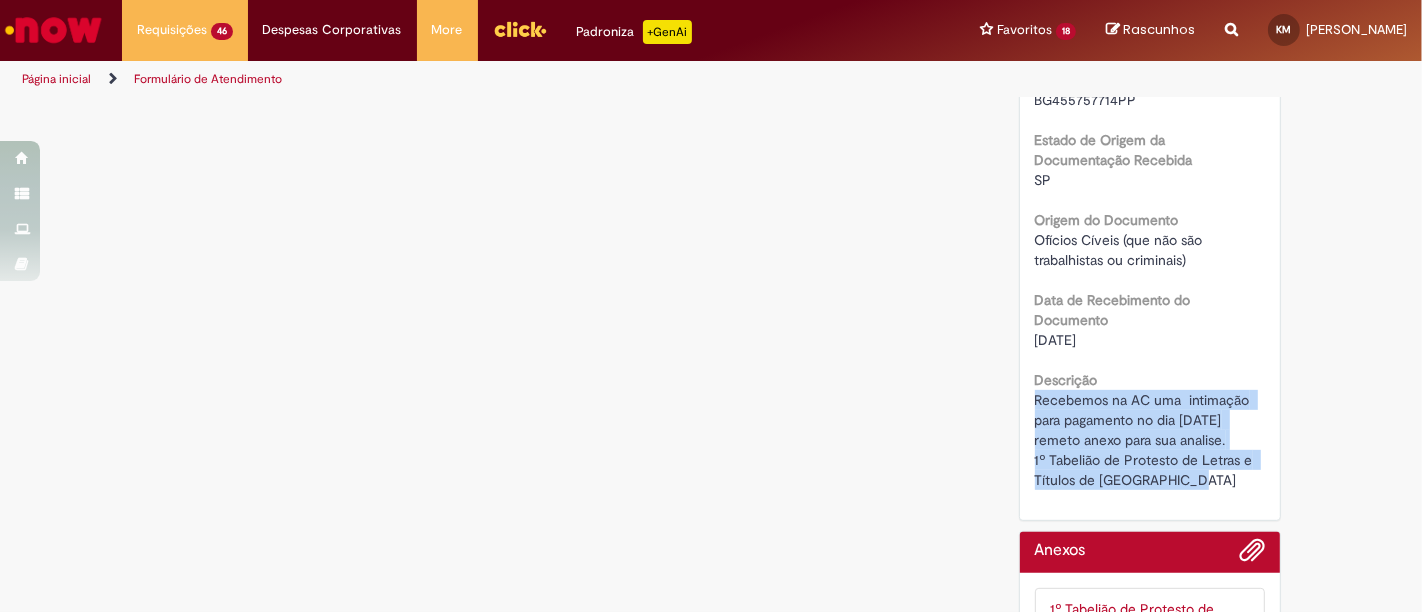 drag, startPoint x: 1027, startPoint y: 376, endPoint x: 1218, endPoint y: 473, distance: 214.21951 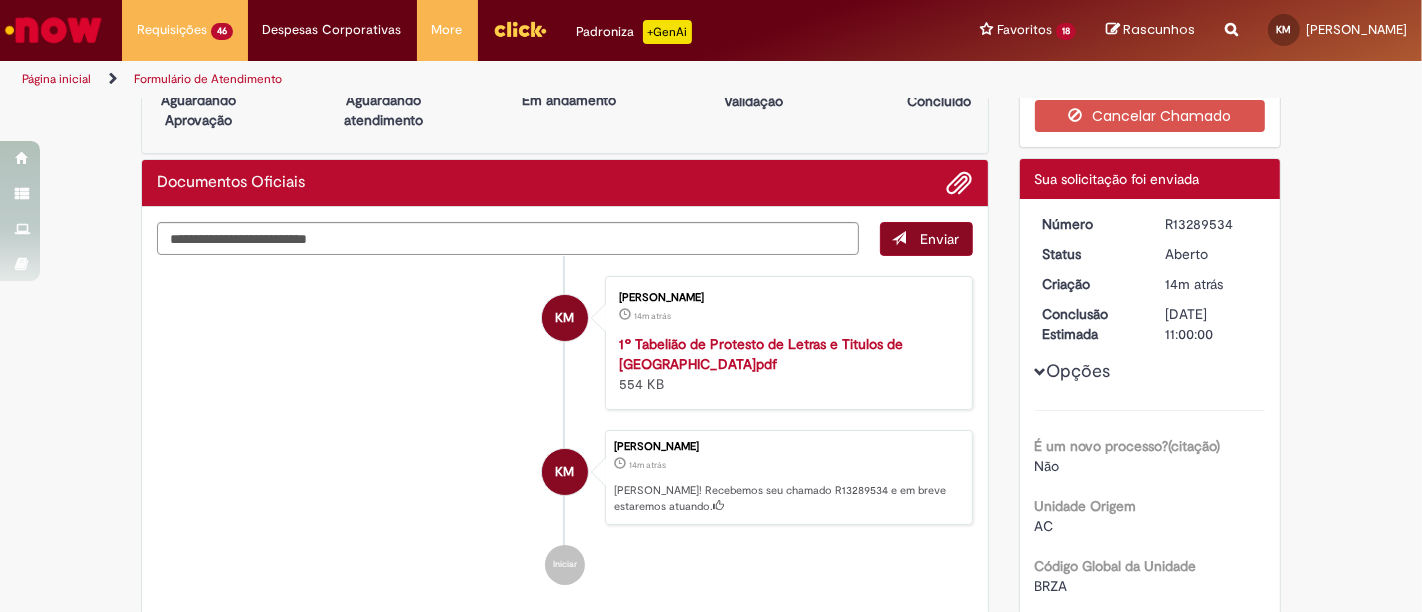 scroll, scrollTop: 0, scrollLeft: 0, axis: both 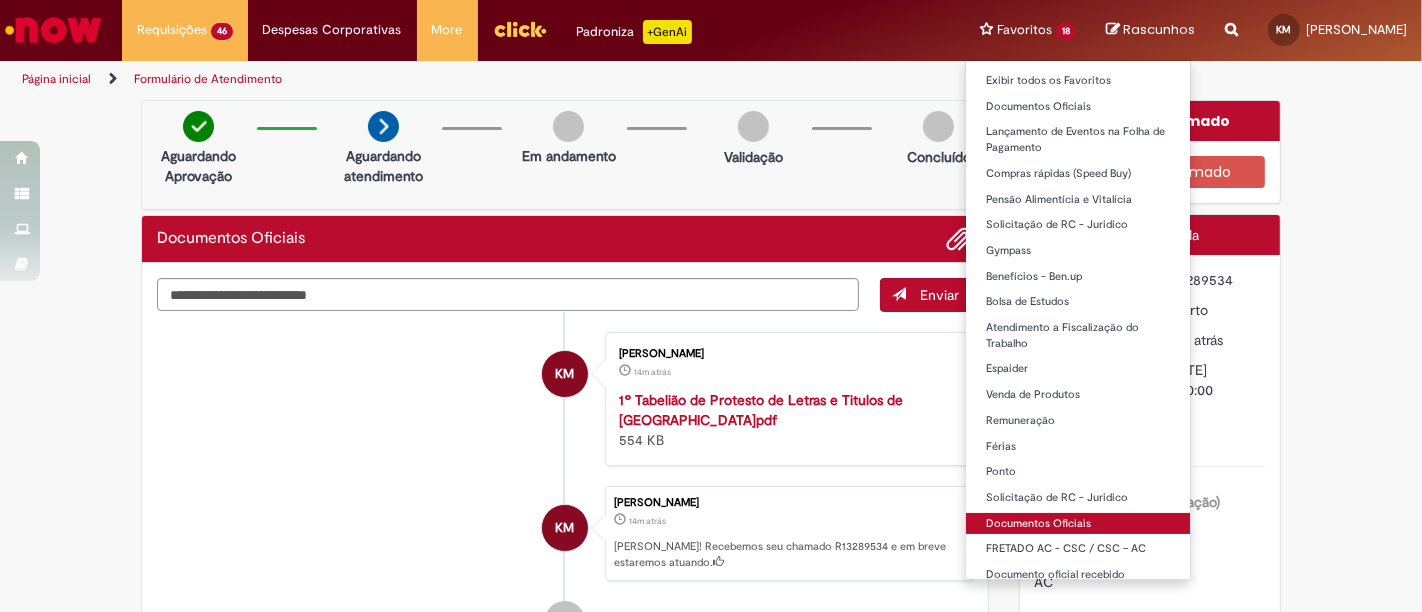 click on "Documentos Oficiais" at bounding box center [1078, 524] 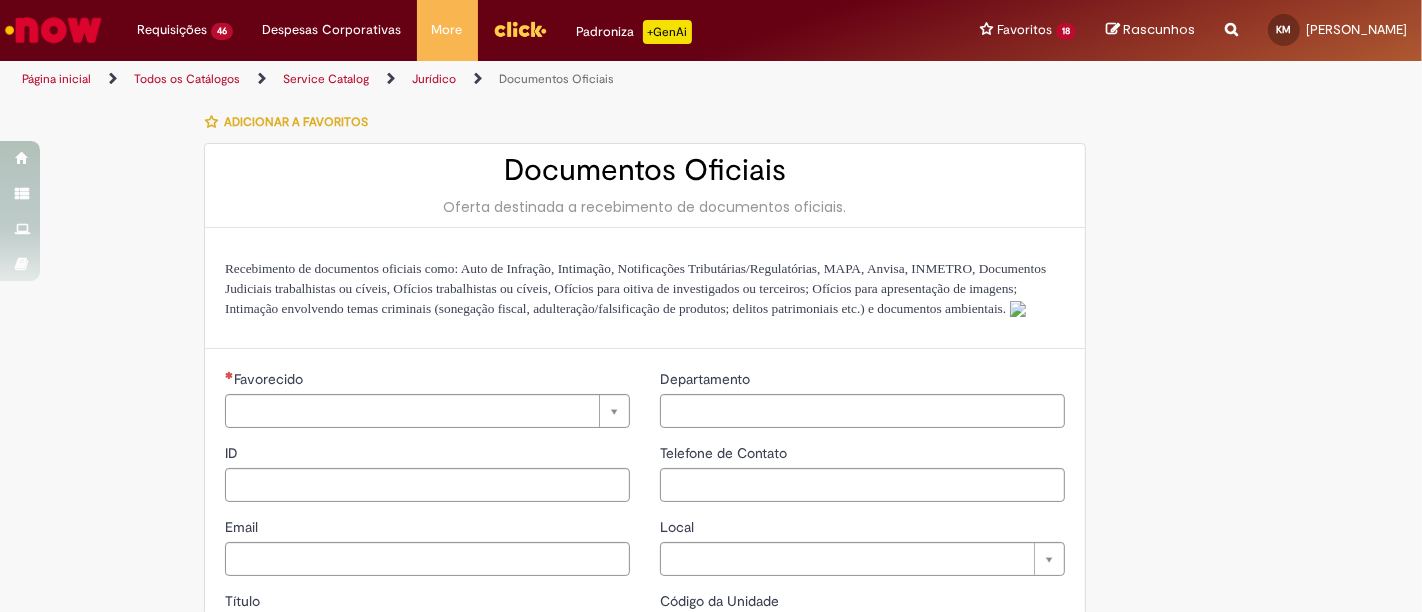 type on "********" 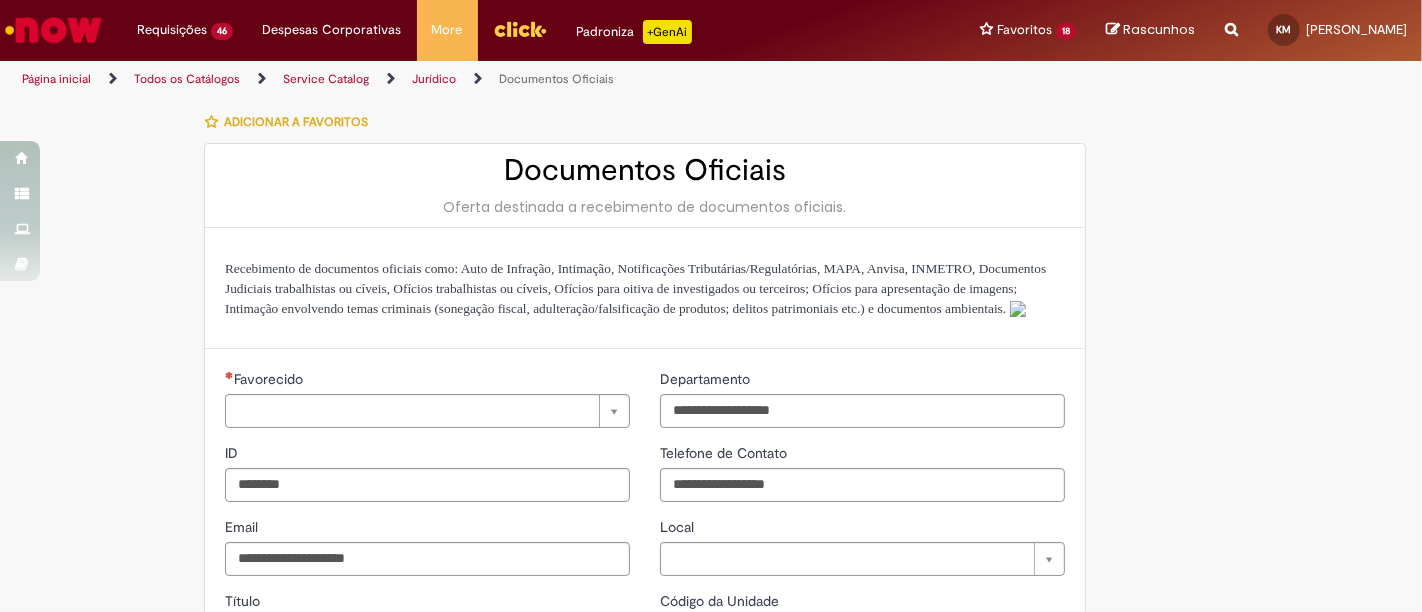 type on "**********" 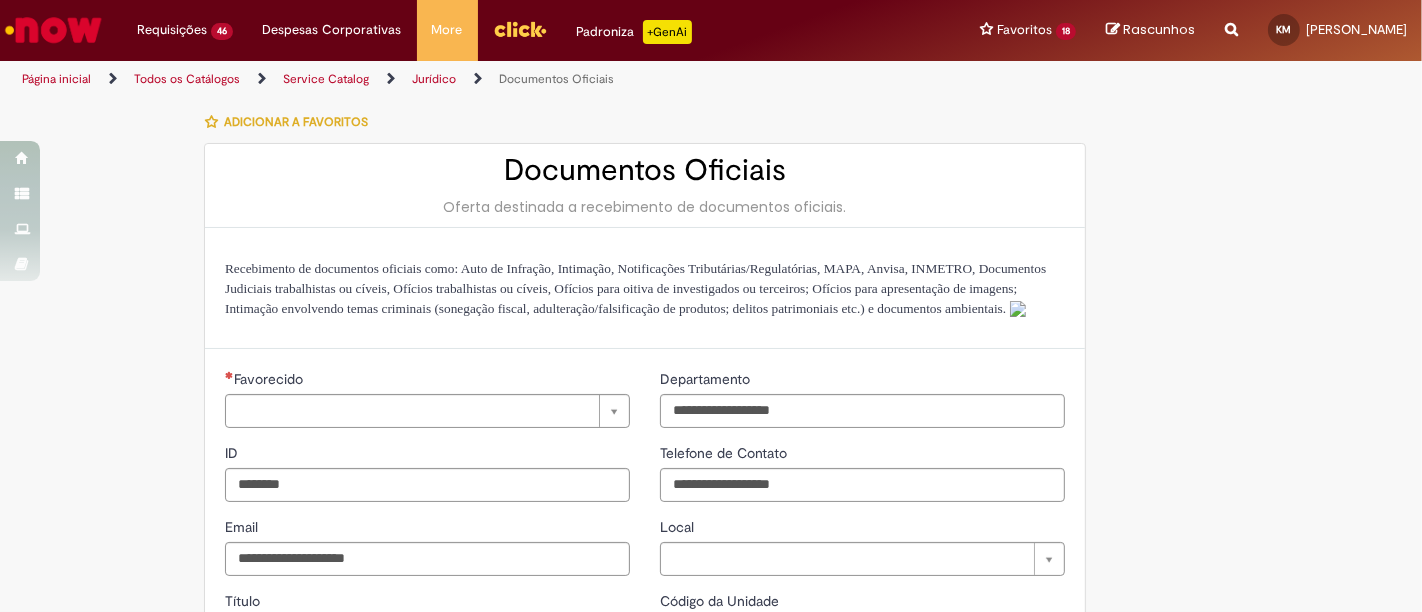type on "**********" 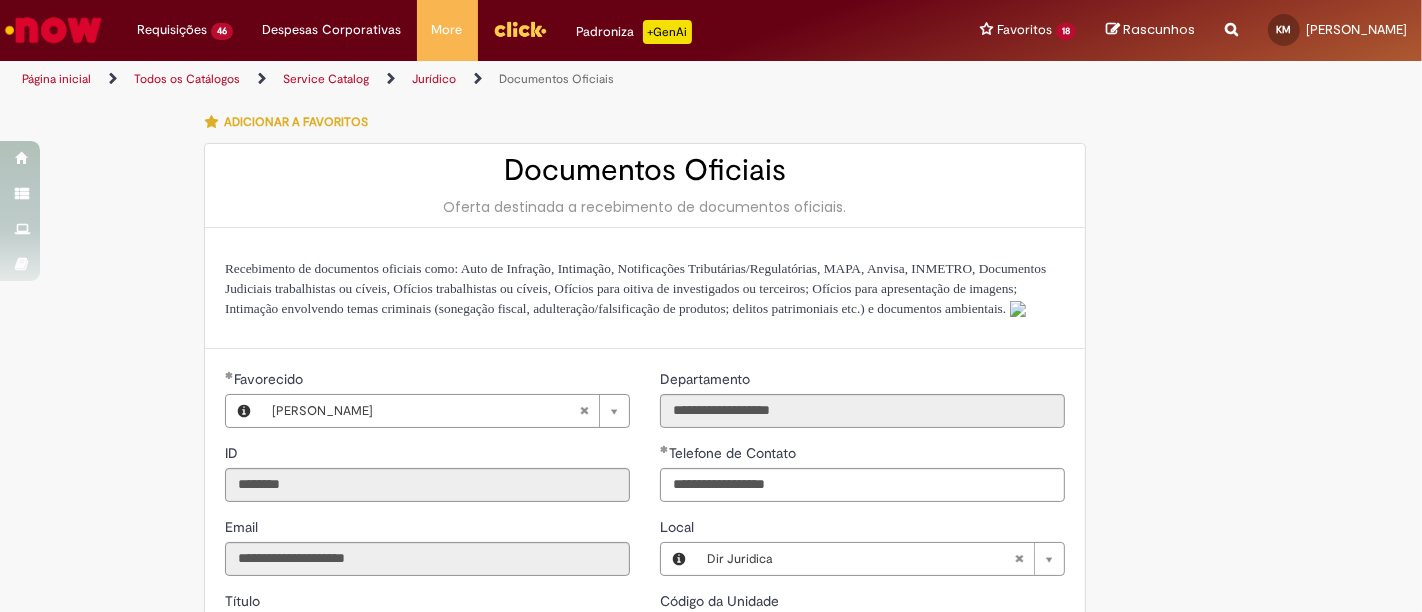 type on "**********" 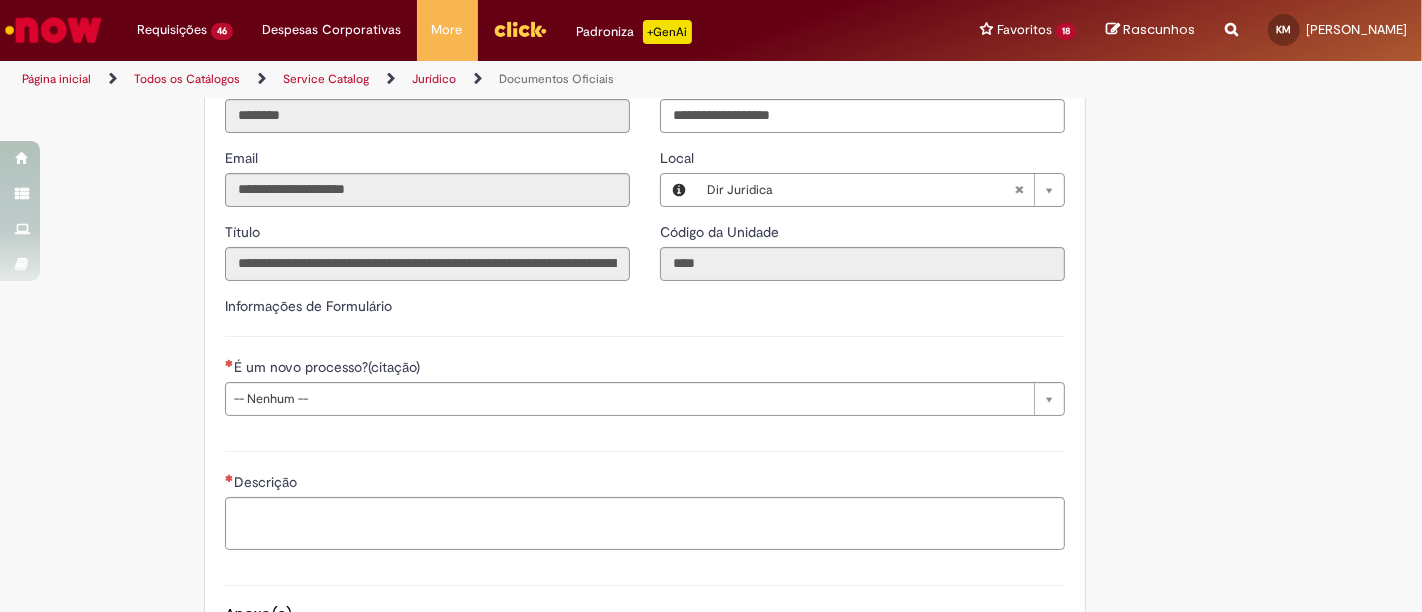 scroll, scrollTop: 555, scrollLeft: 0, axis: vertical 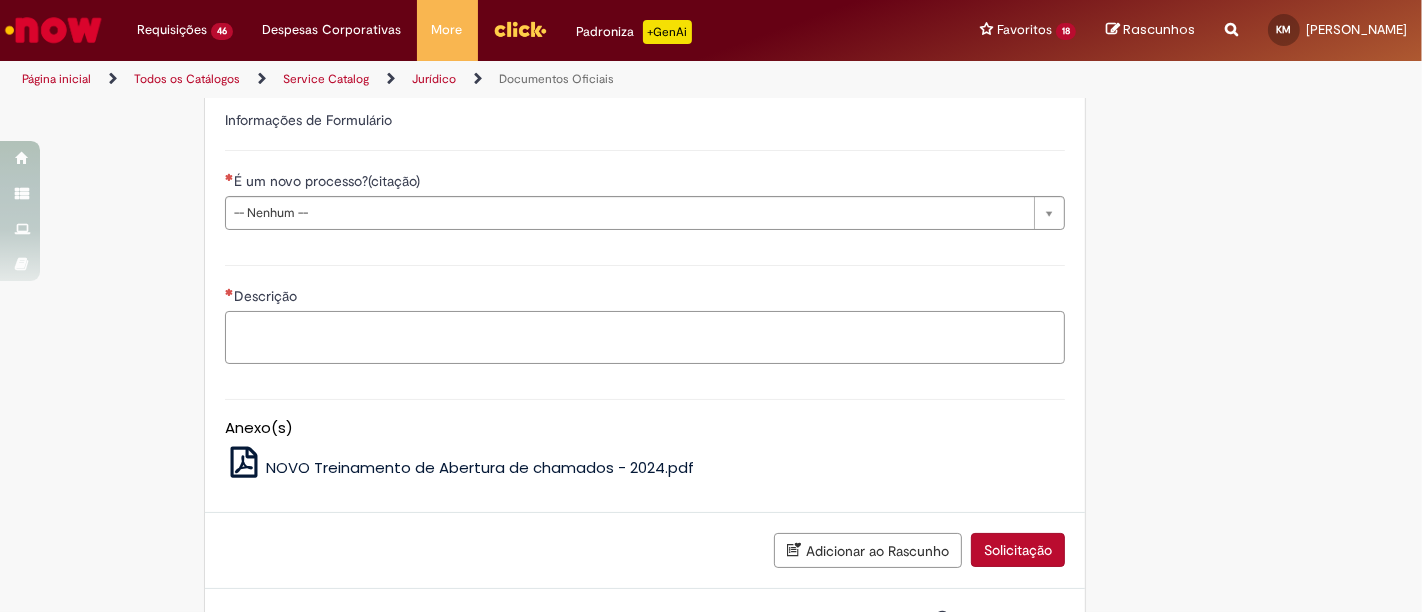 click on "Descrição" at bounding box center (645, 337) 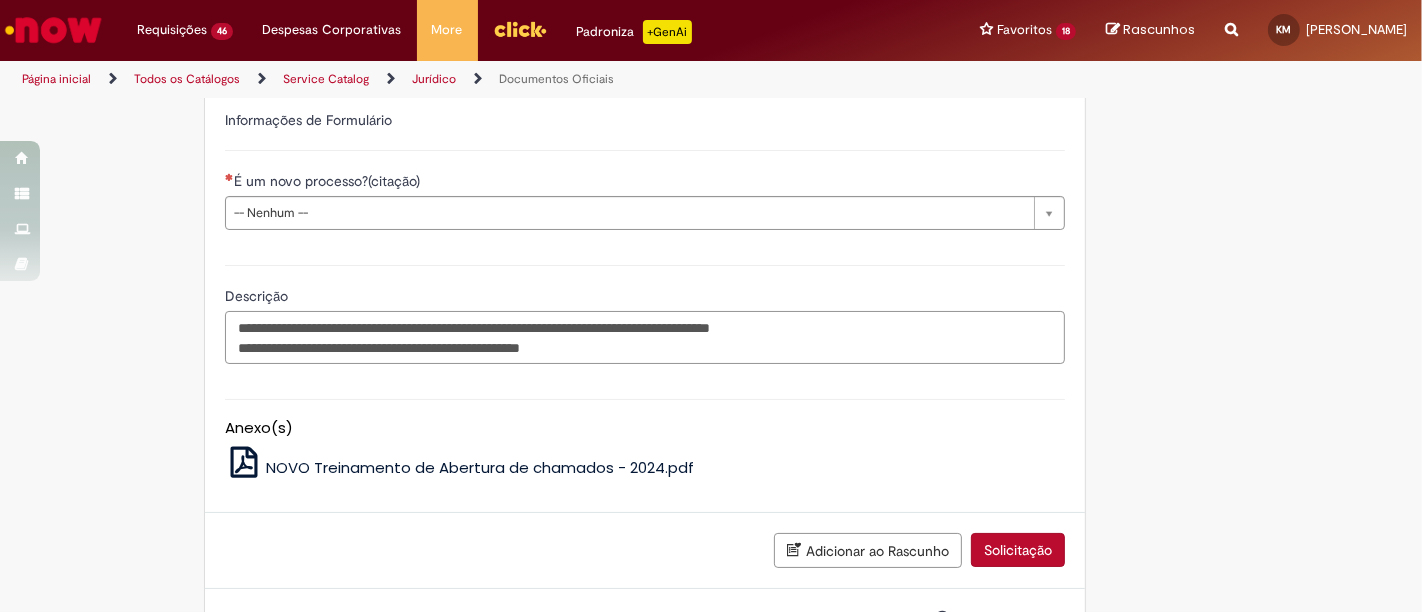 drag, startPoint x: 605, startPoint y: 367, endPoint x: 220, endPoint y: 375, distance: 385.0831 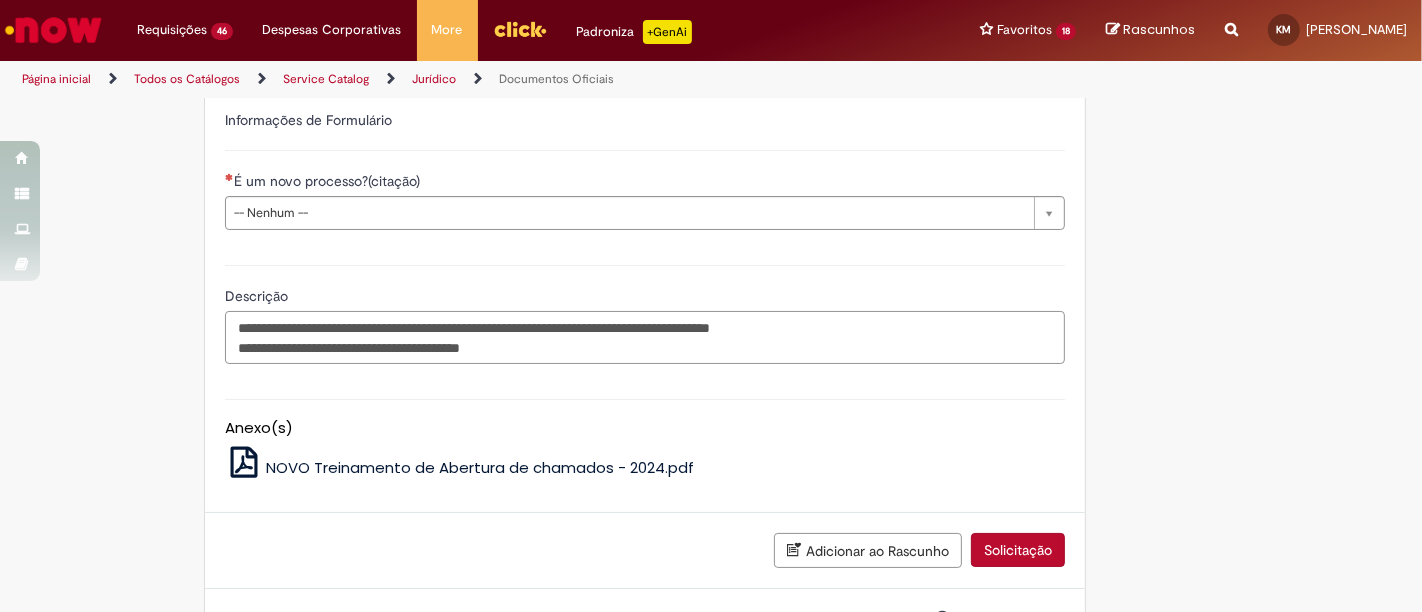 type on "**********" 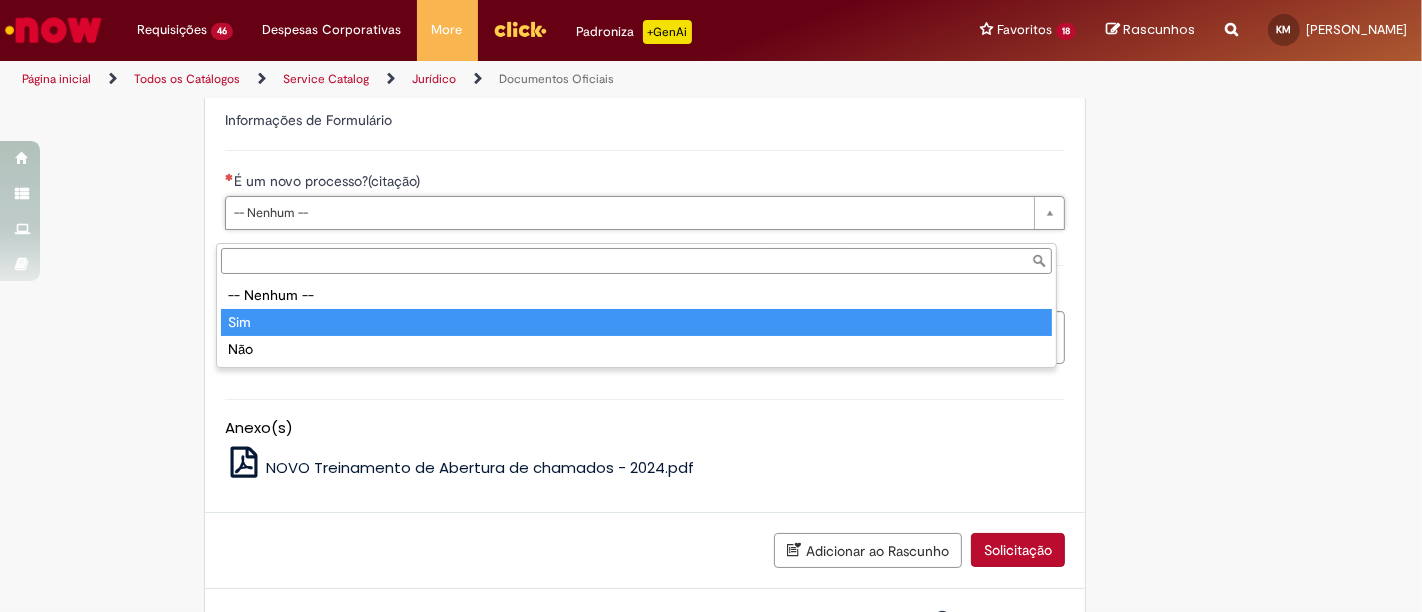 type on "***" 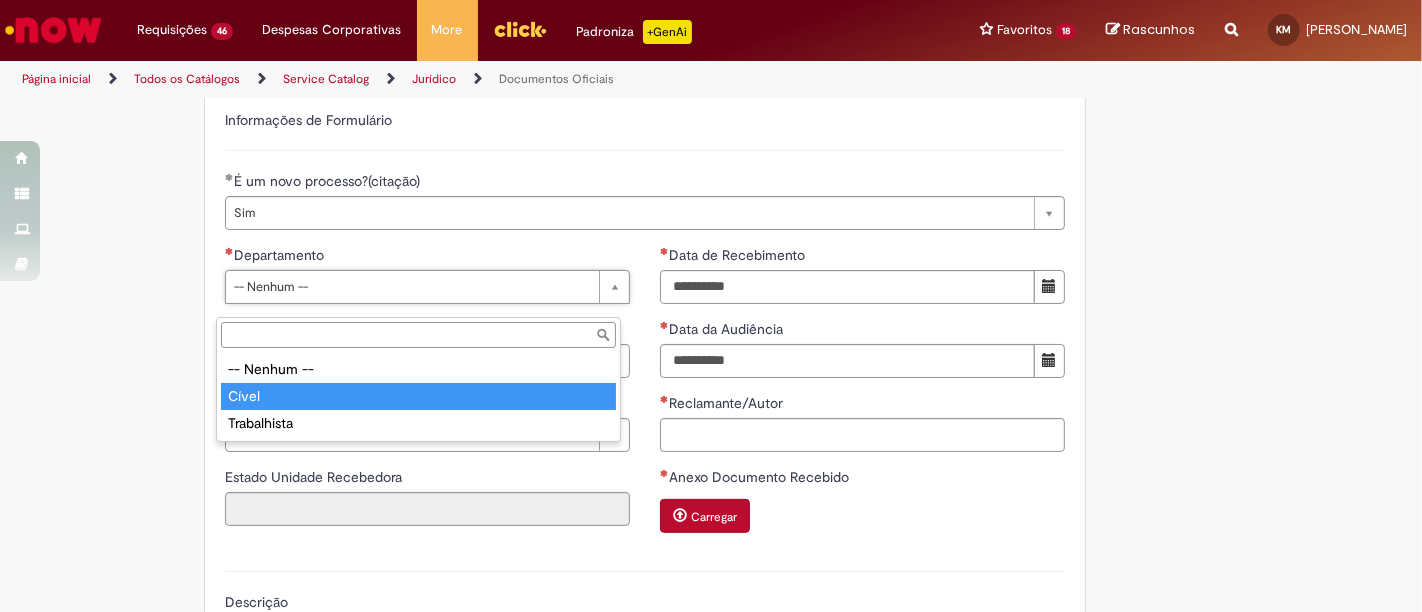 type on "*****" 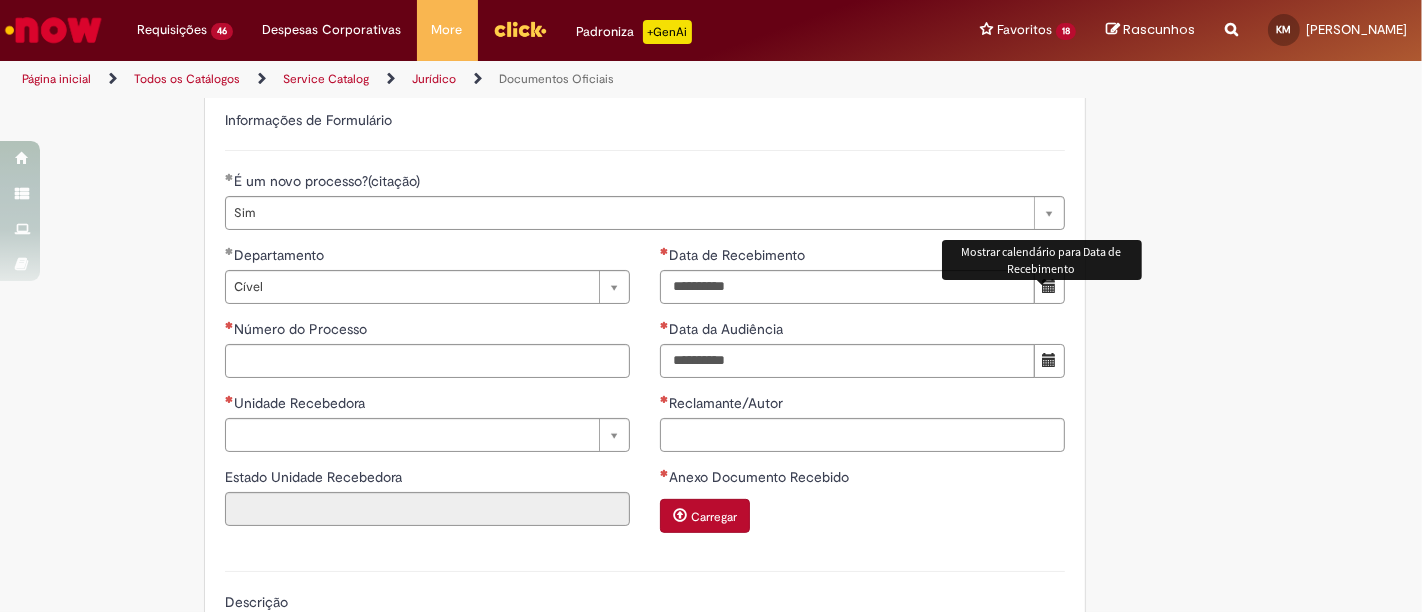 click at bounding box center (1049, 286) 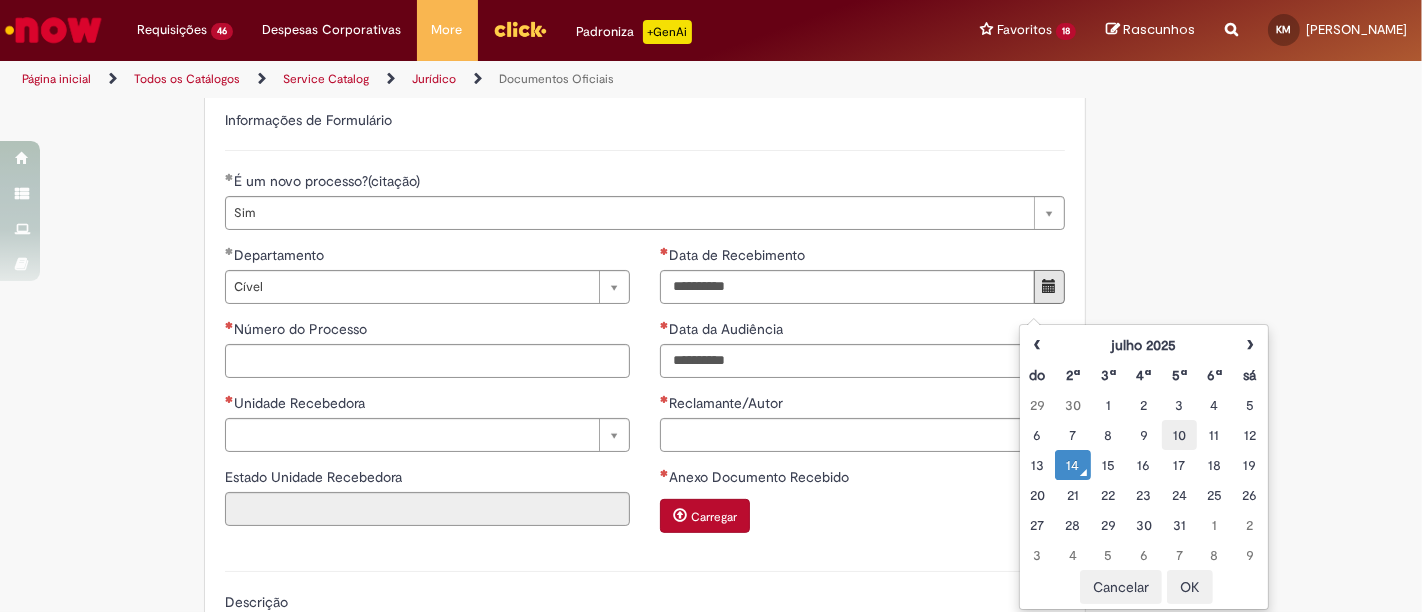 click on "10" at bounding box center [1179, 435] 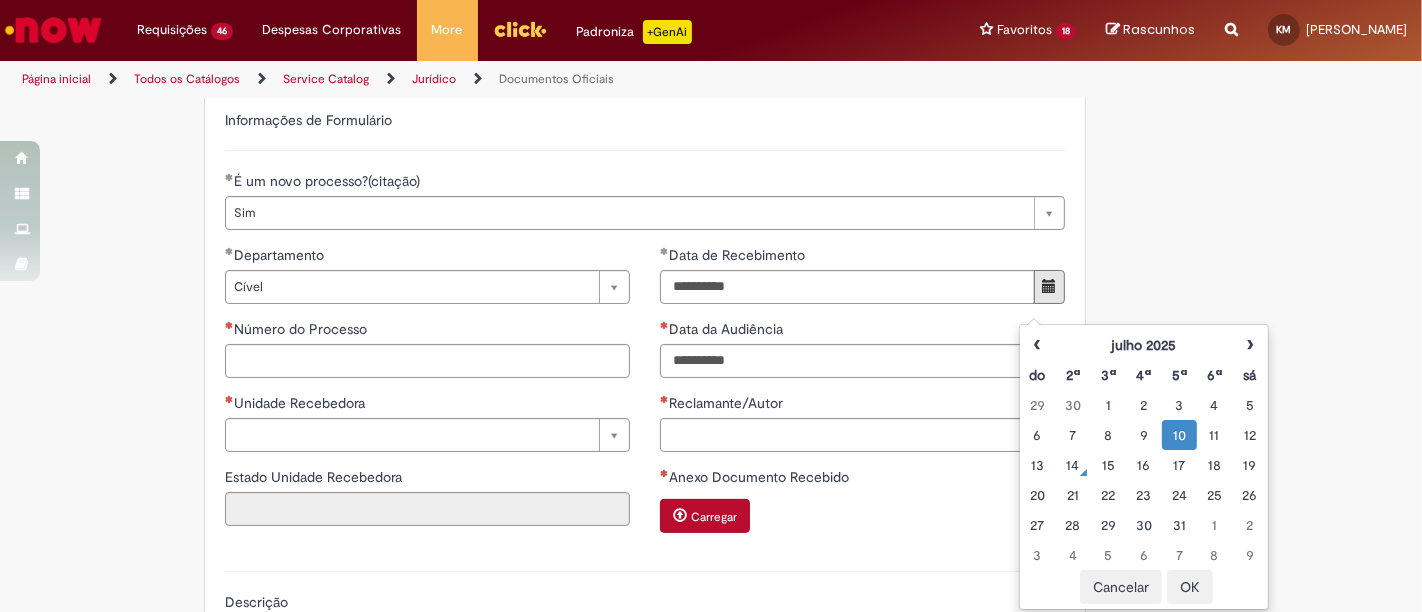 click on "OK" at bounding box center [1190, 587] 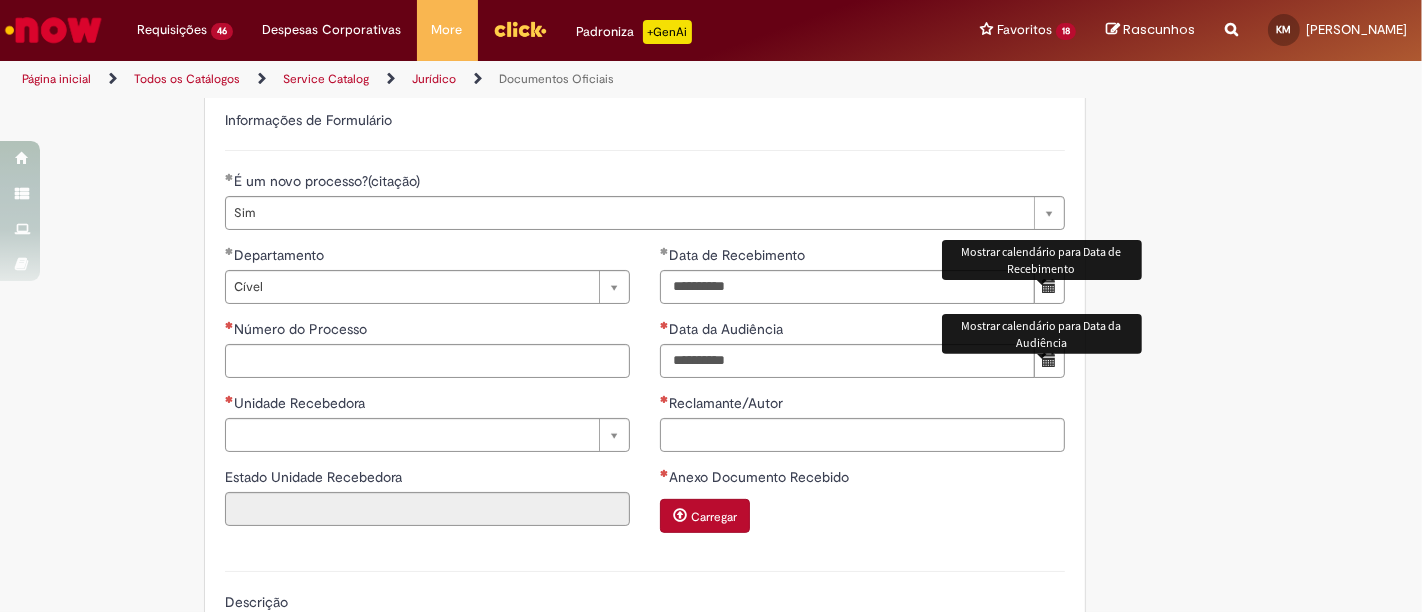 click at bounding box center (1049, 360) 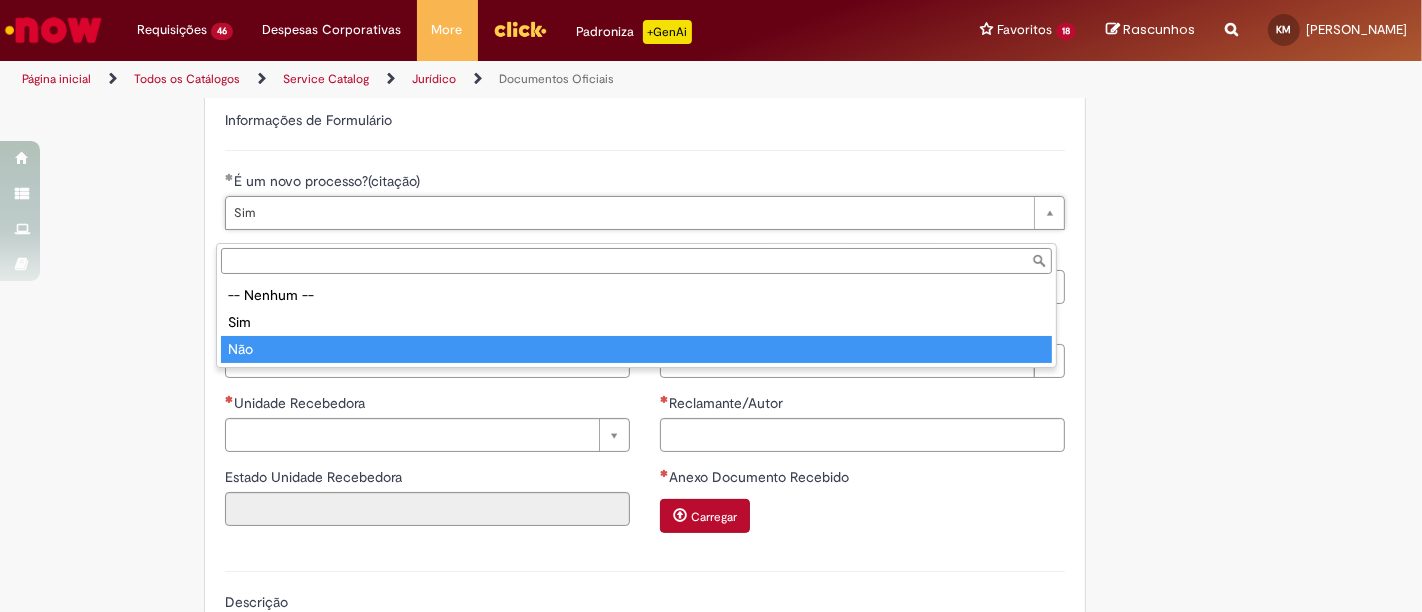 type on "***" 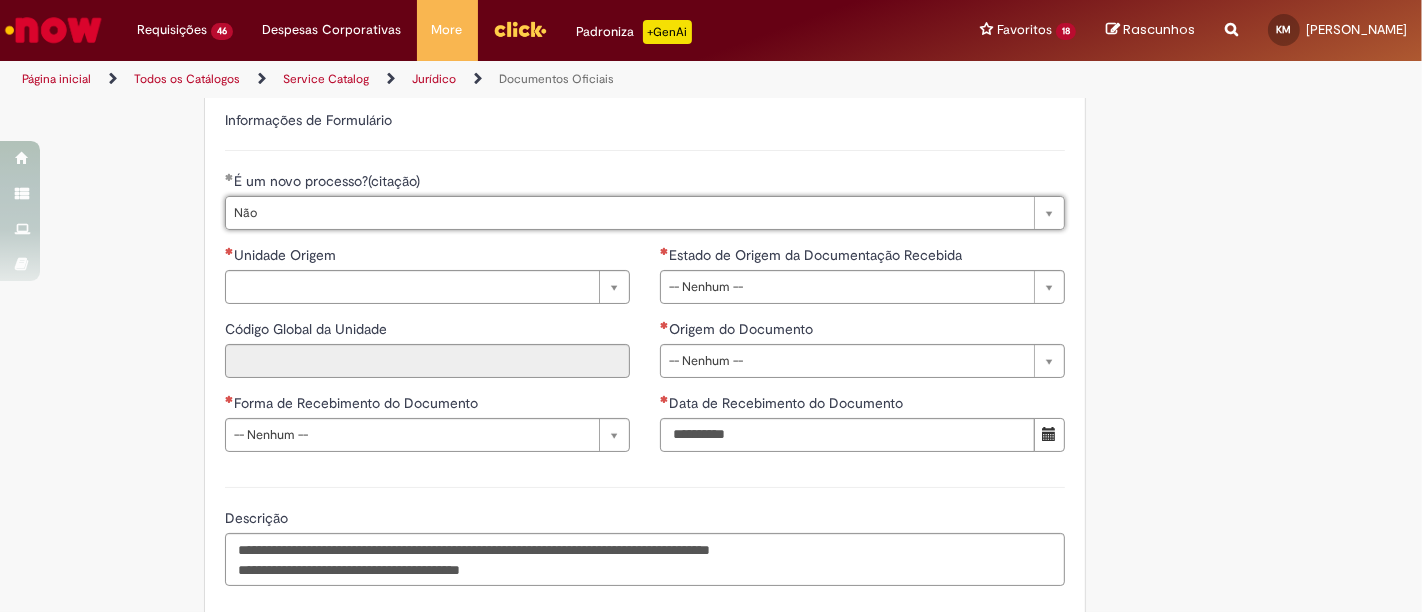 scroll, scrollTop: 0, scrollLeft: 21, axis: horizontal 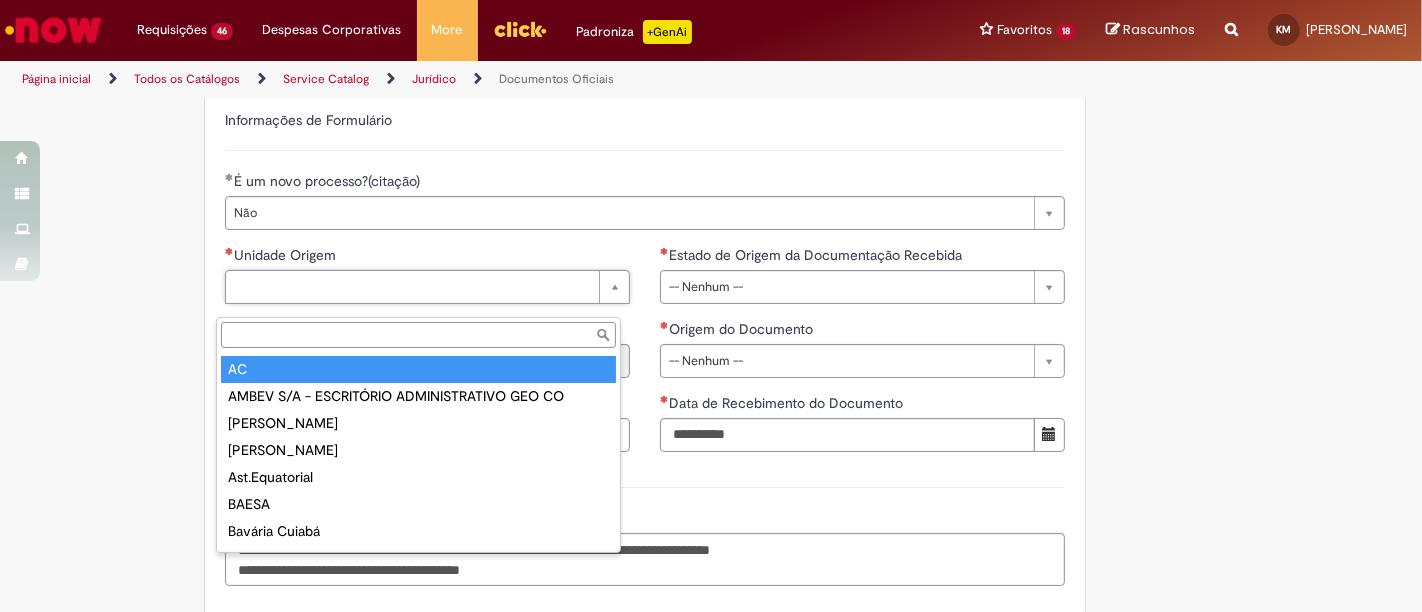 type on "**" 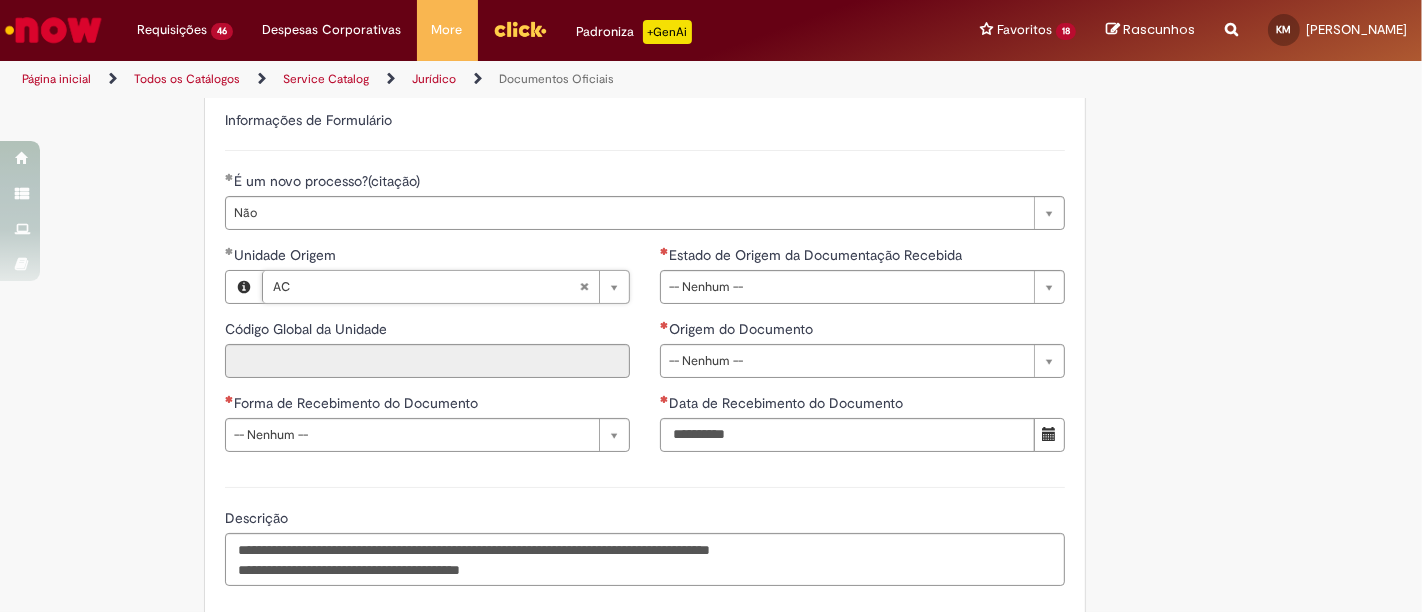 type on "****" 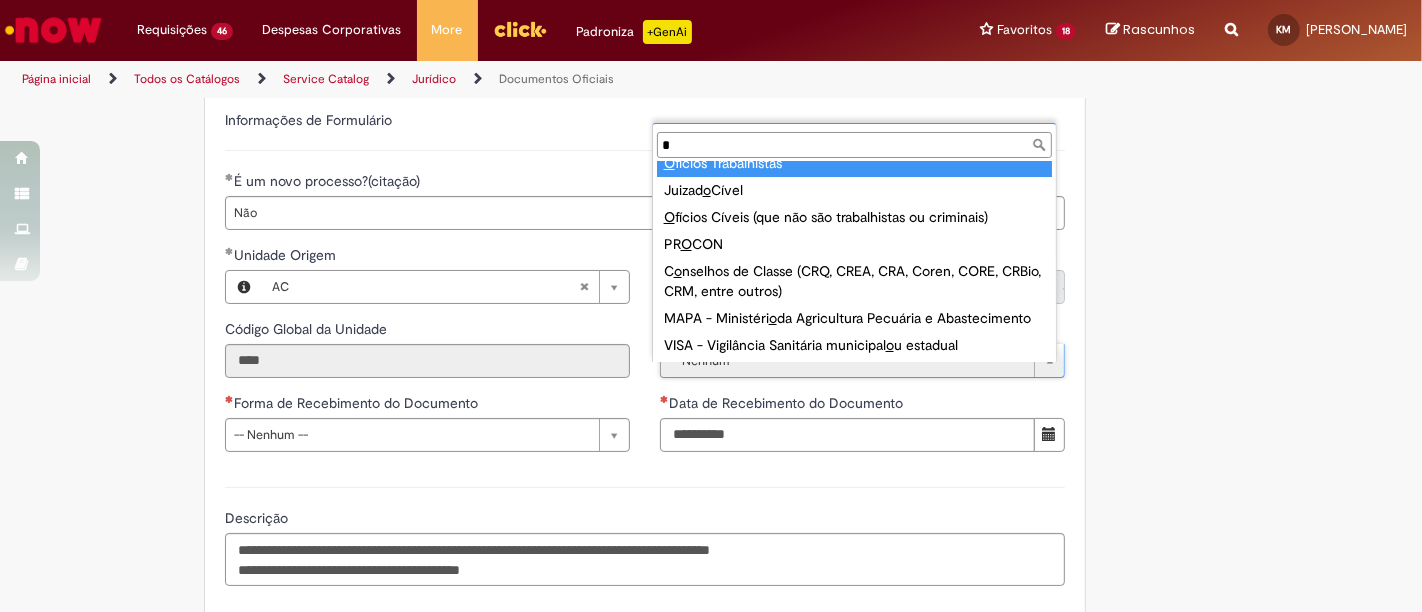 scroll, scrollTop: 0, scrollLeft: 0, axis: both 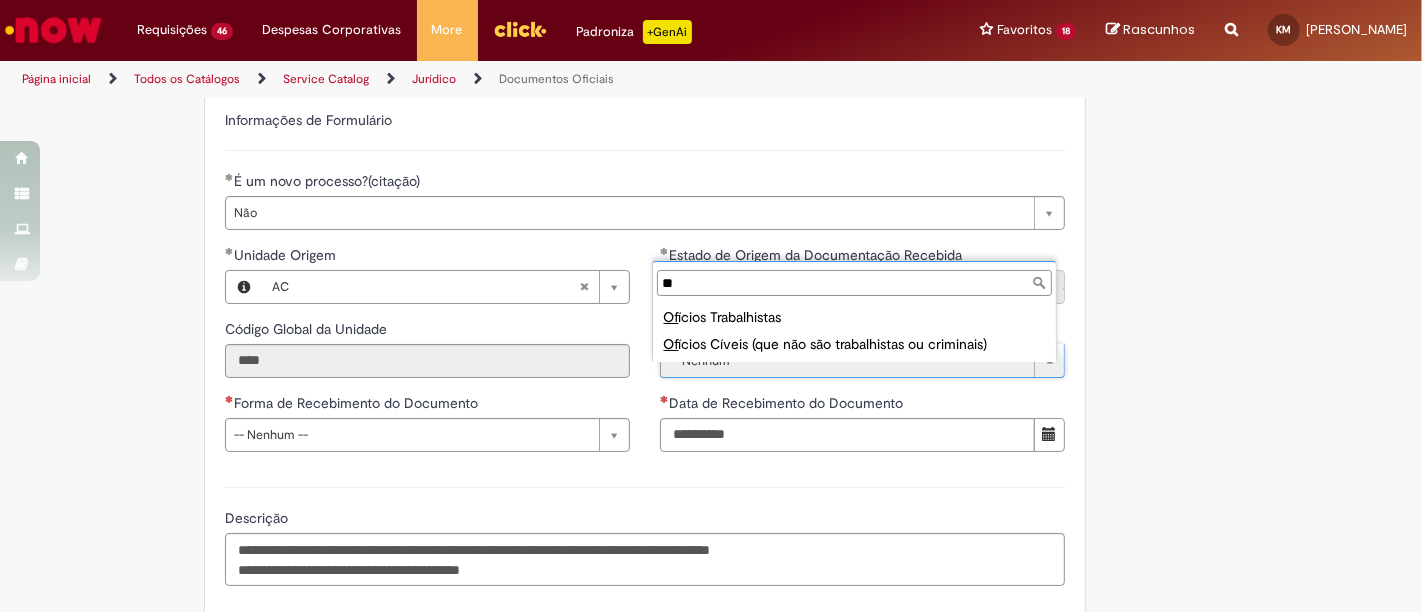 type on "**" 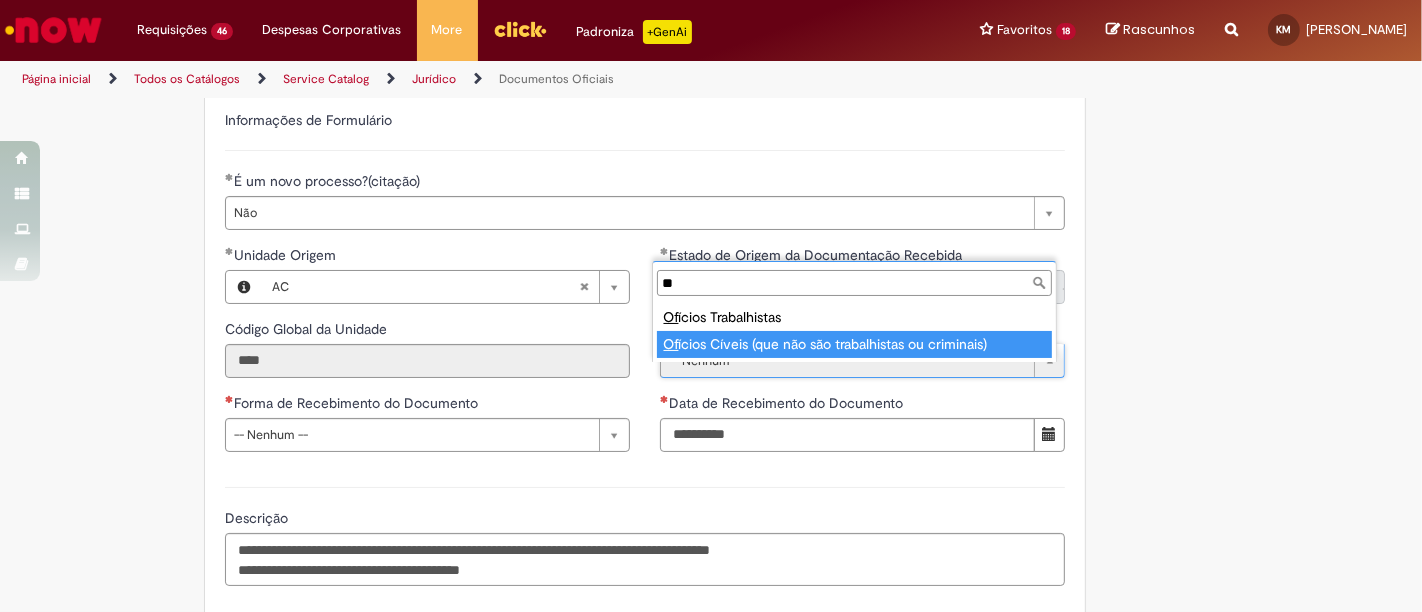type on "**********" 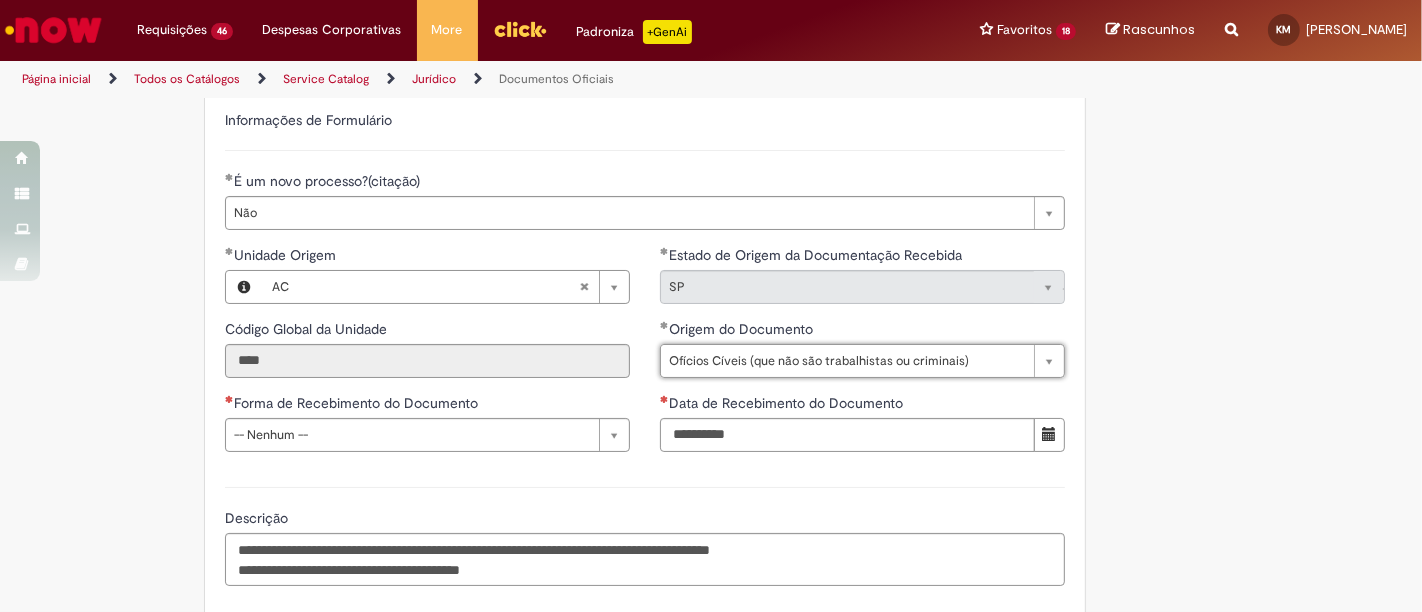 click on "**********" at bounding box center (711, 232) 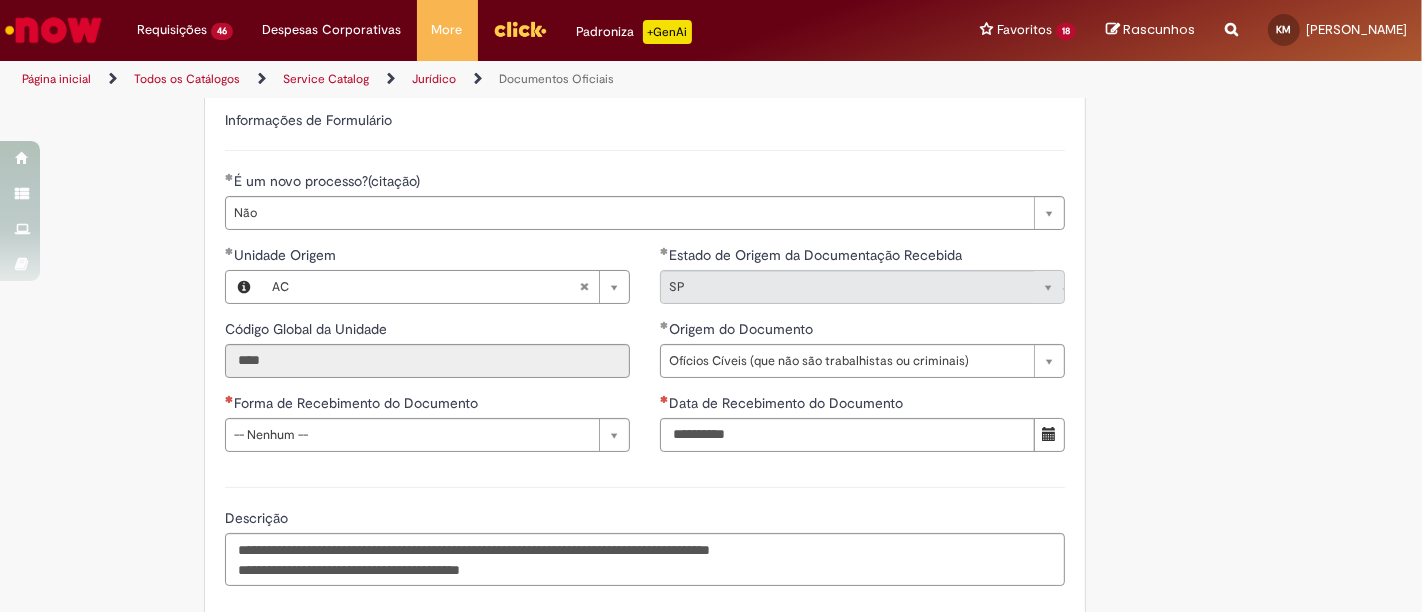 click on "**********" at bounding box center (427, 356) 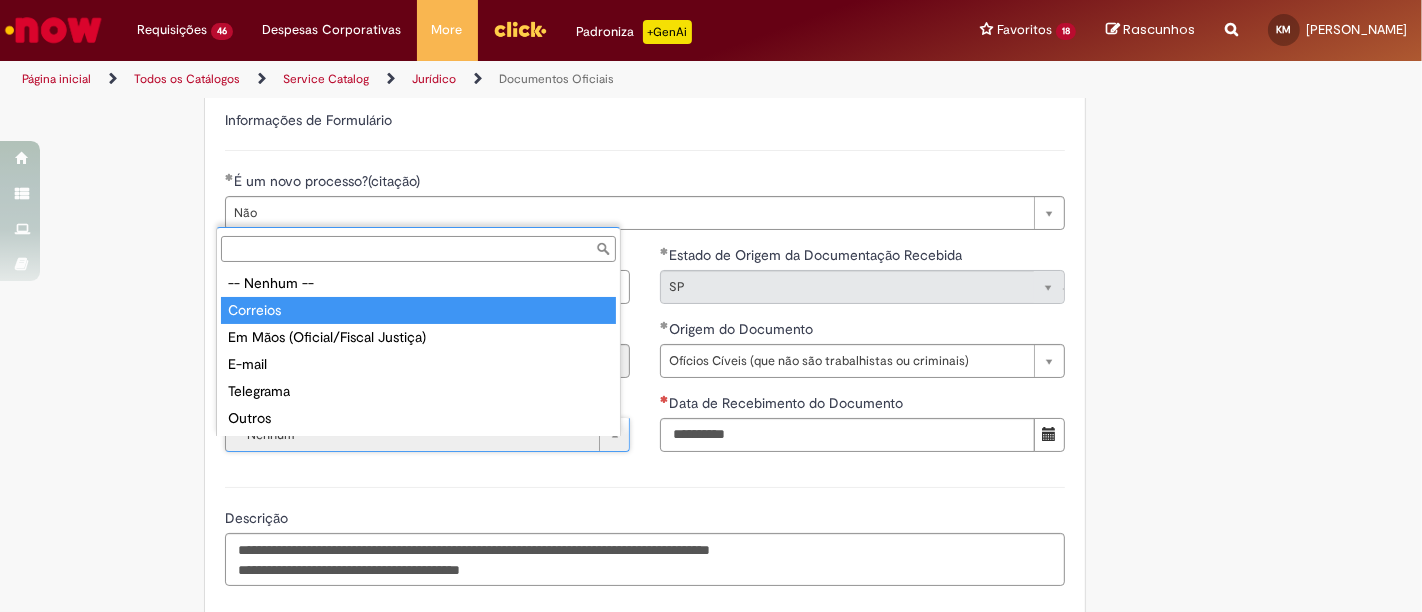 type on "********" 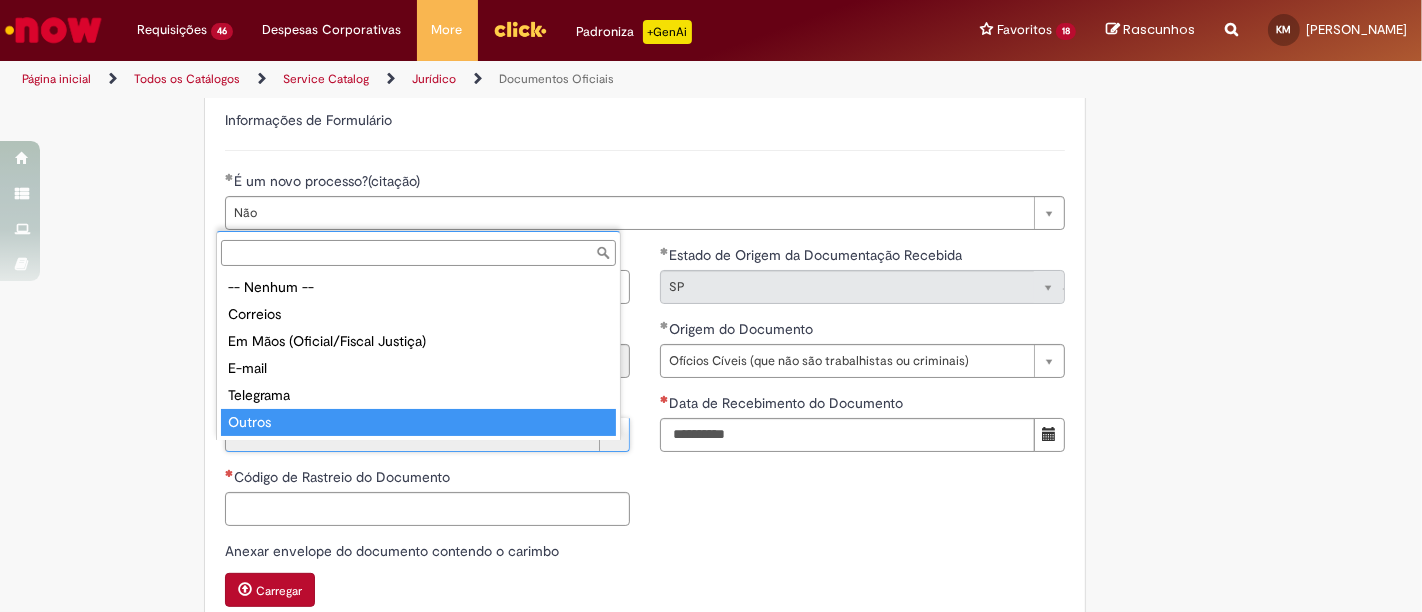 type on "******" 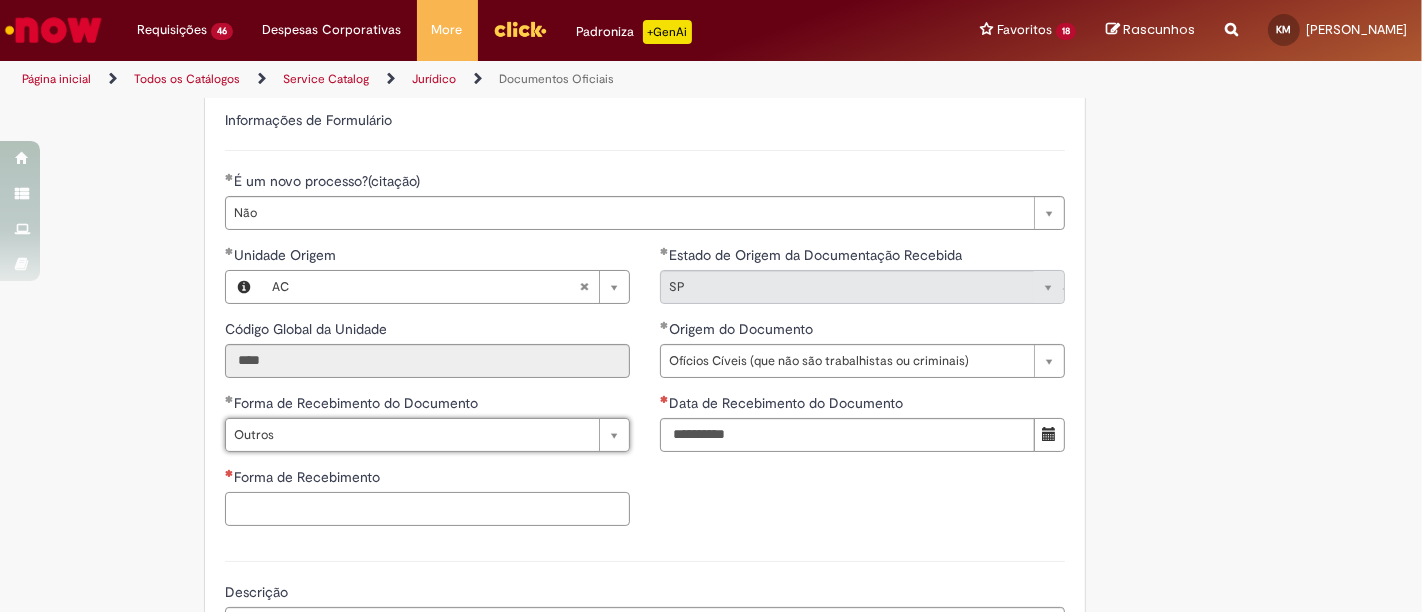 scroll, scrollTop: 0, scrollLeft: 0, axis: both 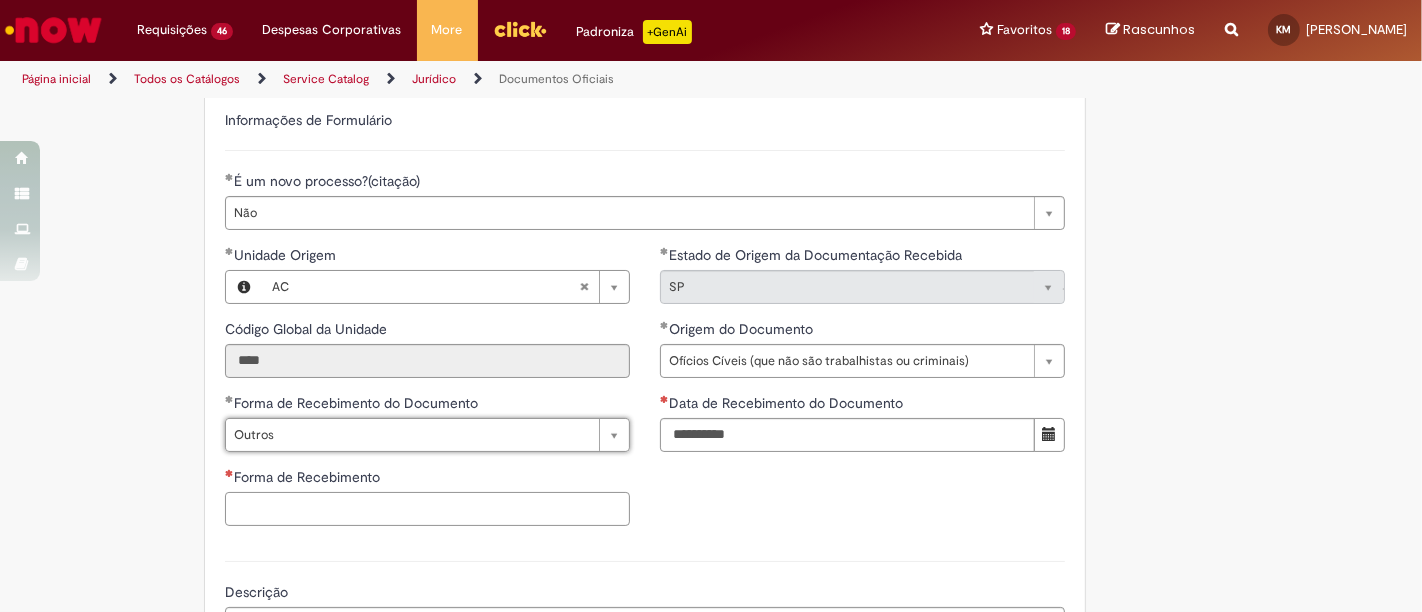 click on "Forma de Recebimento" at bounding box center (427, 509) 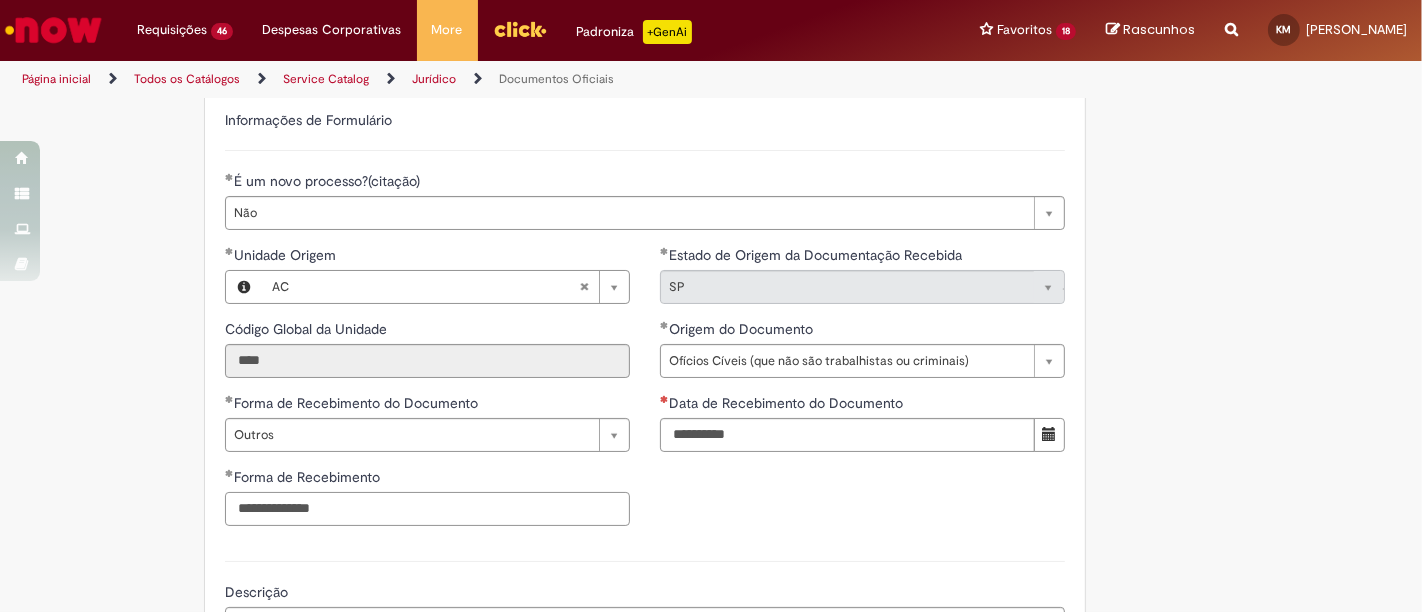type on "**********" 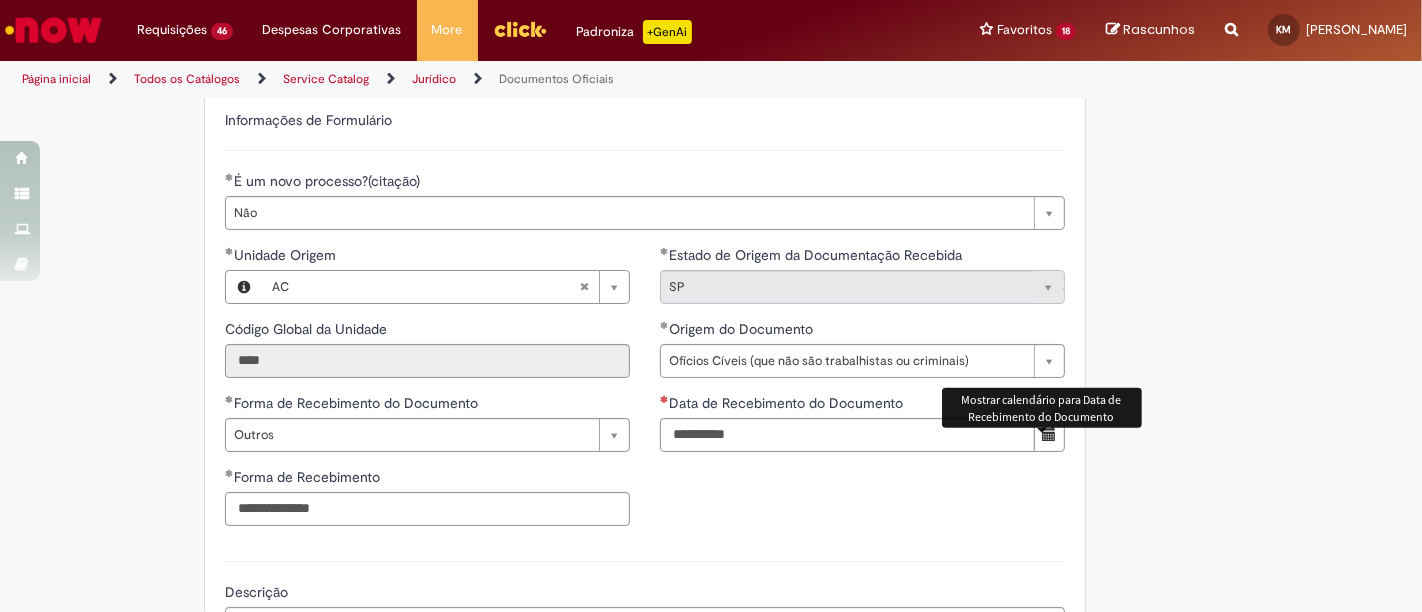 click at bounding box center (1049, 435) 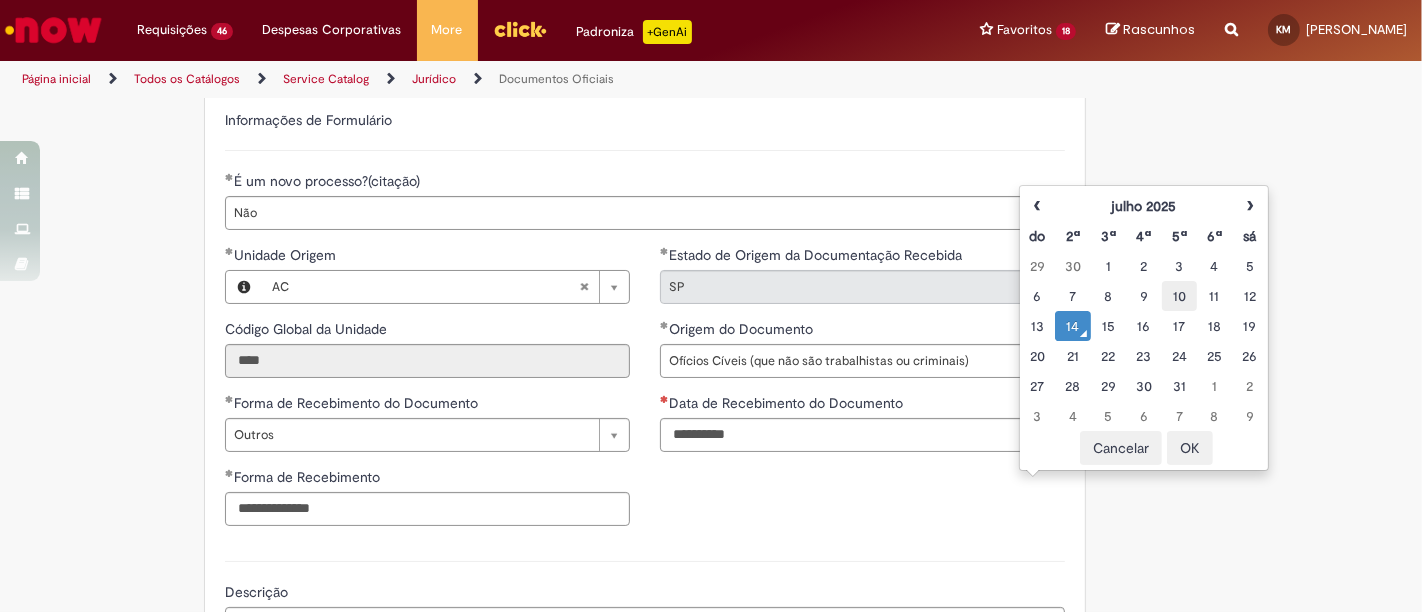 click on "10" at bounding box center [1179, 296] 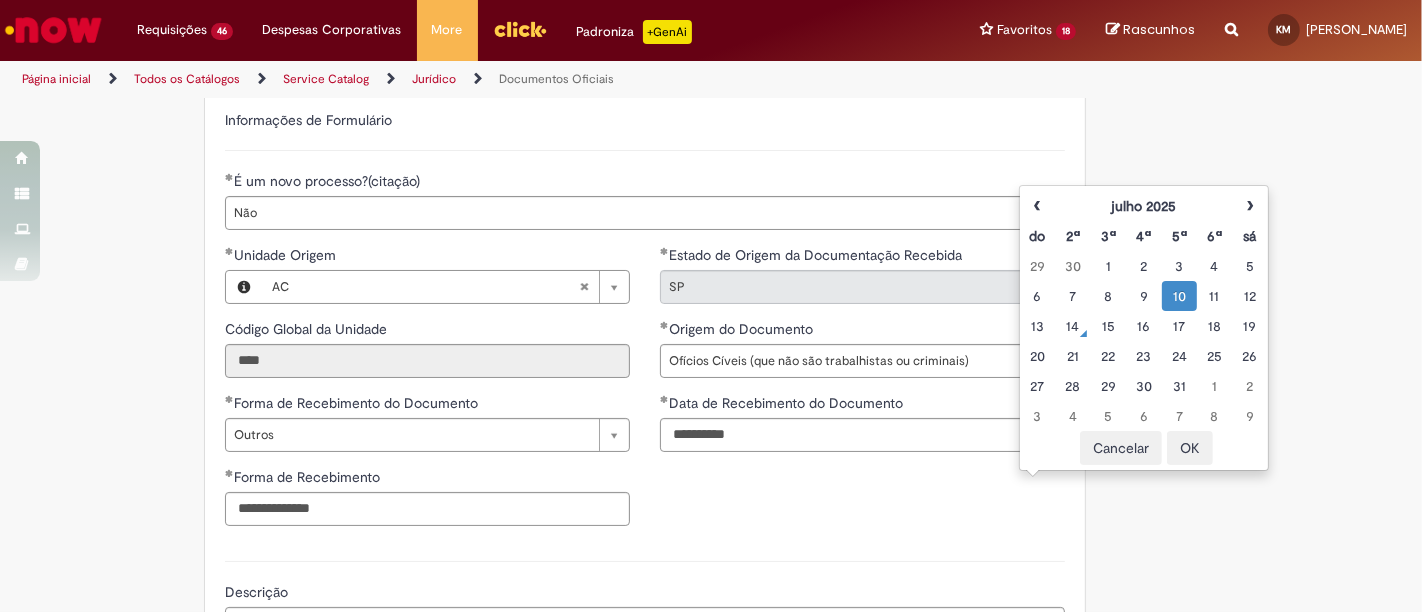 click on "OK" at bounding box center (1190, 448) 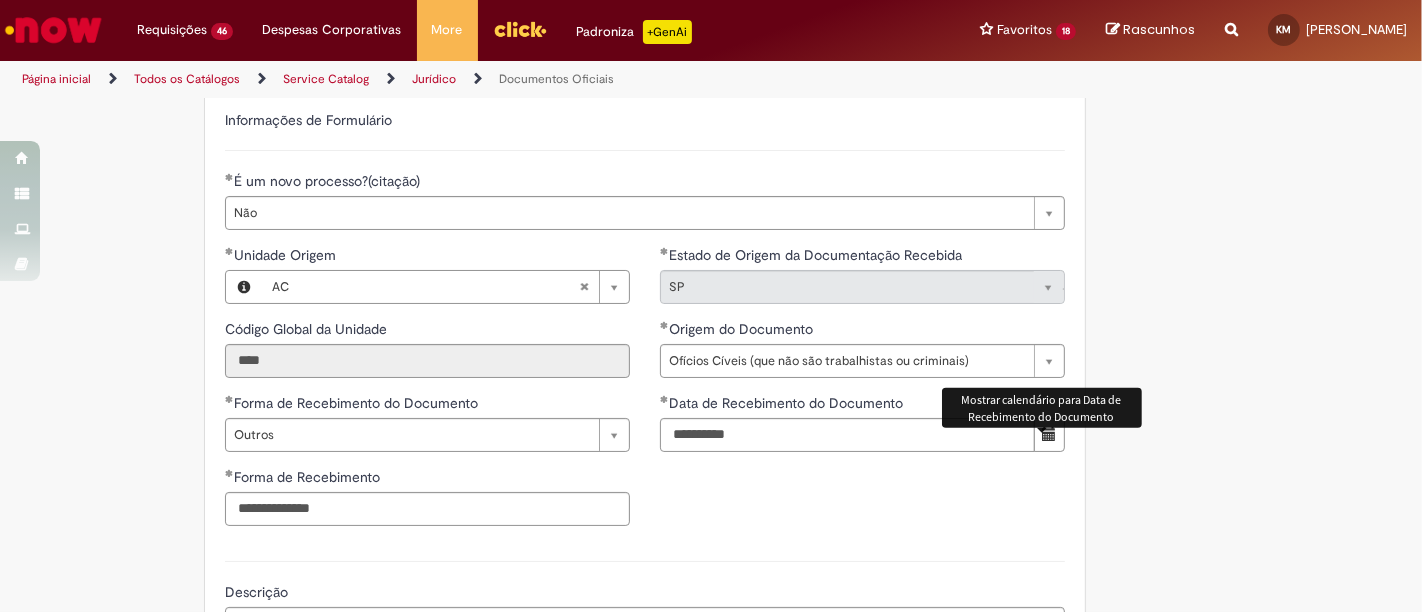 click on "**********" at bounding box center [645, 393] 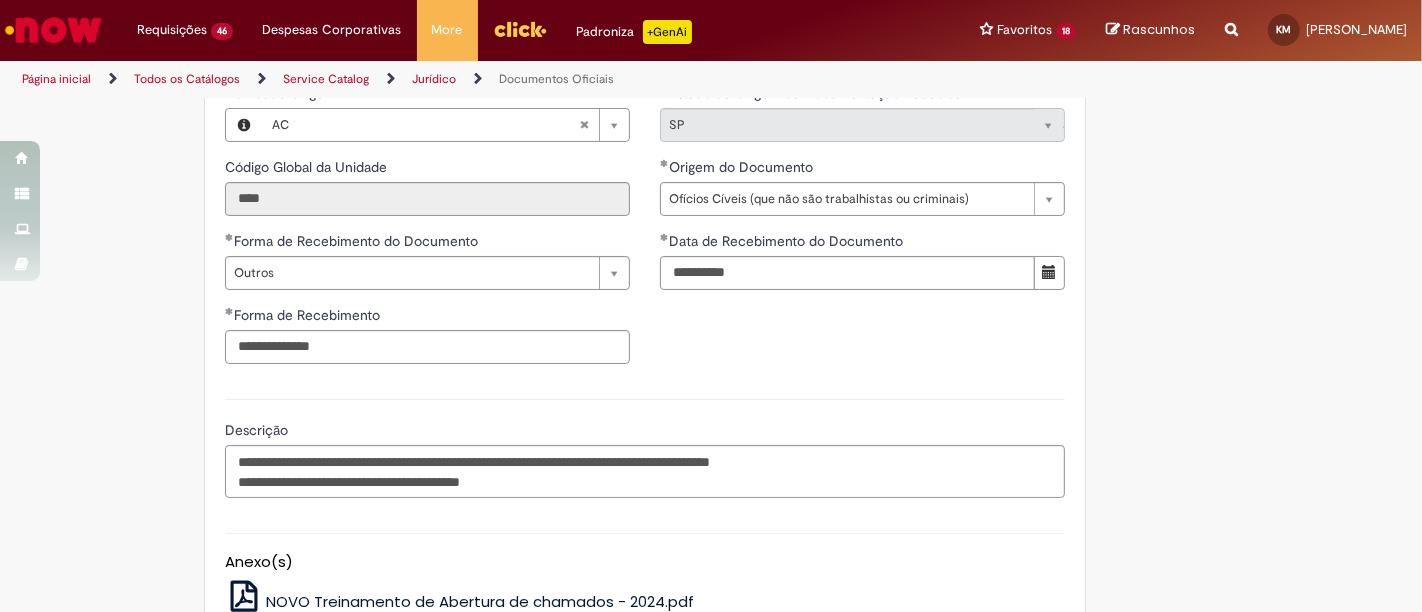 scroll, scrollTop: 953, scrollLeft: 0, axis: vertical 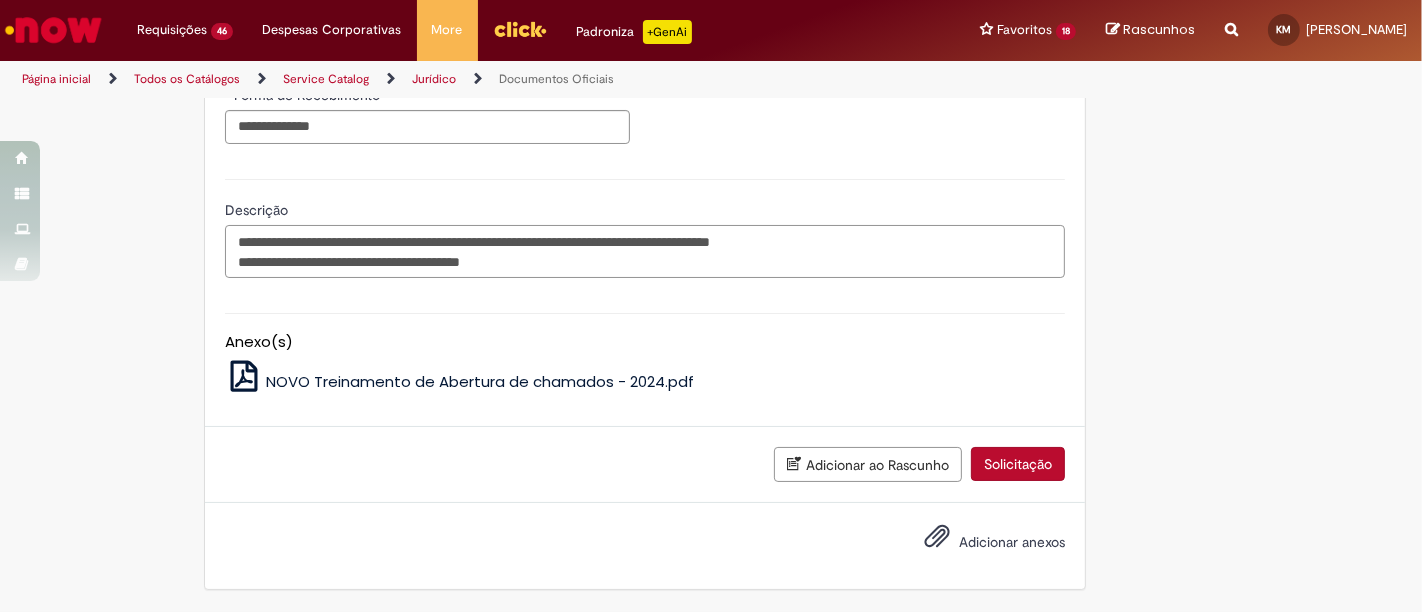click on "**********" at bounding box center [645, 251] 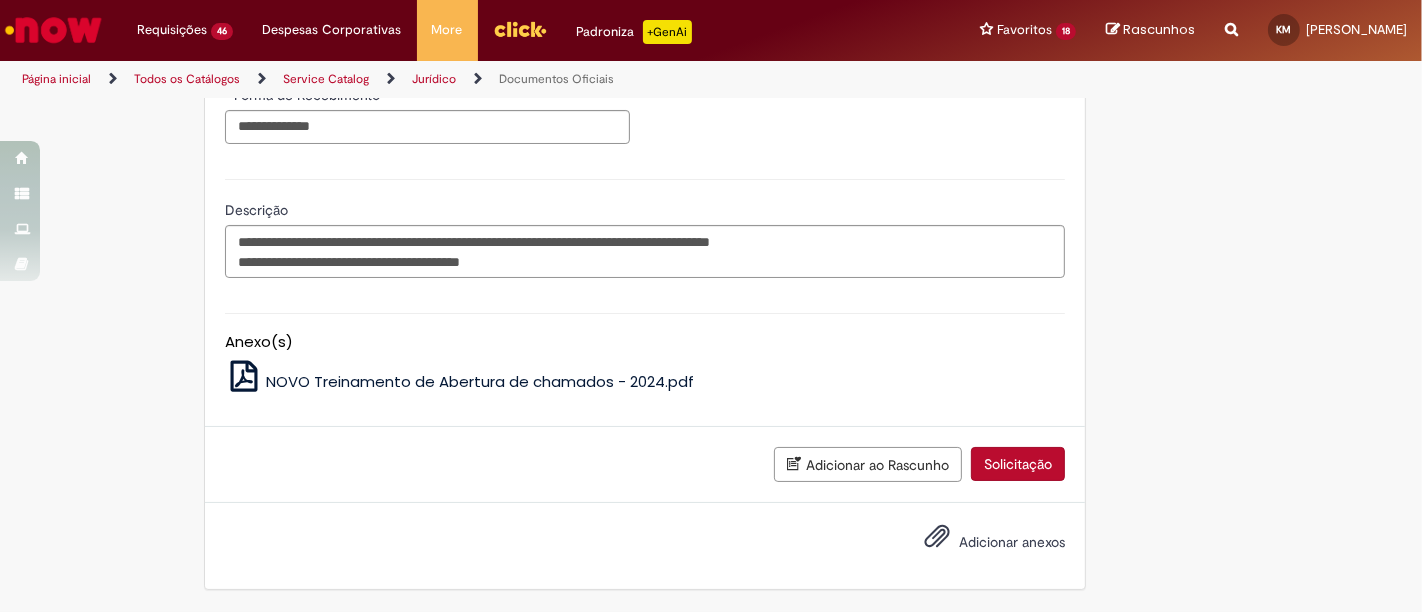 click at bounding box center (645, 313) 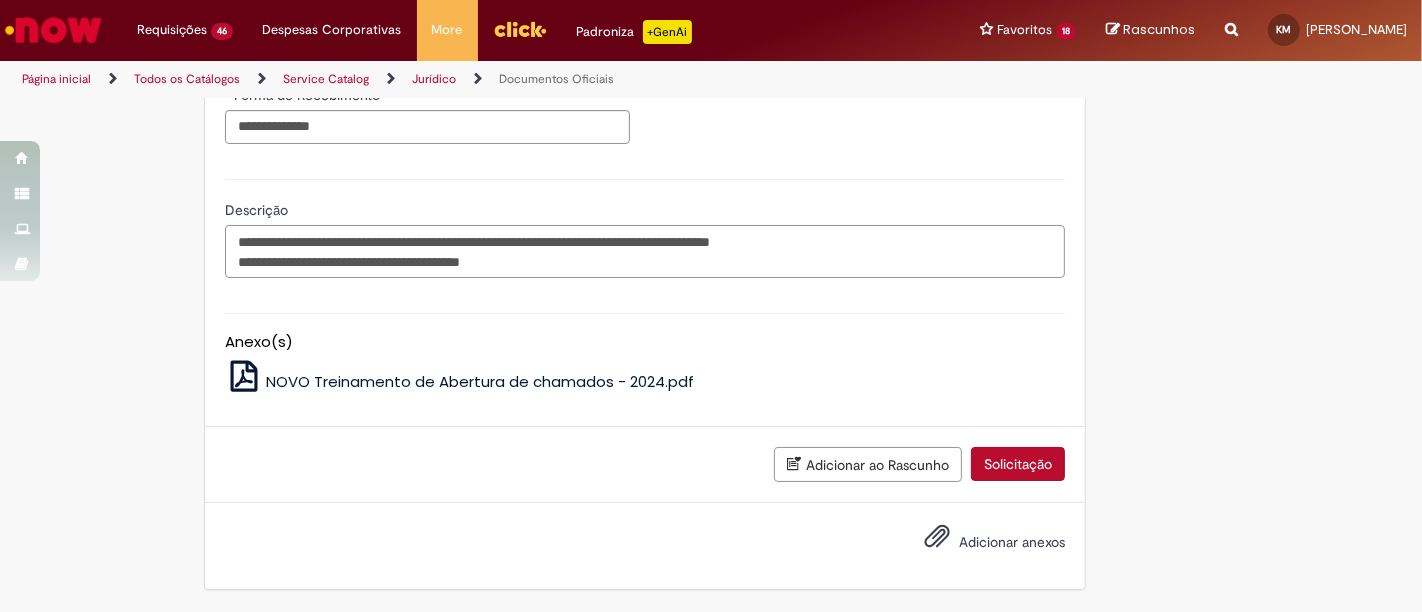 drag, startPoint x: 519, startPoint y: 265, endPoint x: 177, endPoint y: 258, distance: 342.07162 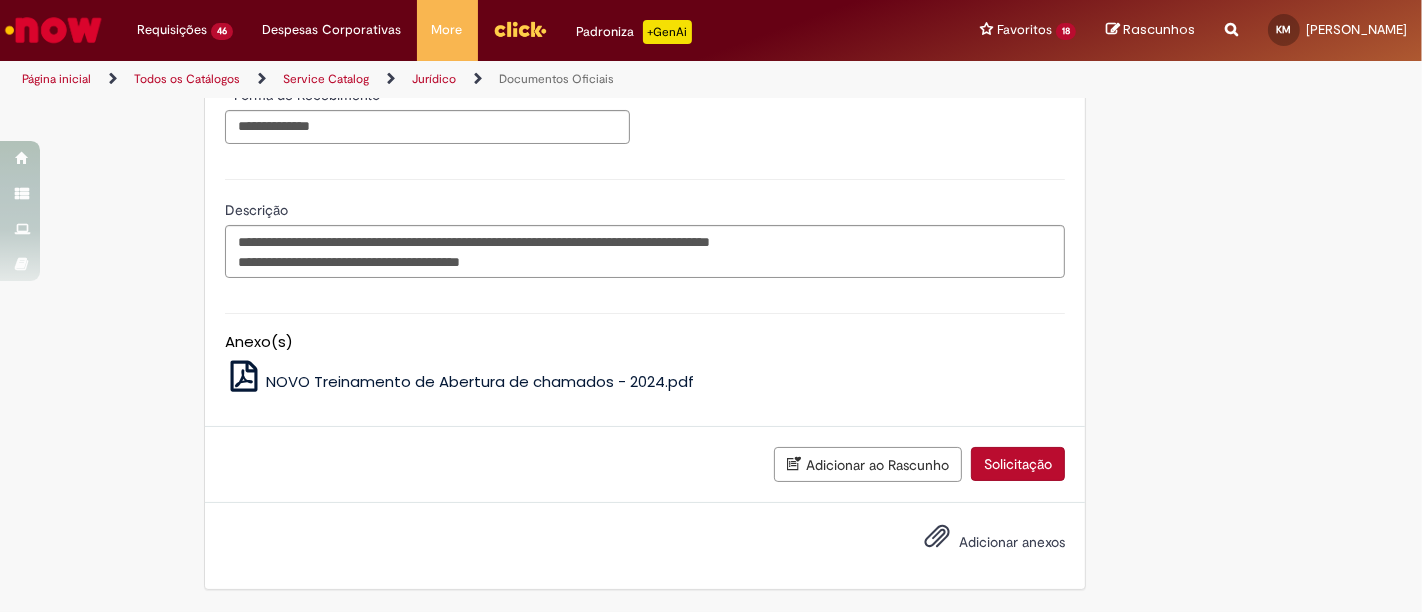 click on "Adicionar anexos" at bounding box center [1012, 542] 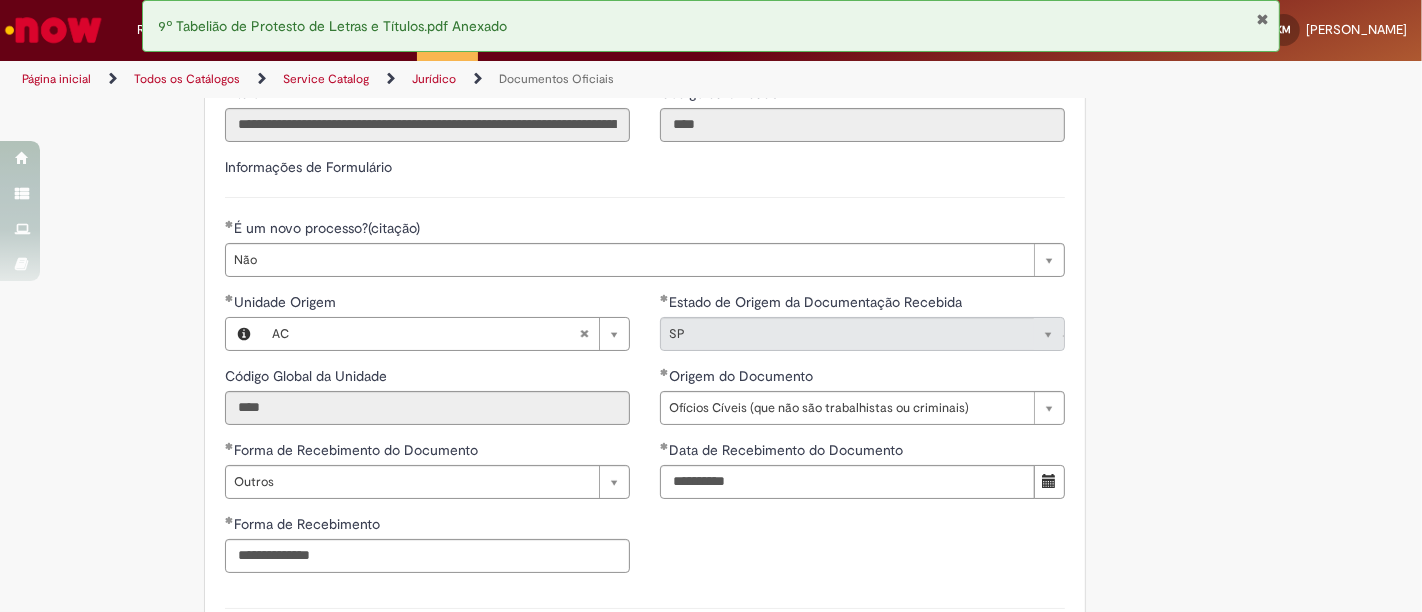 scroll, scrollTop: 1024, scrollLeft: 0, axis: vertical 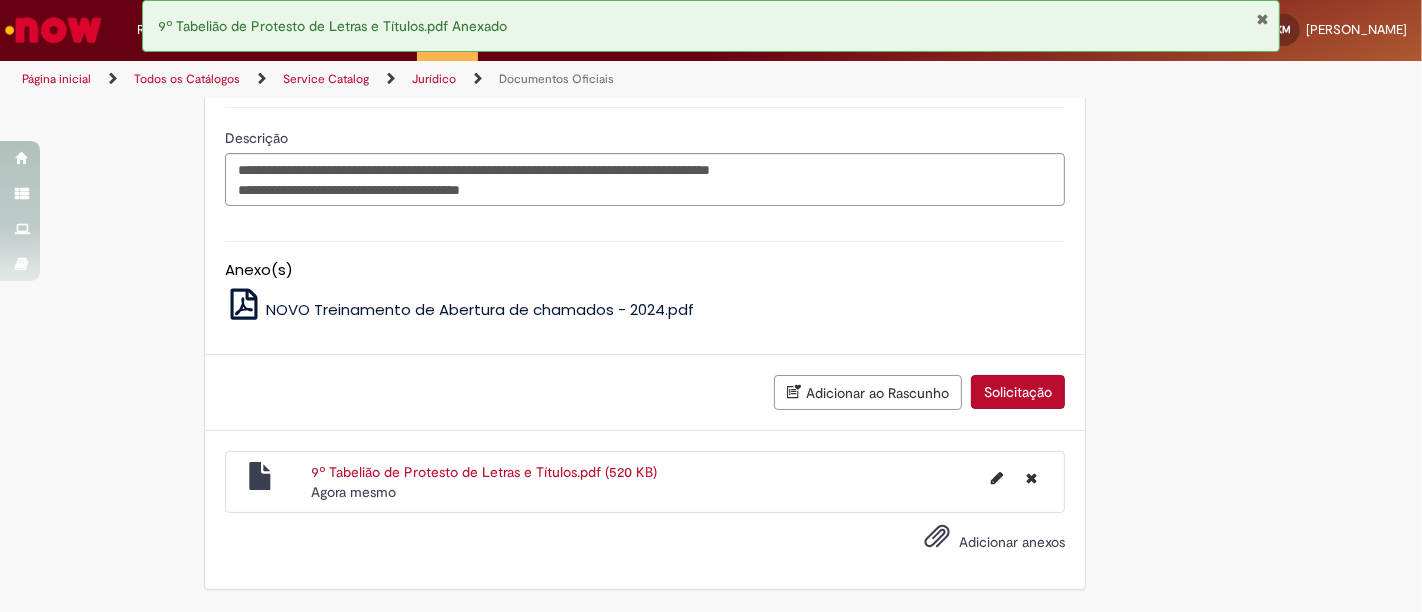 click on "Solicitação" at bounding box center (1018, 392) 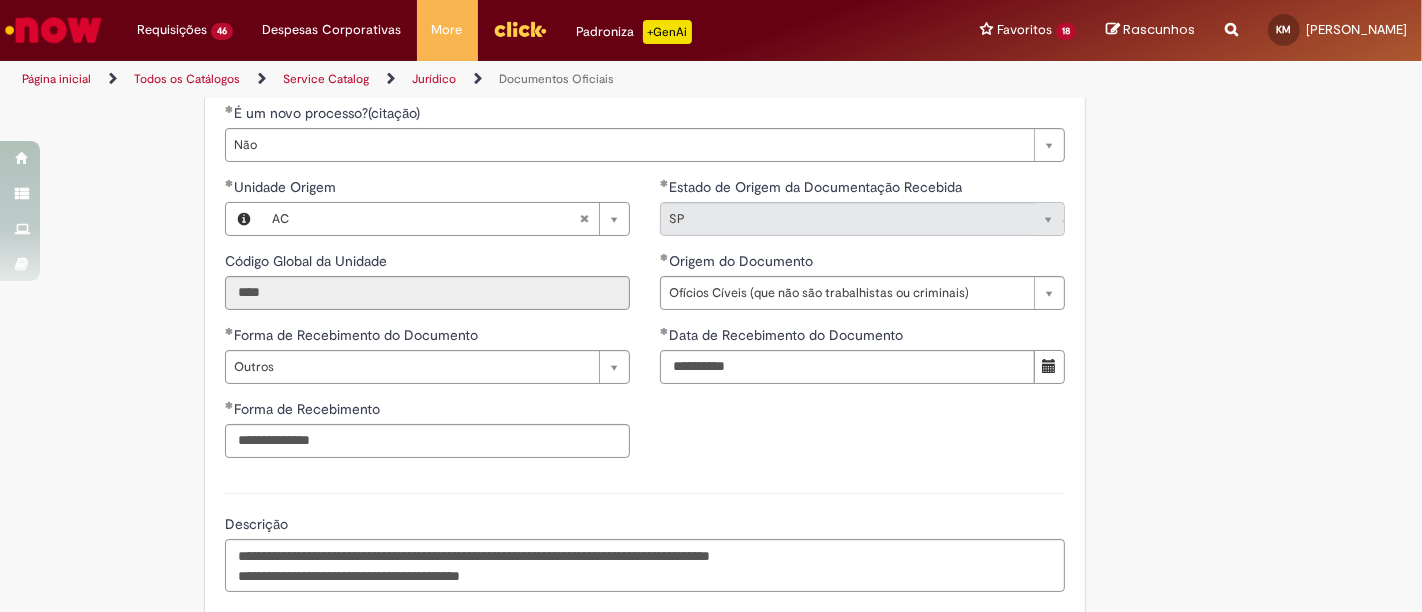 scroll, scrollTop: 867, scrollLeft: 0, axis: vertical 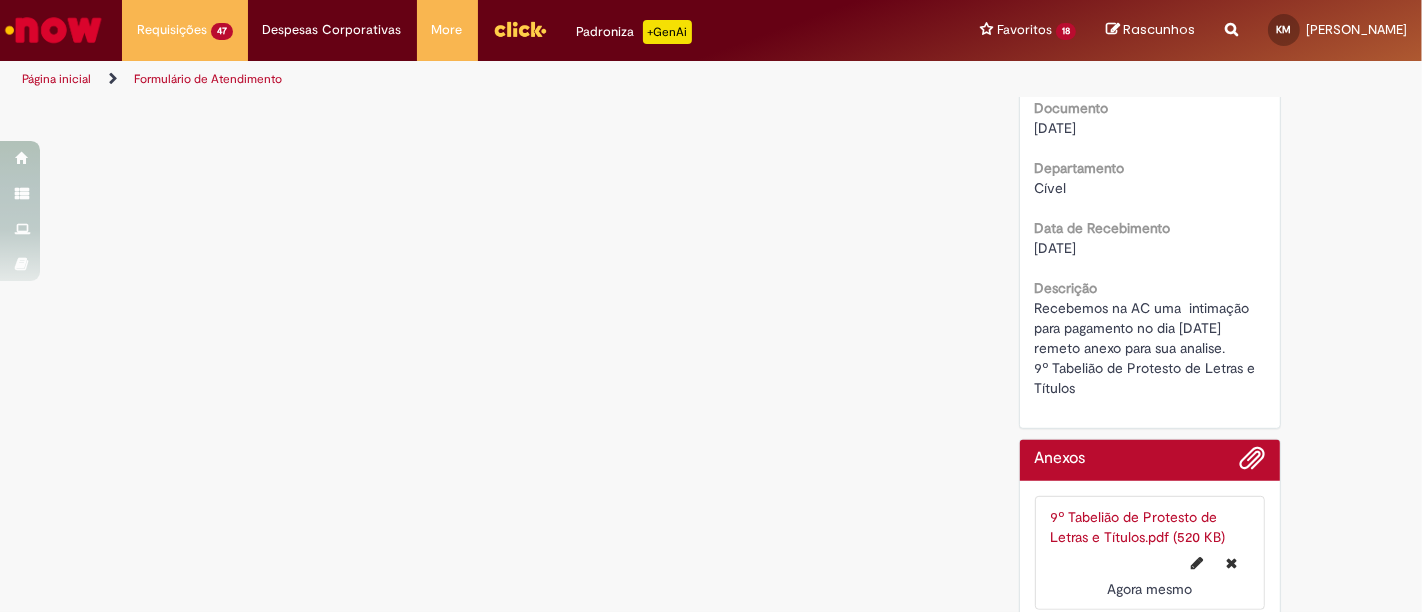 drag, startPoint x: 1020, startPoint y: 287, endPoint x: 1163, endPoint y: 381, distance: 171.1286 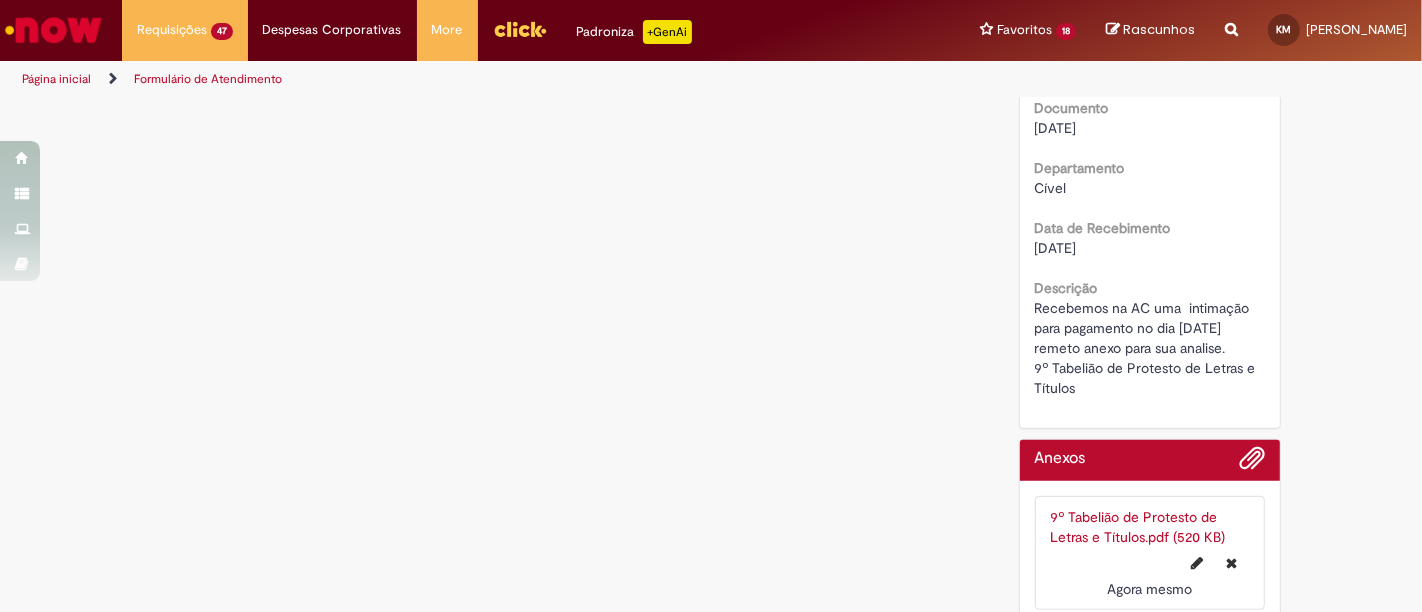 copy on "Recebemos na AC uma  intimação para pagamento no dia [DATE] remeto anexo para sua analise.
9º Tabelião de Protesto de Letras e Títulos" 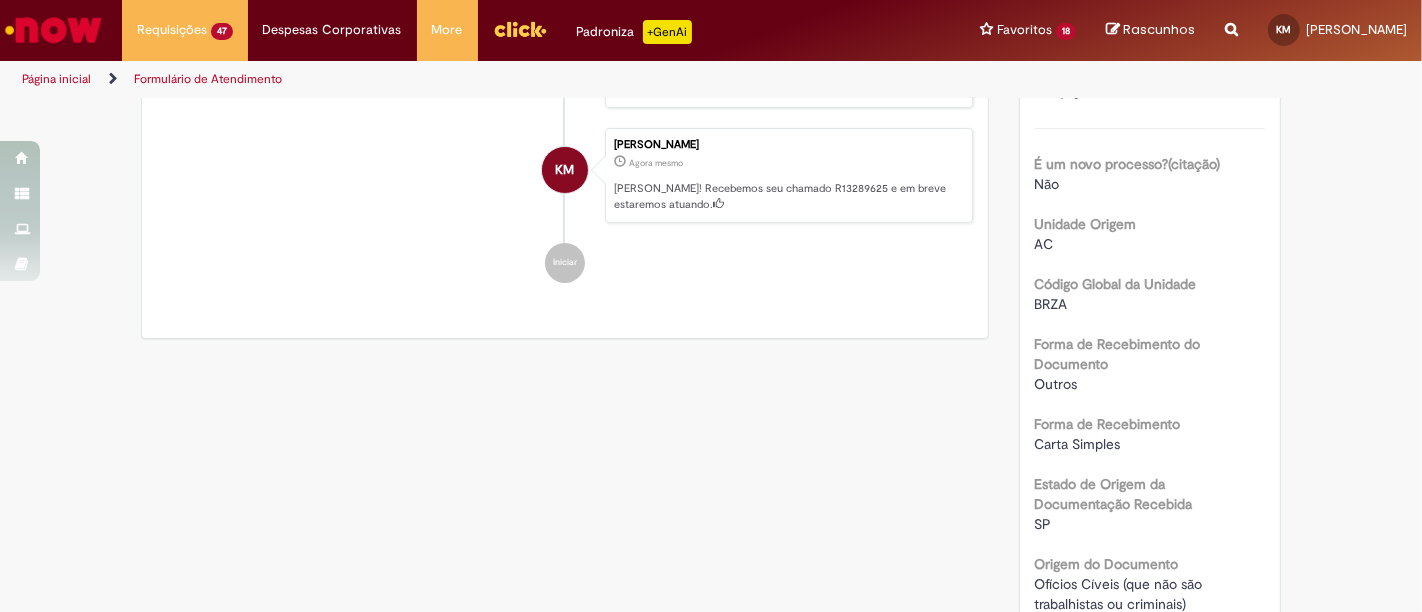 scroll, scrollTop: 5, scrollLeft: 0, axis: vertical 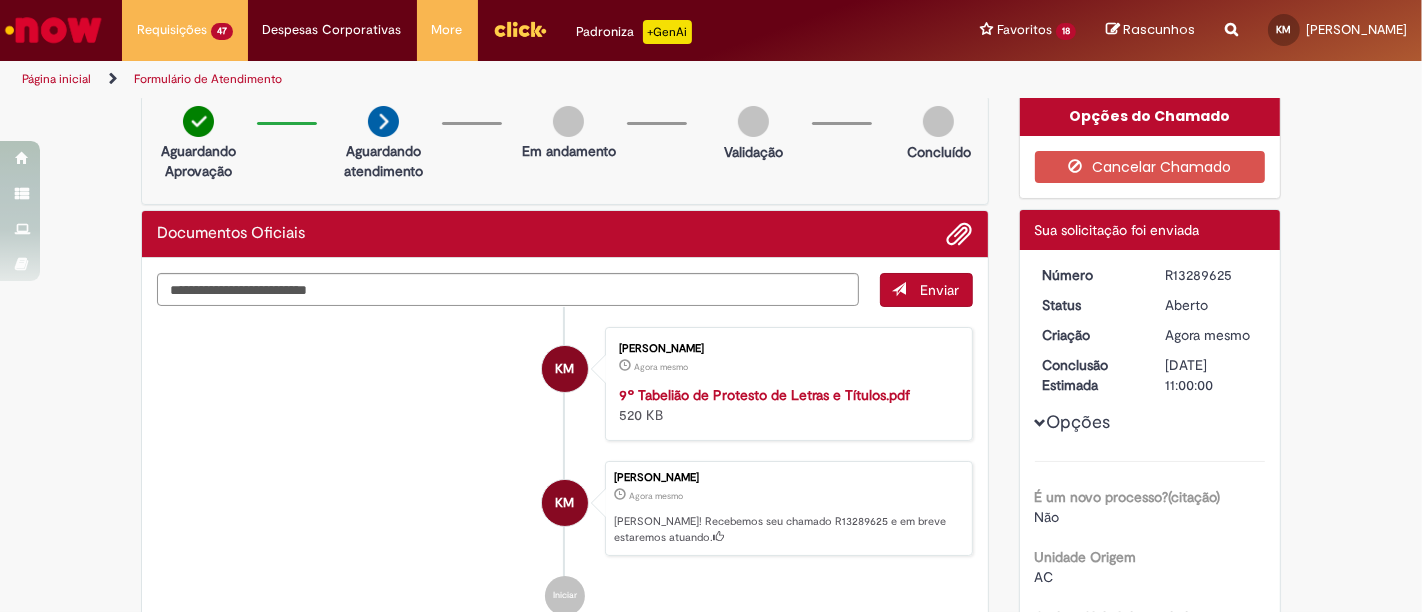 drag, startPoint x: 1154, startPoint y: 271, endPoint x: 1245, endPoint y: 275, distance: 91.08787 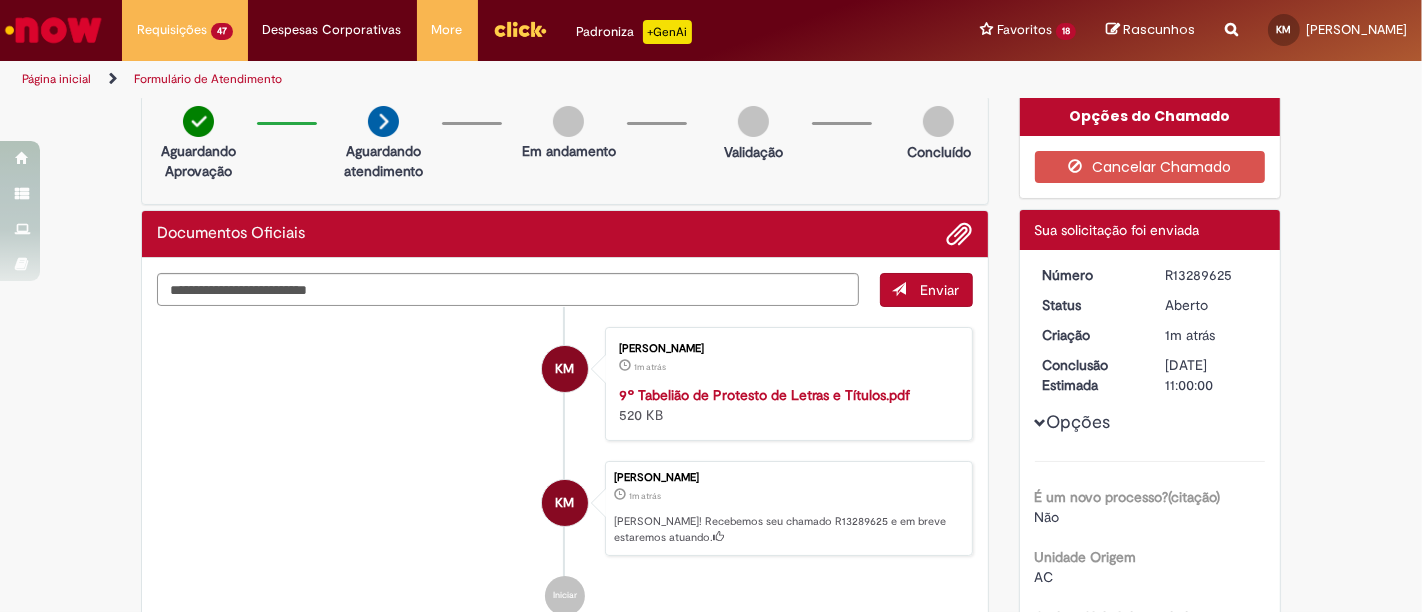 click on "R13289625" at bounding box center [1211, 275] 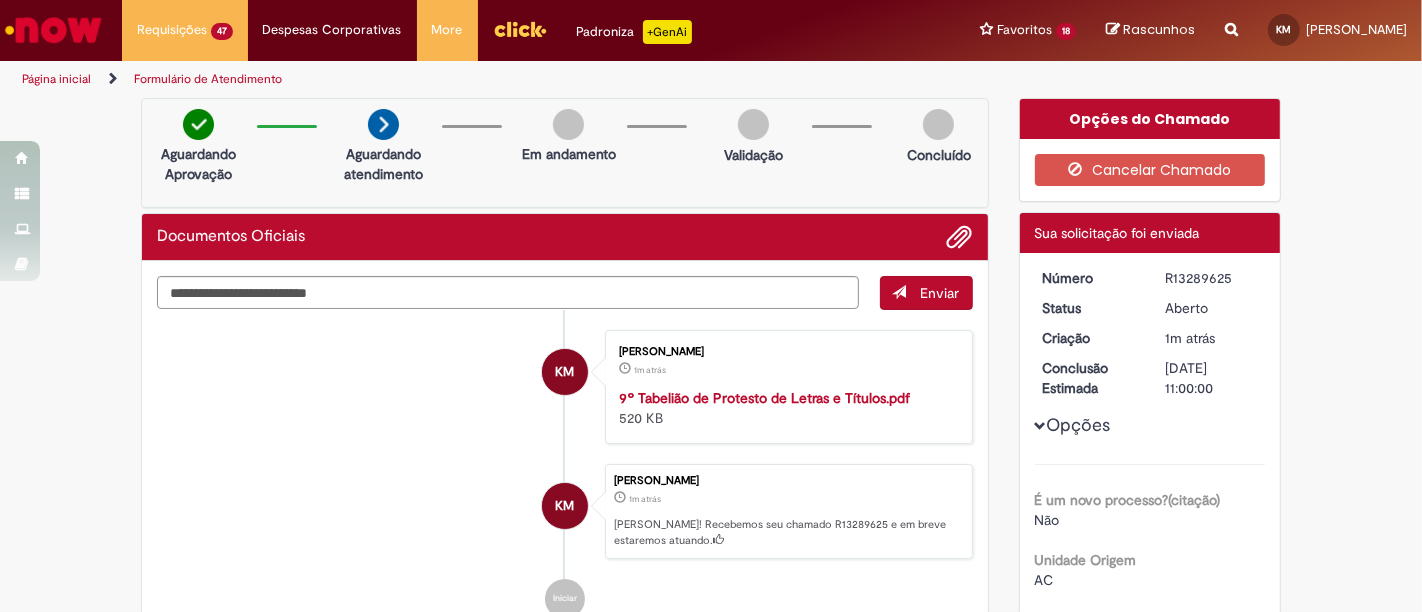 scroll, scrollTop: 0, scrollLeft: 0, axis: both 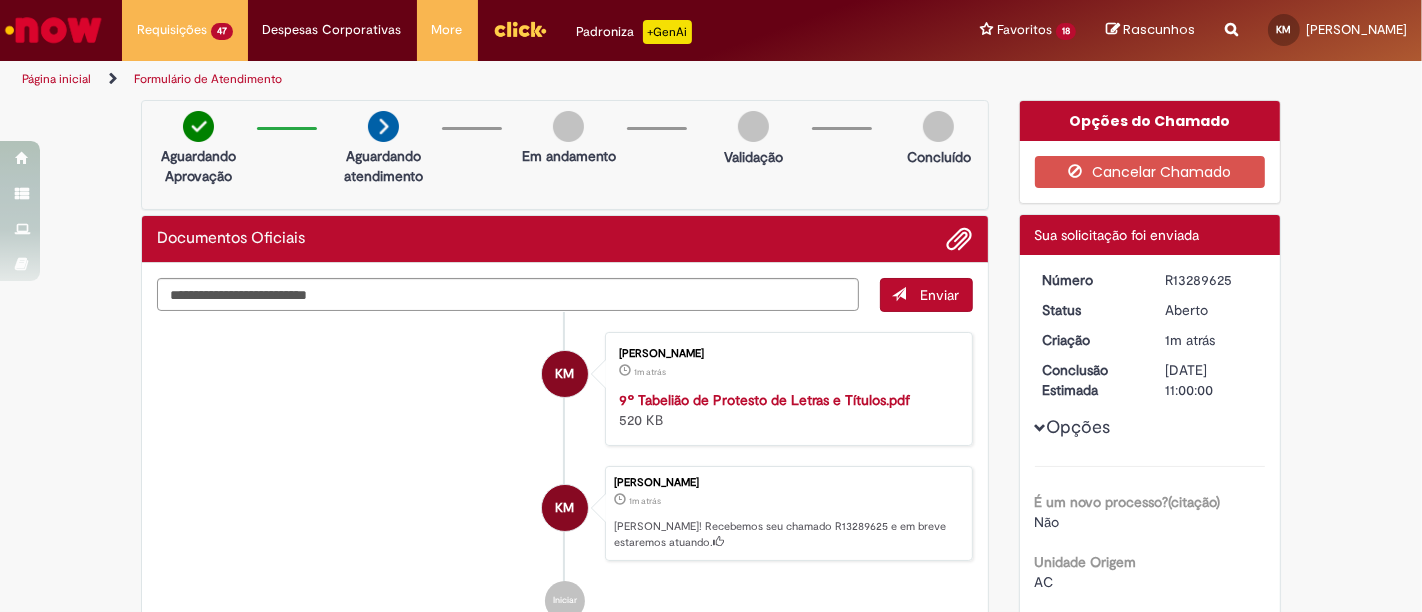 drag, startPoint x: 1236, startPoint y: 279, endPoint x: 1128, endPoint y: 279, distance: 108 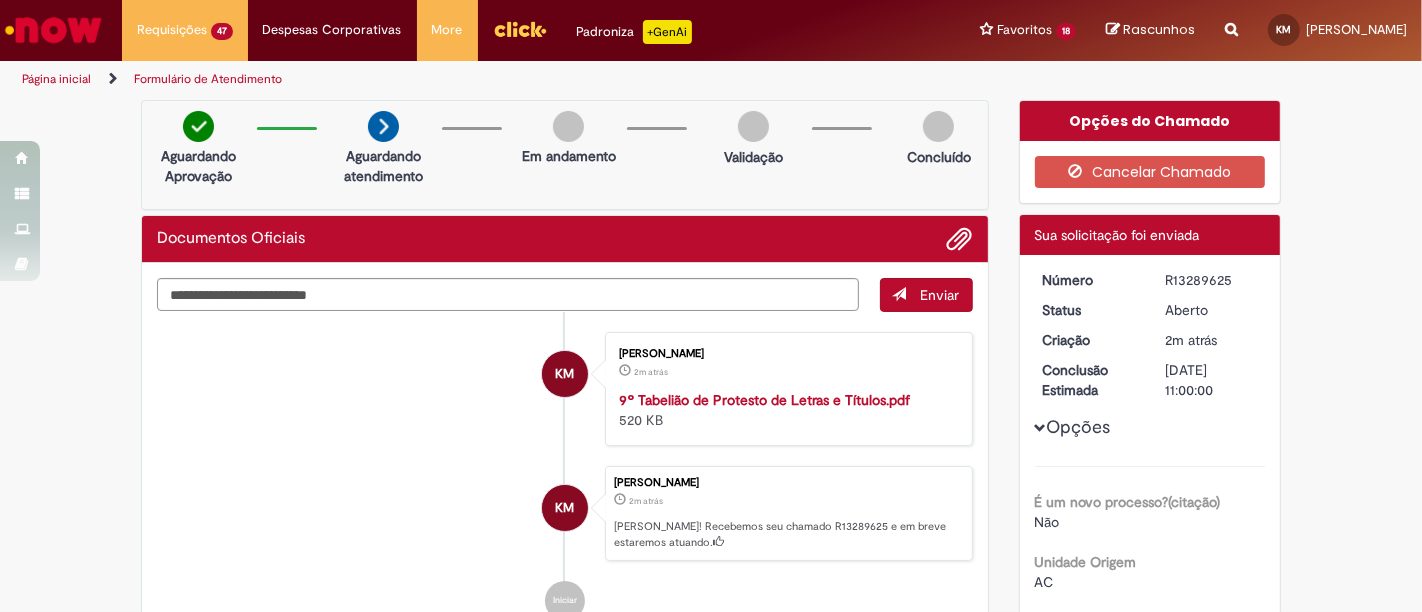 drag, startPoint x: 1229, startPoint y: 283, endPoint x: 1115, endPoint y: 283, distance: 114 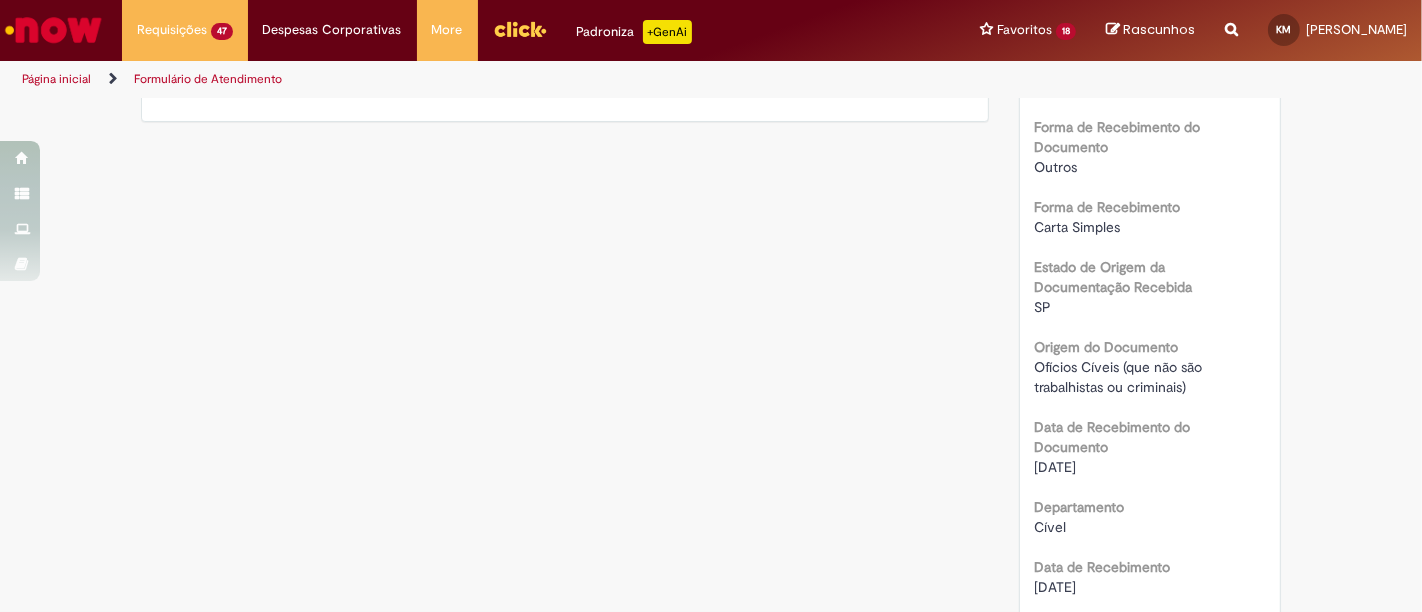 scroll, scrollTop: 894, scrollLeft: 0, axis: vertical 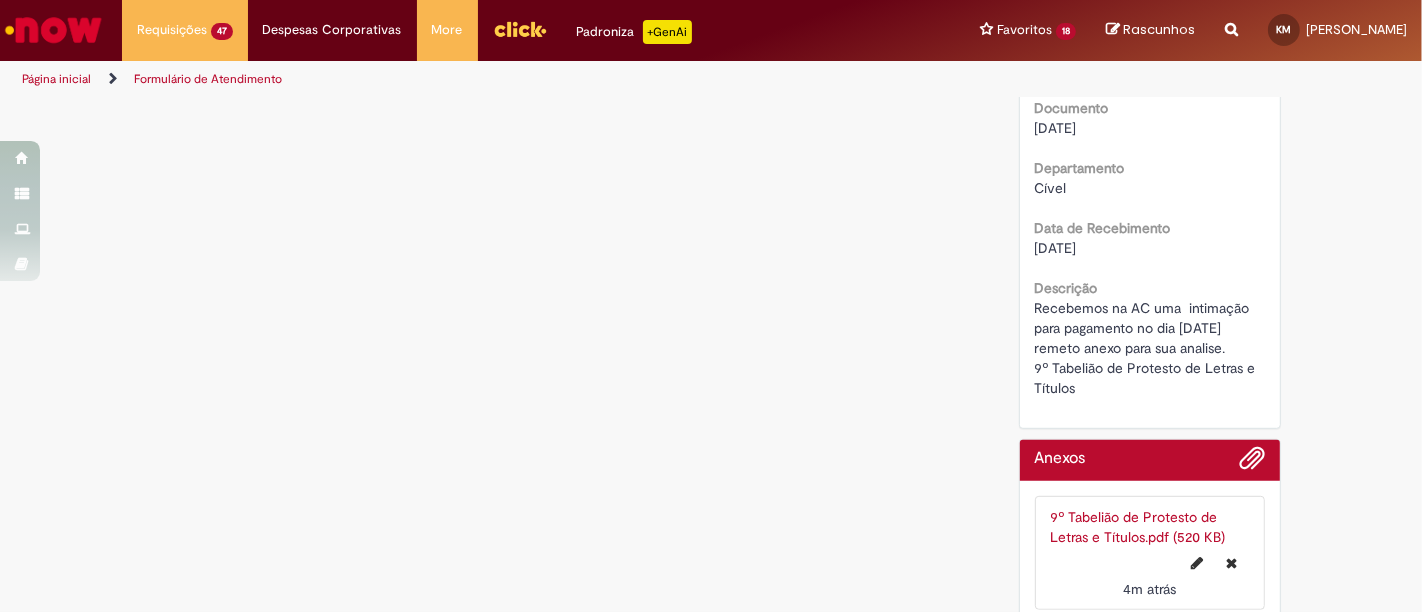drag, startPoint x: 1027, startPoint y: 287, endPoint x: 1091, endPoint y: 382, distance: 114.546936 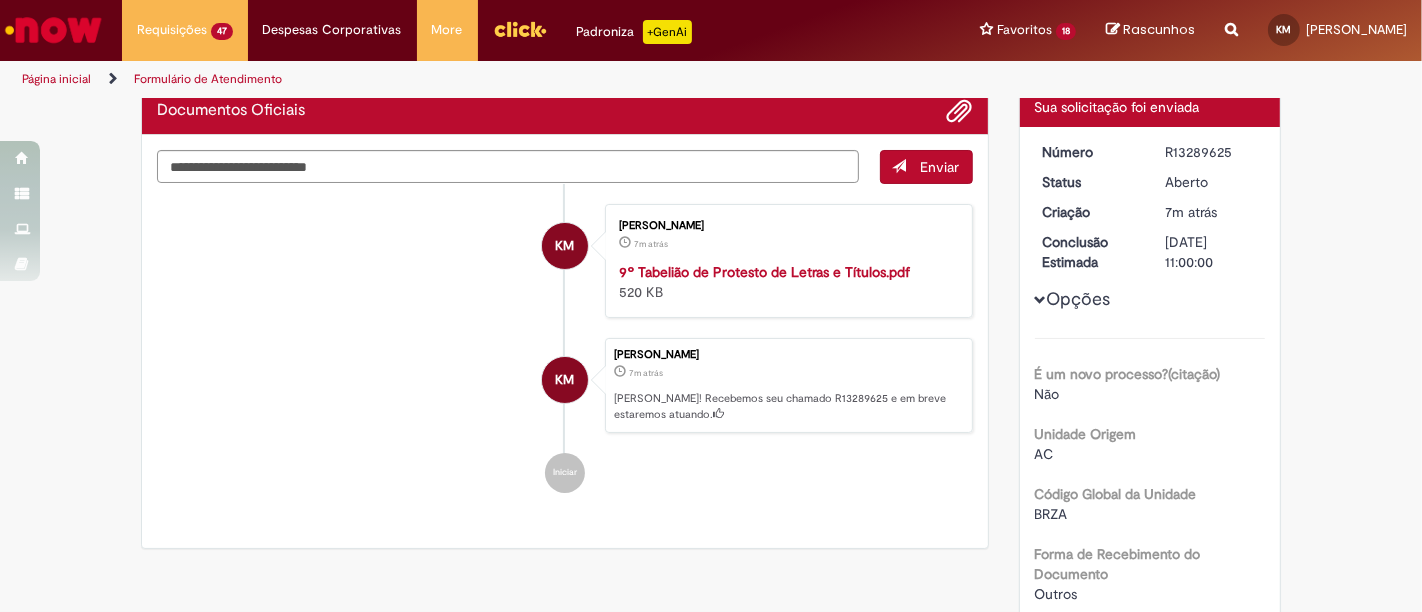 scroll, scrollTop: 0, scrollLeft: 0, axis: both 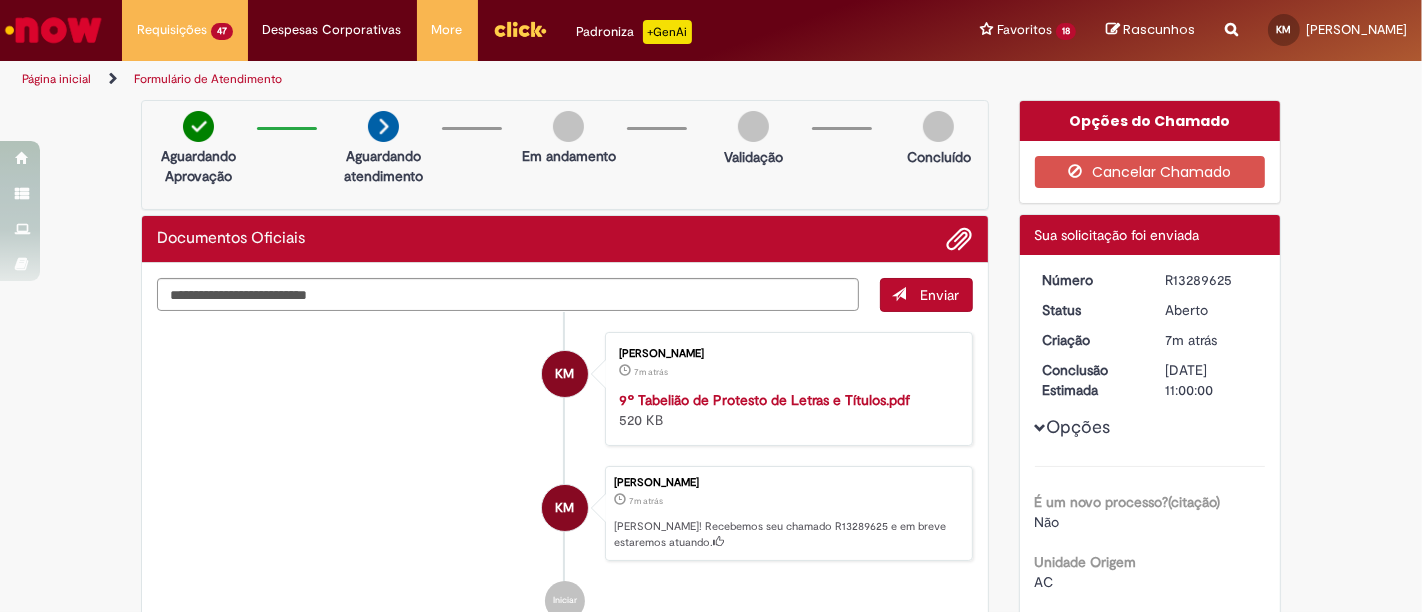 drag, startPoint x: 1222, startPoint y: 279, endPoint x: 1143, endPoint y: 279, distance: 79 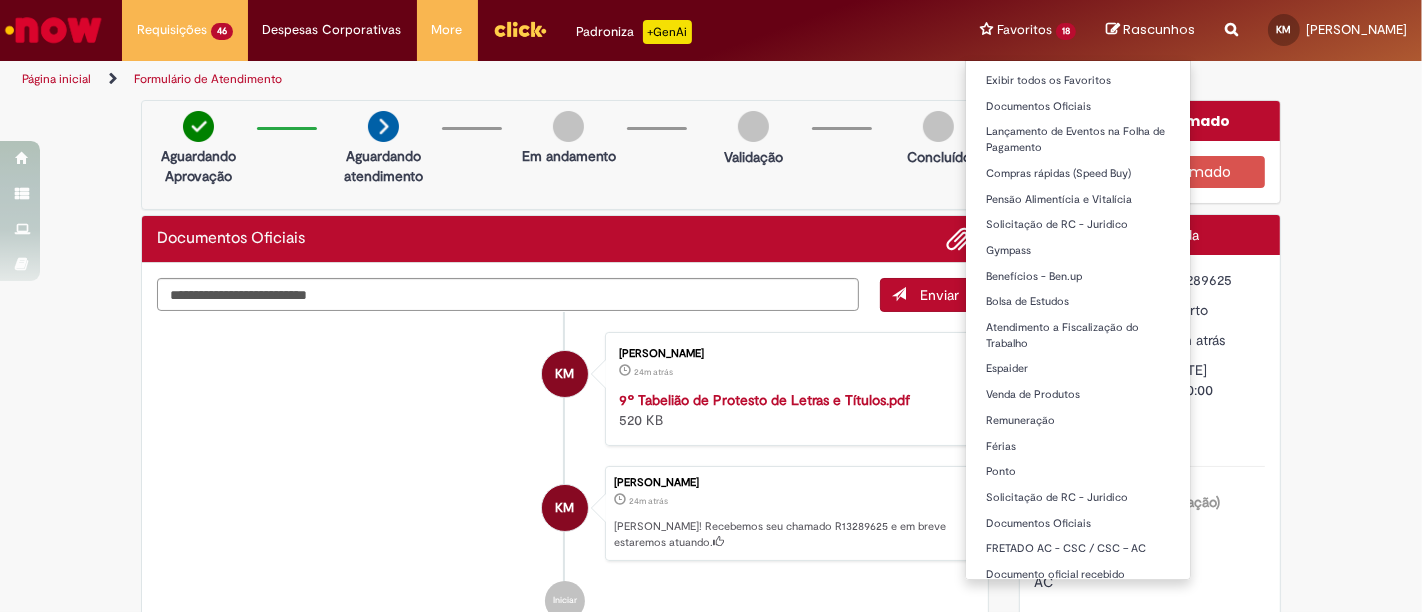 click on "Favoritos   18
Exibir todos os Favoritos
Documentos Oficiais
Lançamento de Eventos na Folha de Pagamento
Compras rápidas (Speed Buy)
Pensão Alimentícia e Vitalícia
Solicitação de RC - Juridico
Gympass
Benefícios - Ben.up
Bolsa de Estudos
Atendimento a Fiscalização do Trabalho
Espaider
Venda de Produtos
Remuneração
Férias
[GEOGRAPHIC_DATA]
Solicitação de RC - Juridico
Documentos Oficiais
FRETADO AC - CSC / CSC – AC
Documento oficial recebido" at bounding box center [1028, 30] 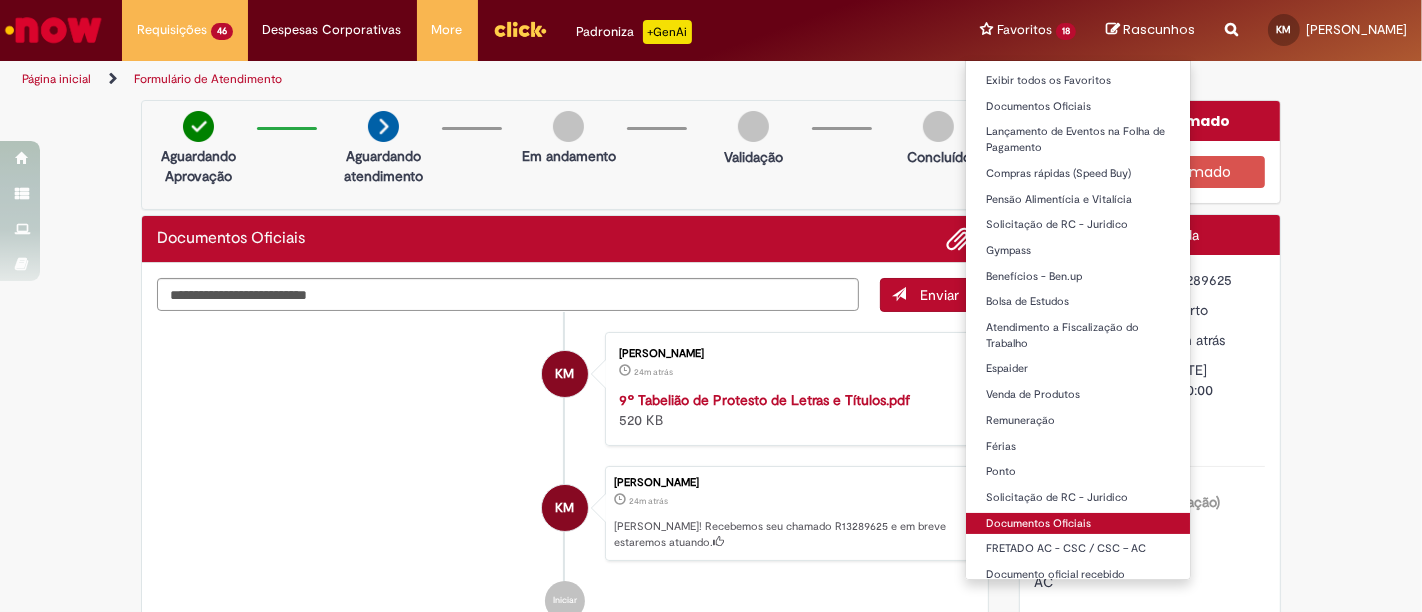 click on "Documentos Oficiais" at bounding box center [1078, 524] 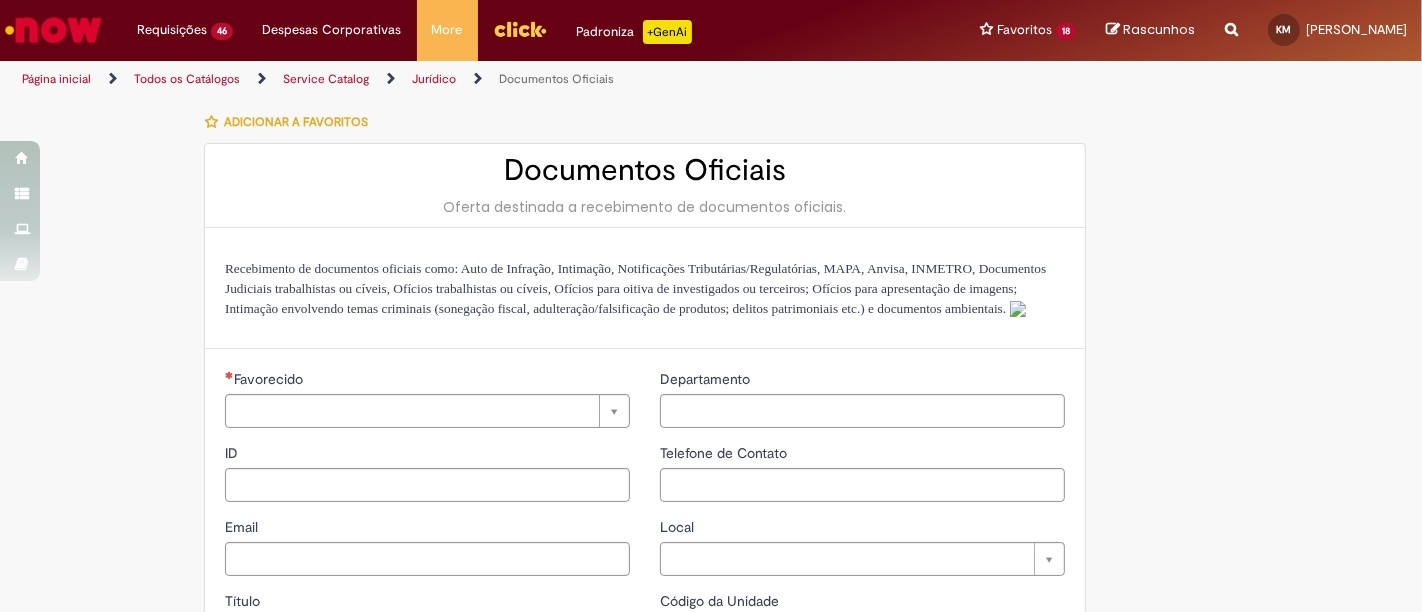 type on "********" 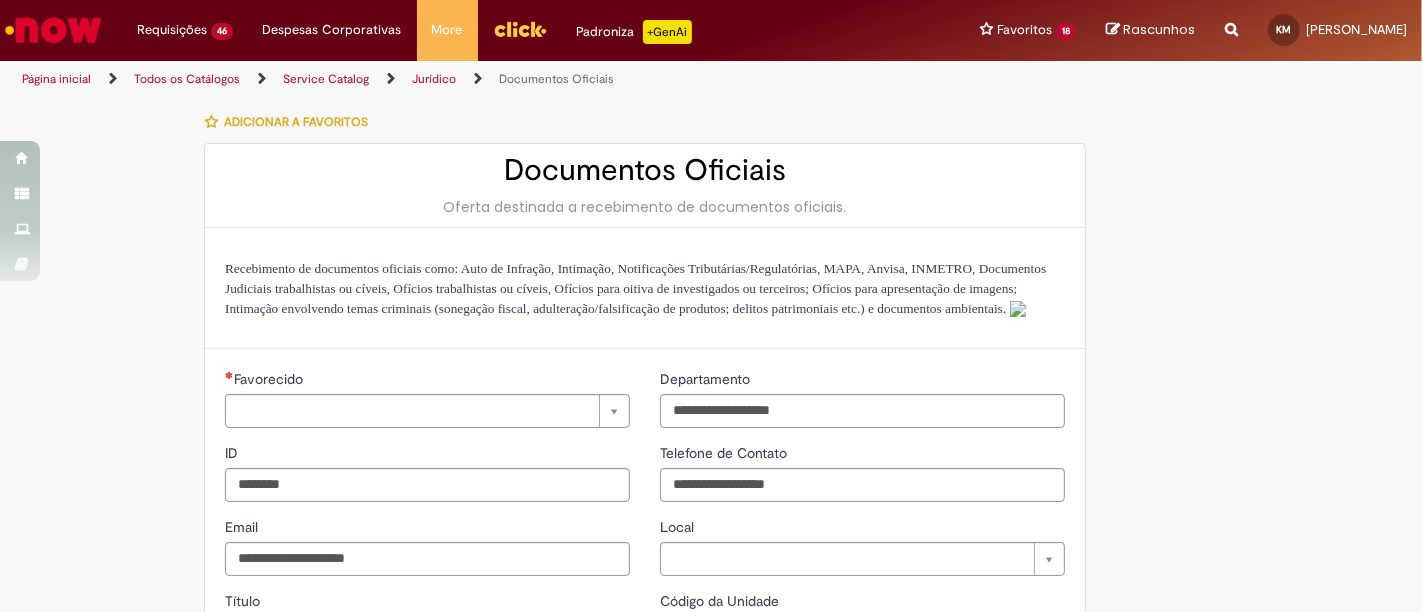 type on "**********" 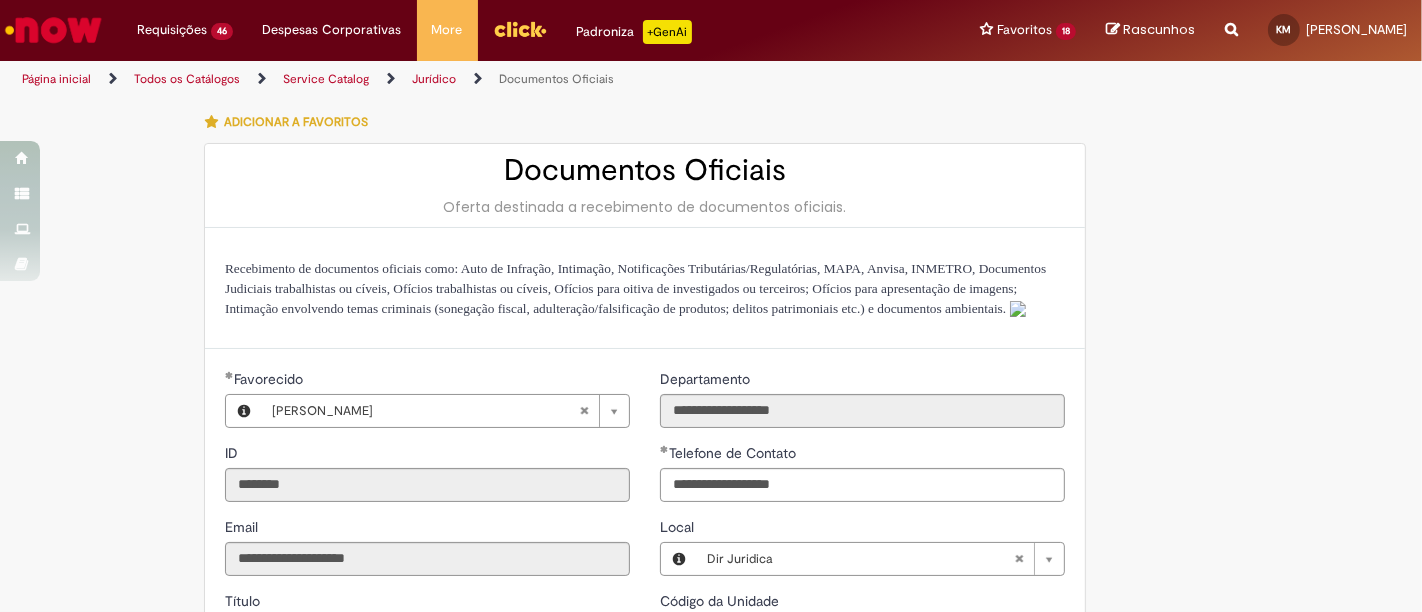 type on "**********" 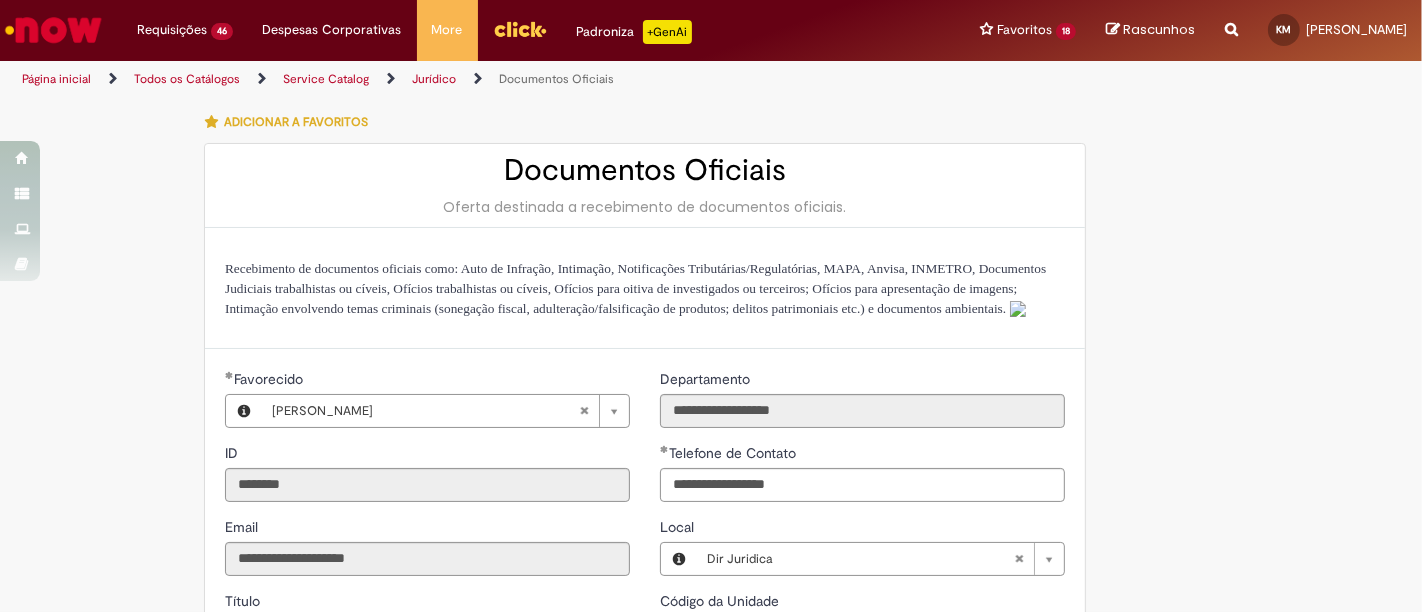 type on "**********" 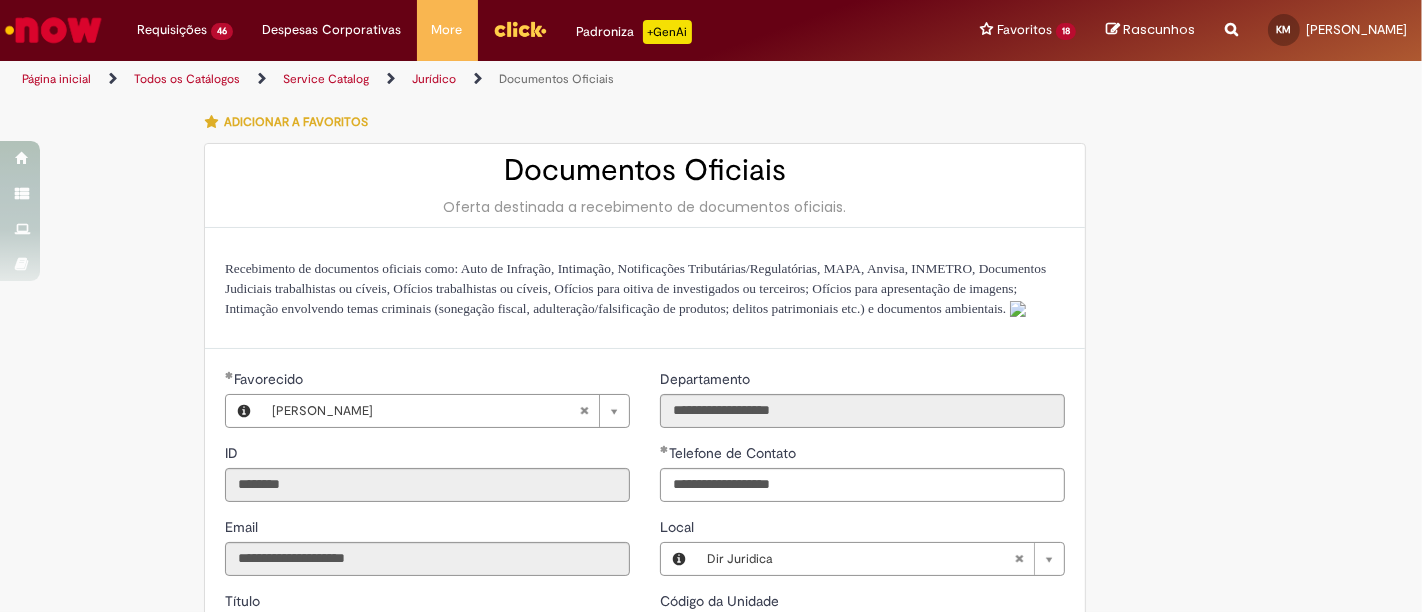 click on "**********" at bounding box center (711, 676) 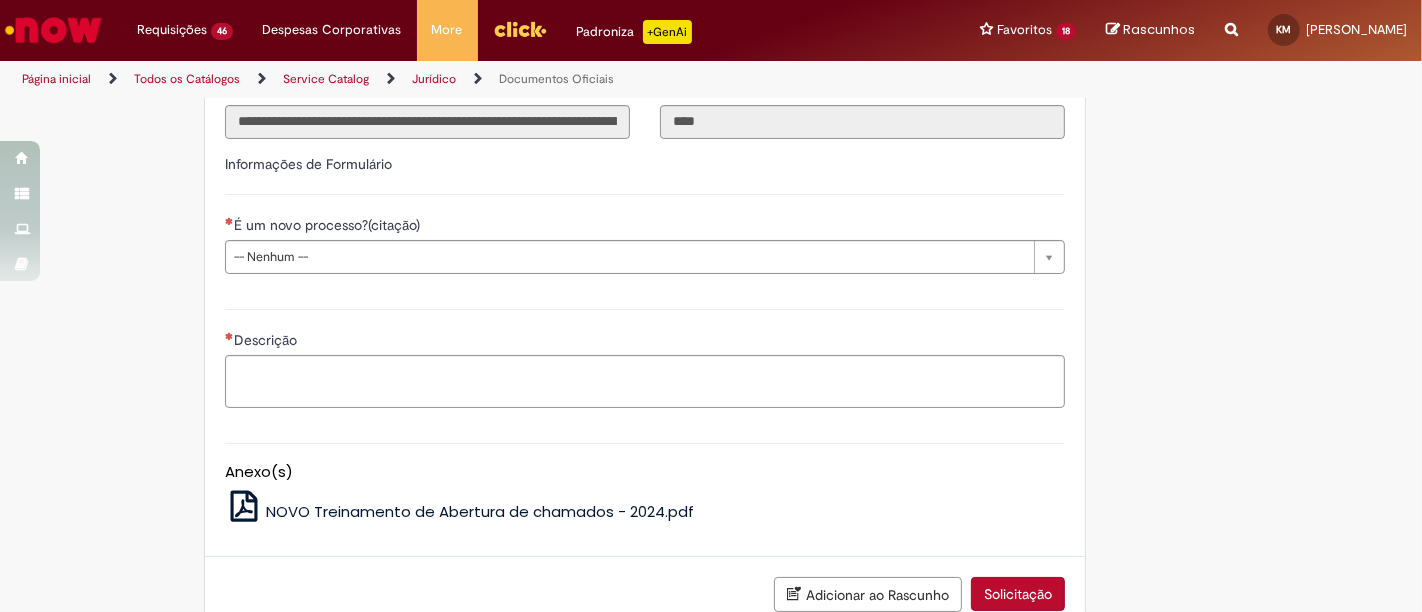 scroll, scrollTop: 444, scrollLeft: 0, axis: vertical 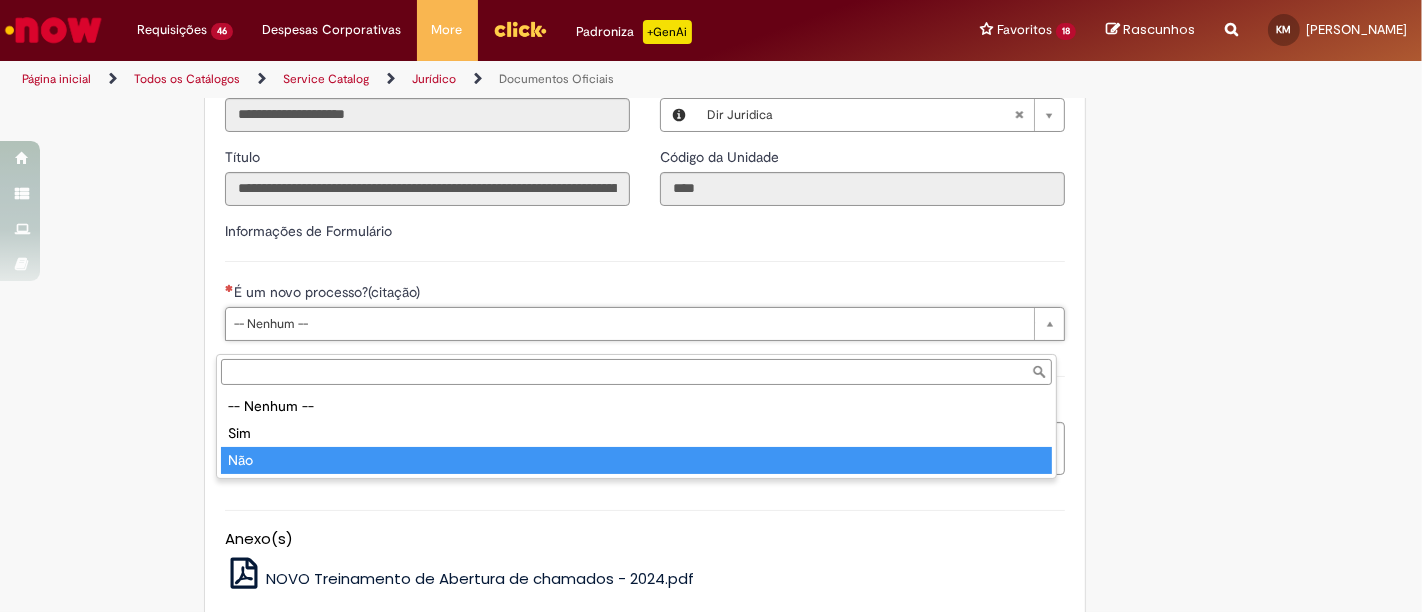 type on "***" 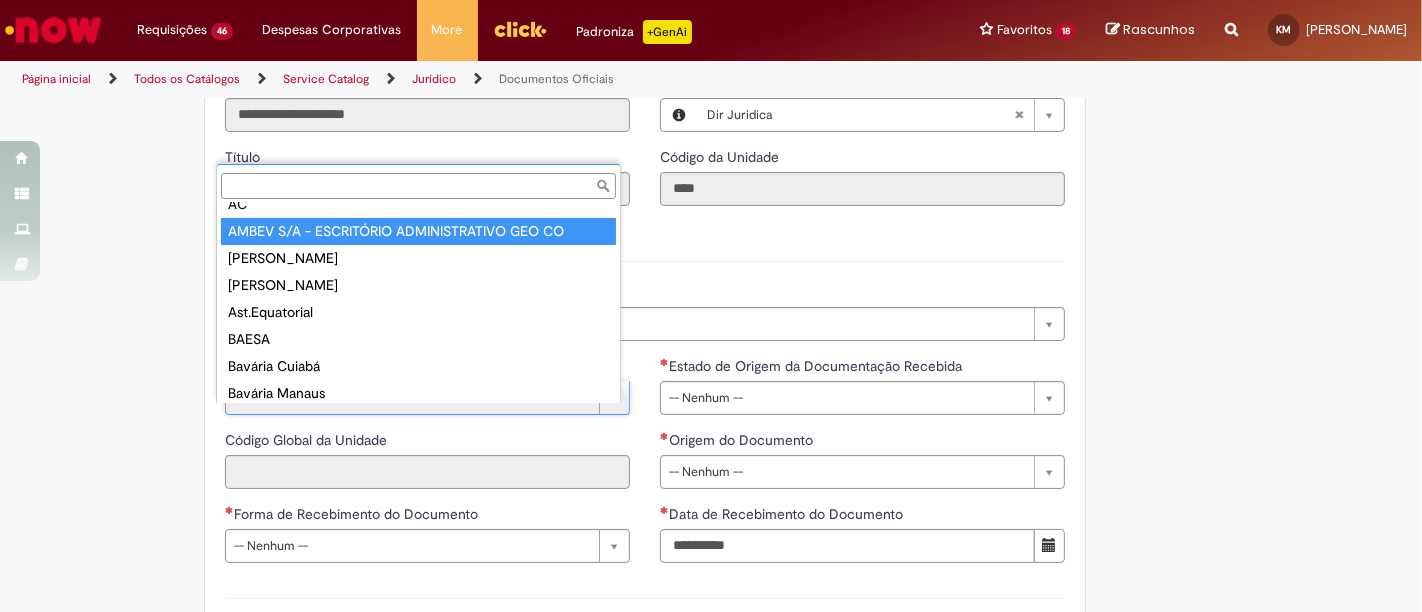 scroll, scrollTop: 0, scrollLeft: 0, axis: both 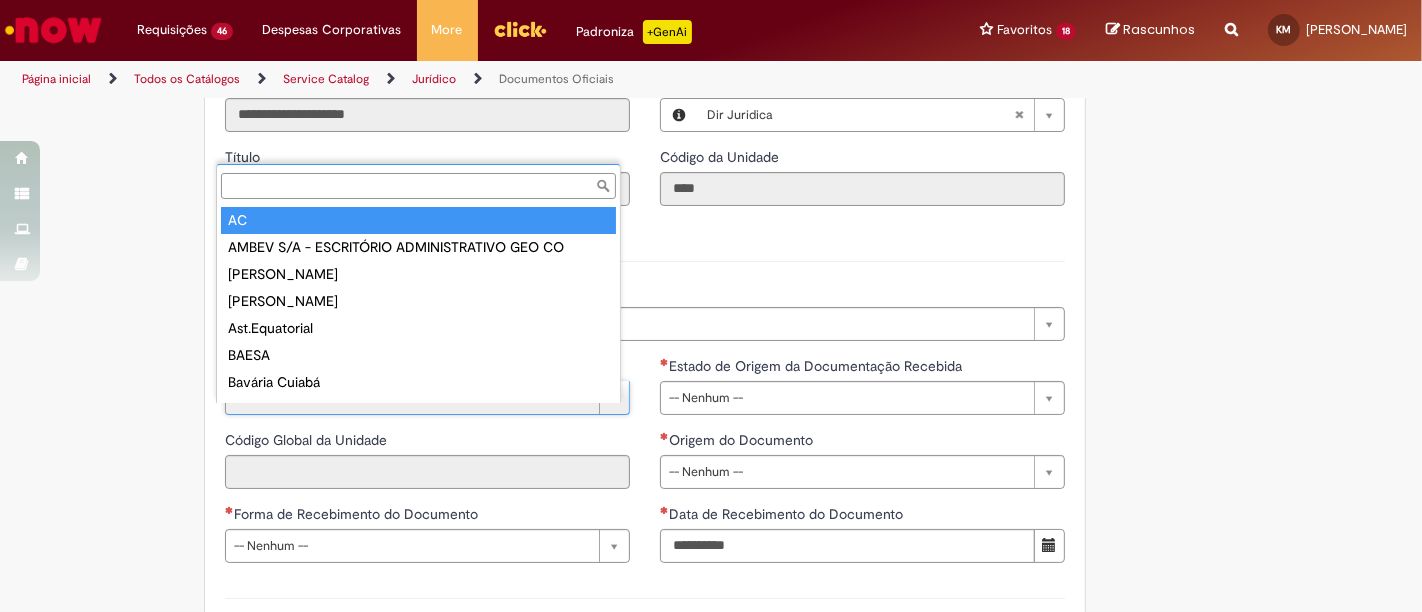 type on "**" 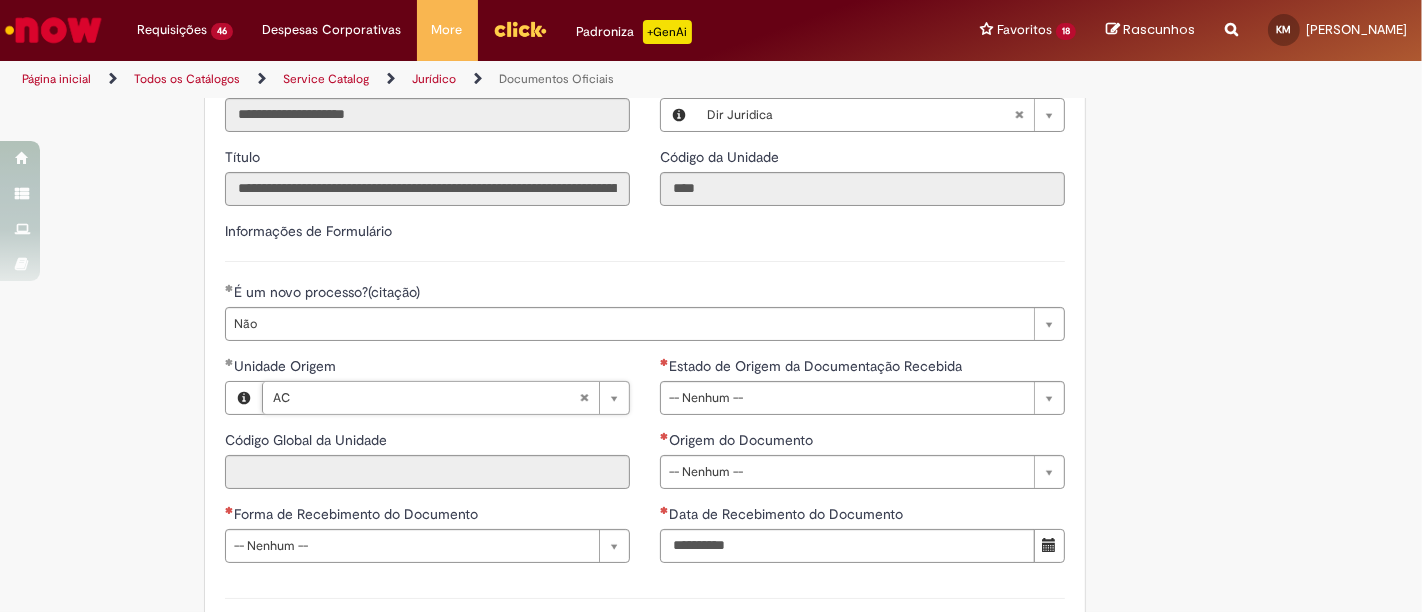 type on "****" 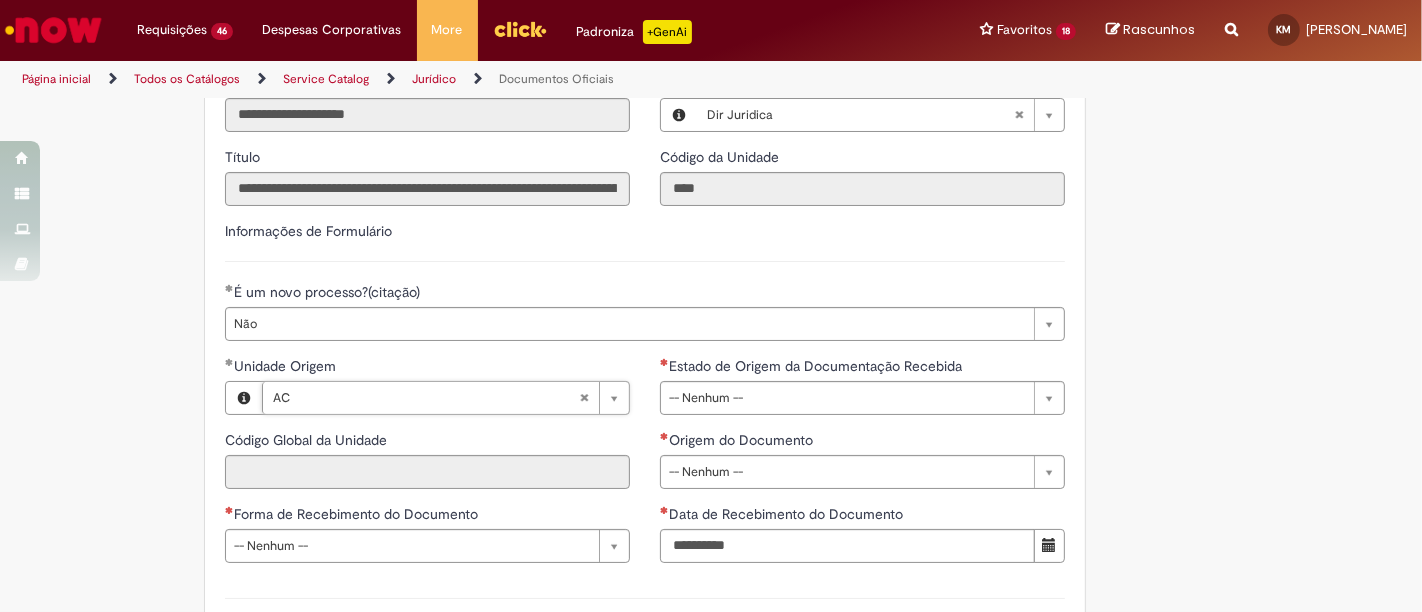 type on "**" 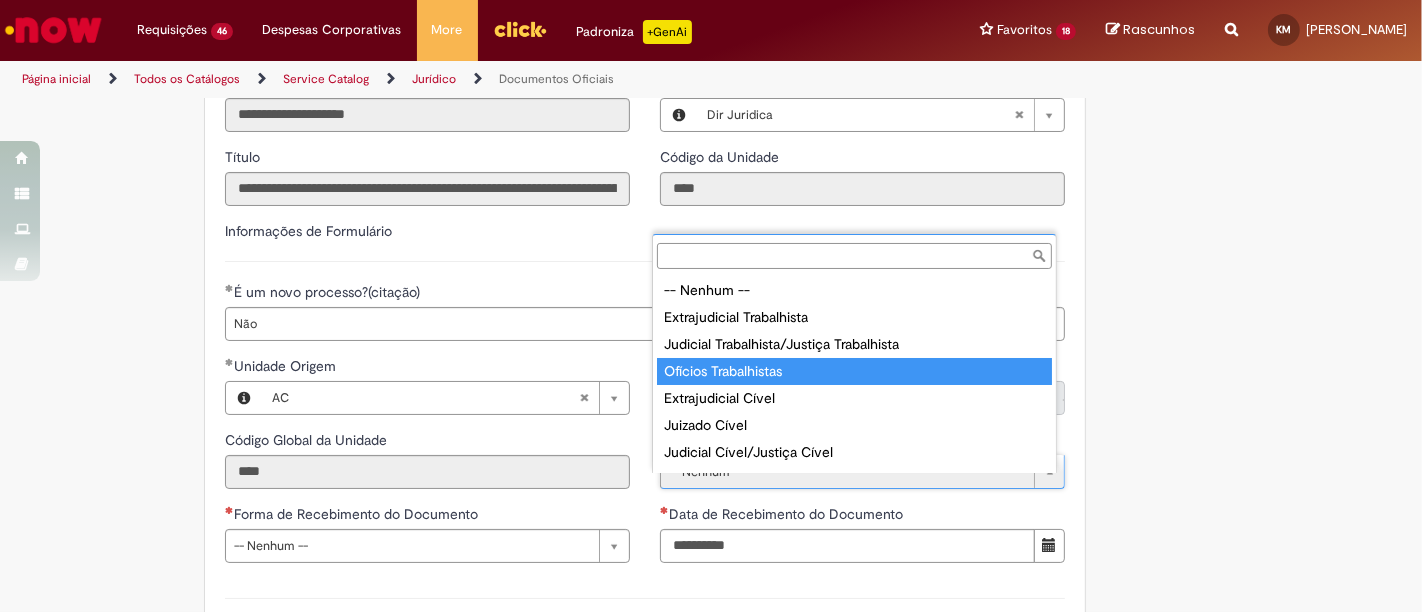type on "**********" 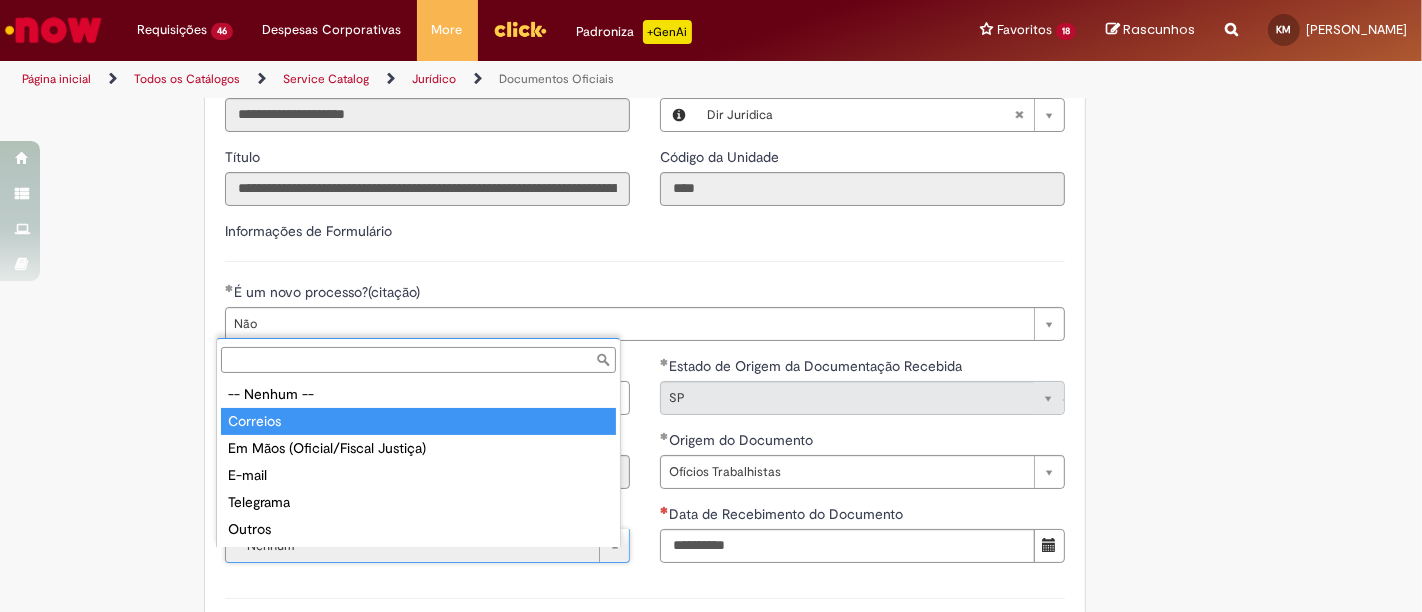 type on "********" 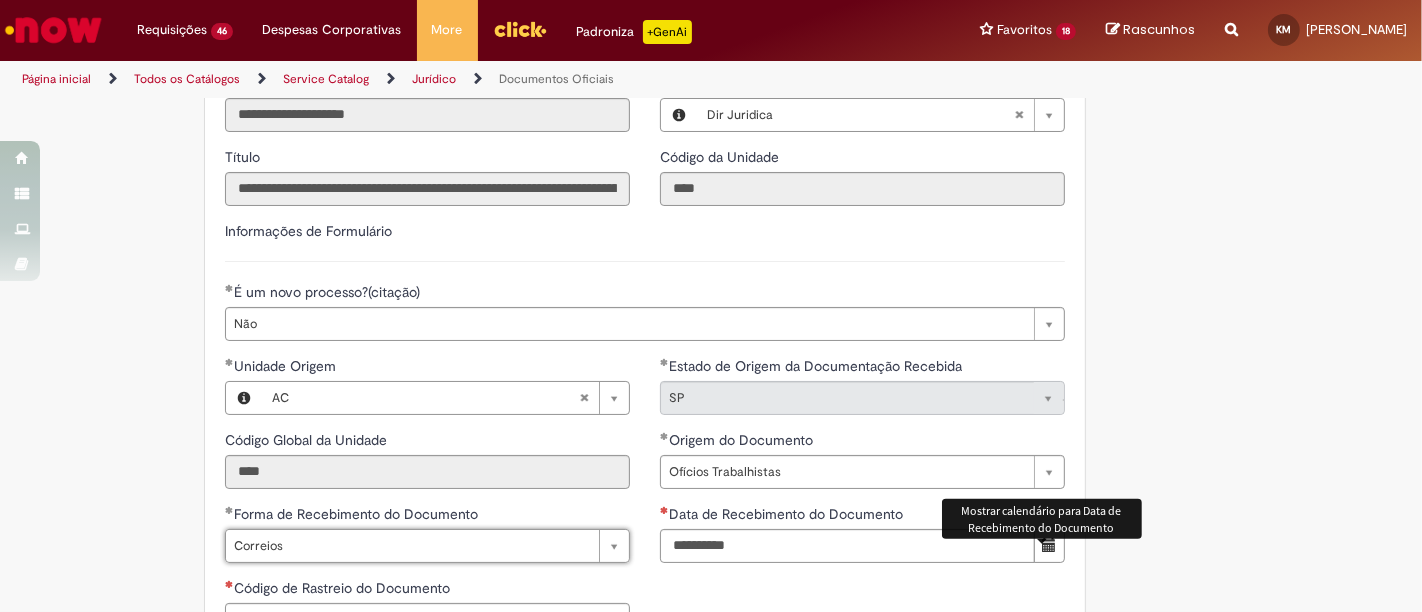 click at bounding box center [1049, 546] 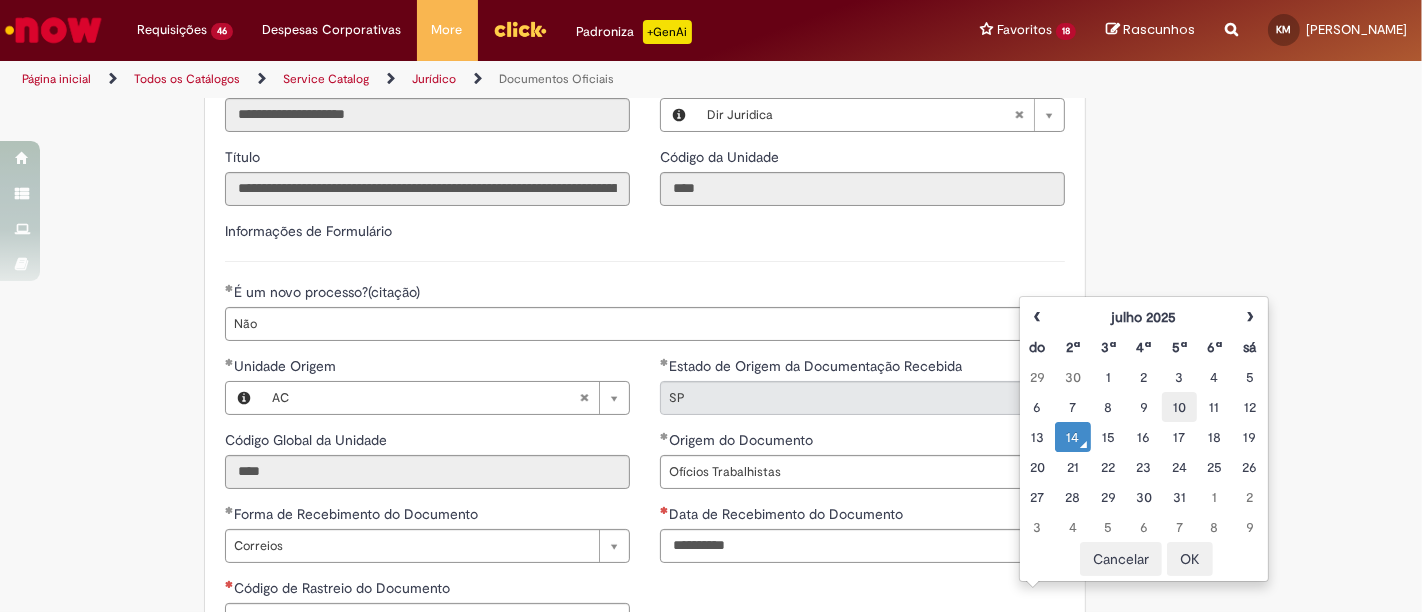 click on "10" at bounding box center (1179, 407) 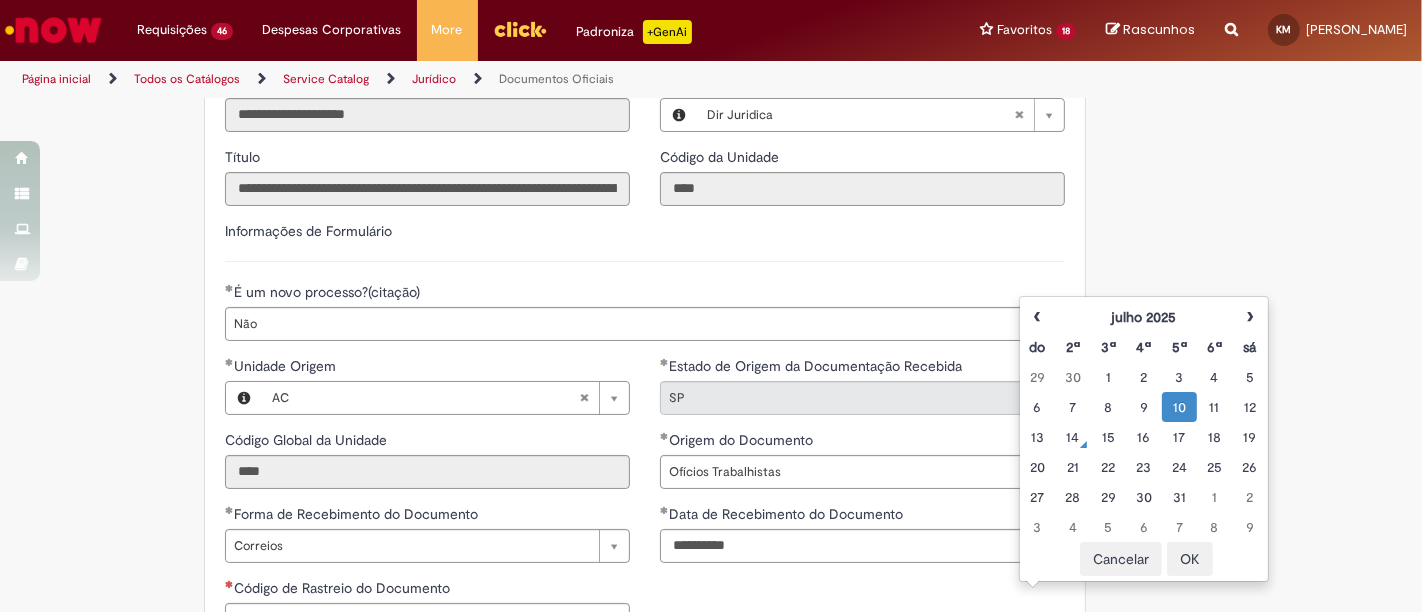click on "OK" at bounding box center (1190, 559) 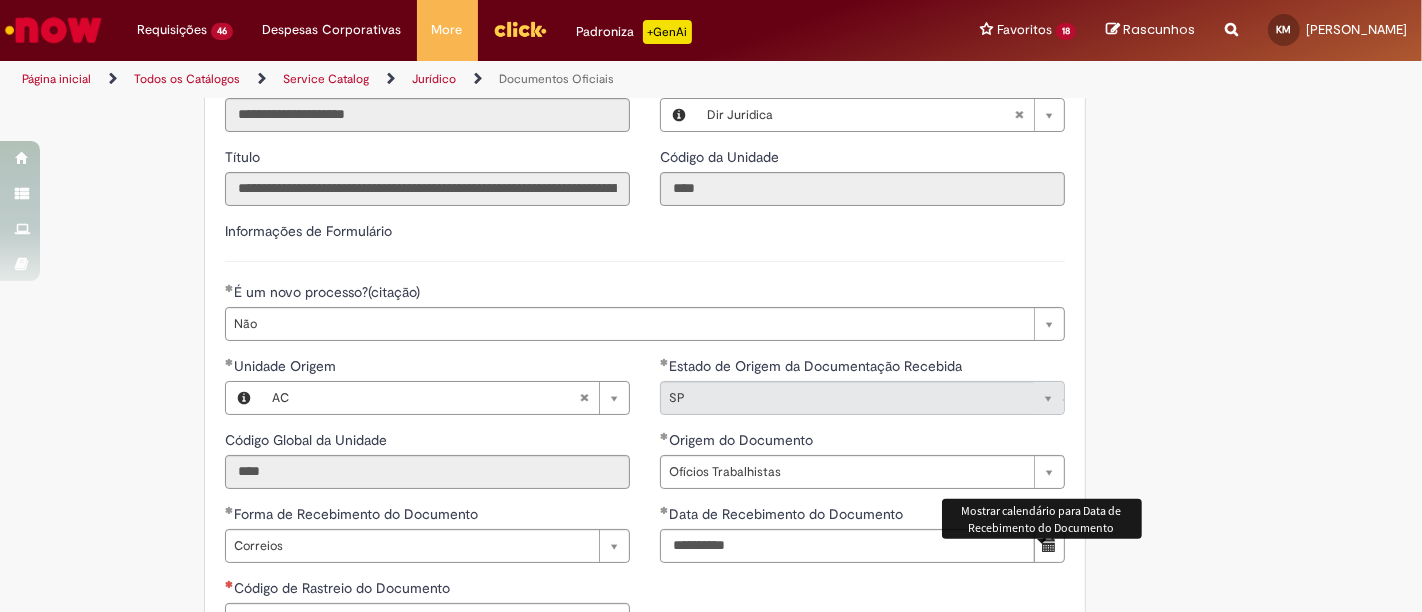 click on "Tire dúvidas com LupiAssist    +GenAI
Oi! Eu sou LupiAssist, uma Inteligência Artificial Generativa em constante aprendizado   Meu conteúdo é monitorado para trazer uma melhor experiência
Dúvidas comuns:
Só mais um instante, estou consultando nossas bases de conhecimento  e escrevendo a melhor resposta pra você!
Title
Lorem ipsum dolor sit amet    Fazer uma nova pergunta
Gerei esta resposta utilizando IA Generativa em conjunto com os nossos padrões. Em caso de divergência, os documentos oficiais prevalecerão.
Saiba mais em:
Ou ligue para:
E aí, te ajudei?
Sim, obrigado!" at bounding box center [711, 423] 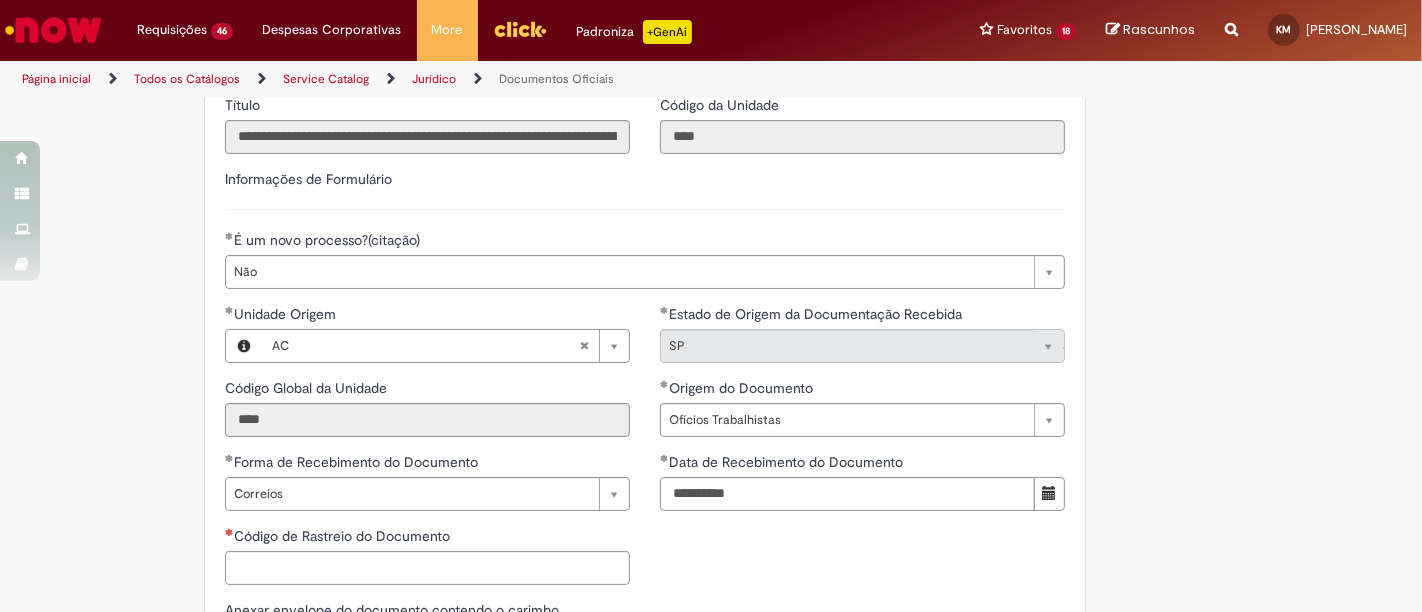 scroll, scrollTop: 666, scrollLeft: 0, axis: vertical 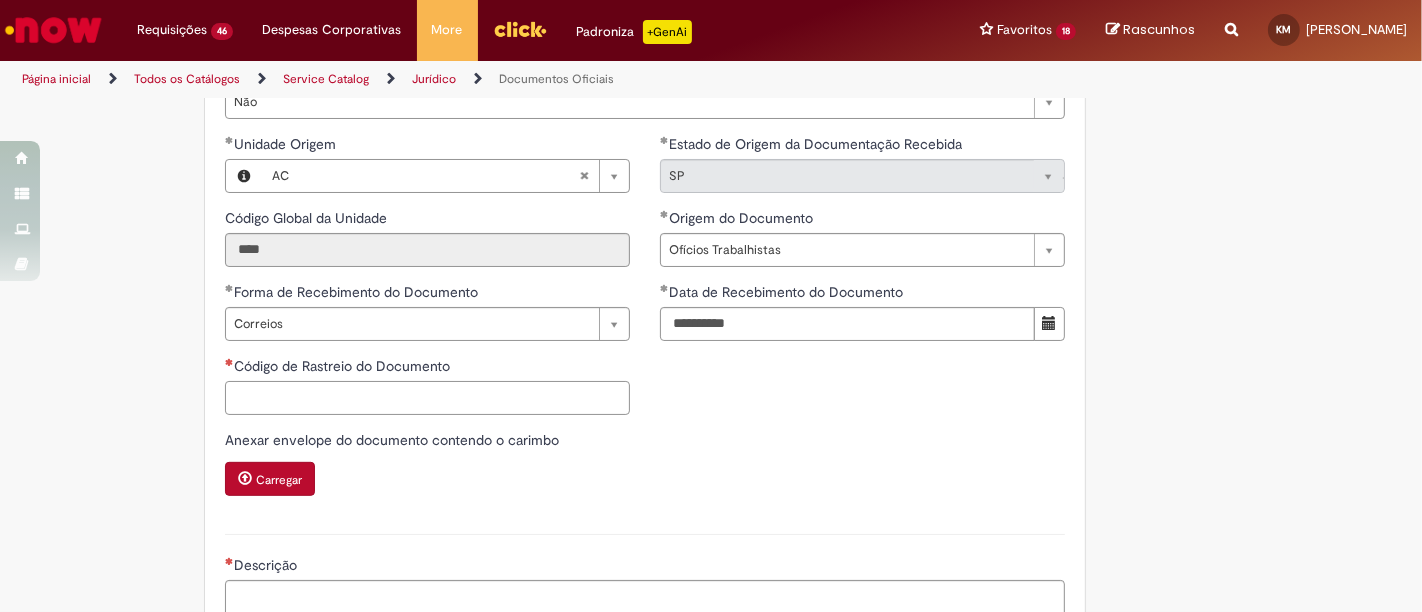 click on "Código de Rastreio do Documento" at bounding box center (427, 398) 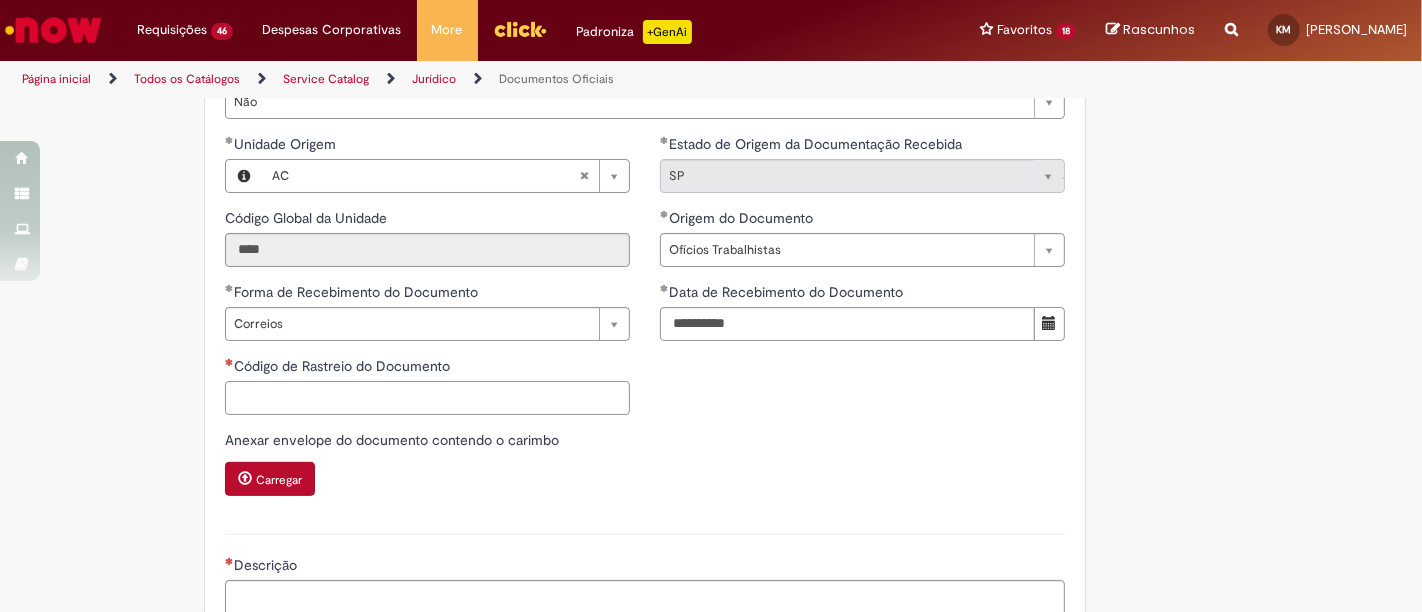 paste on "**********" 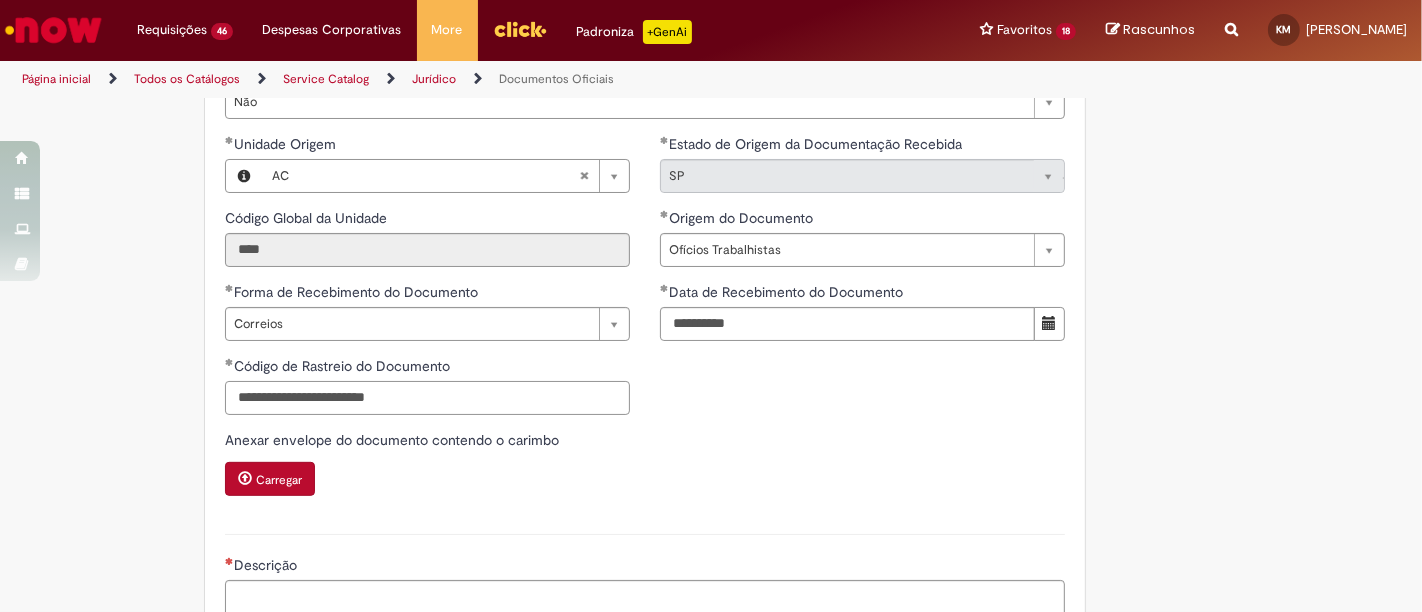 type on "**********" 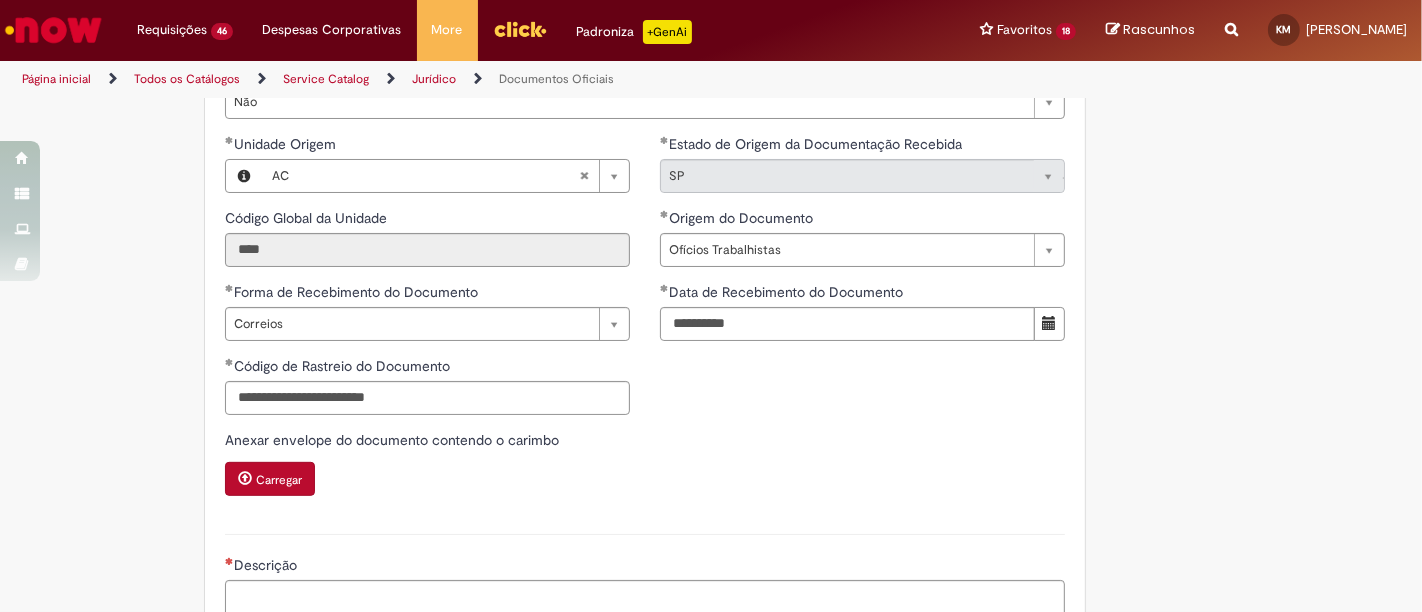click on "**********" at bounding box center (645, 324) 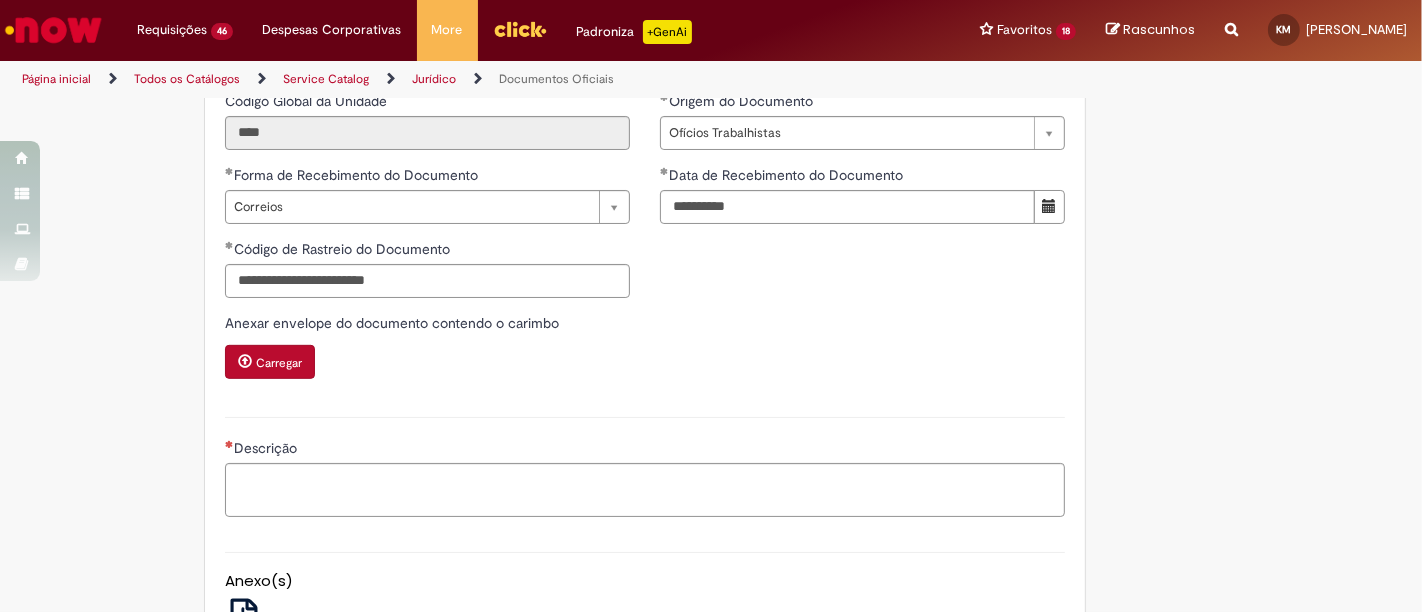 scroll, scrollTop: 1037, scrollLeft: 0, axis: vertical 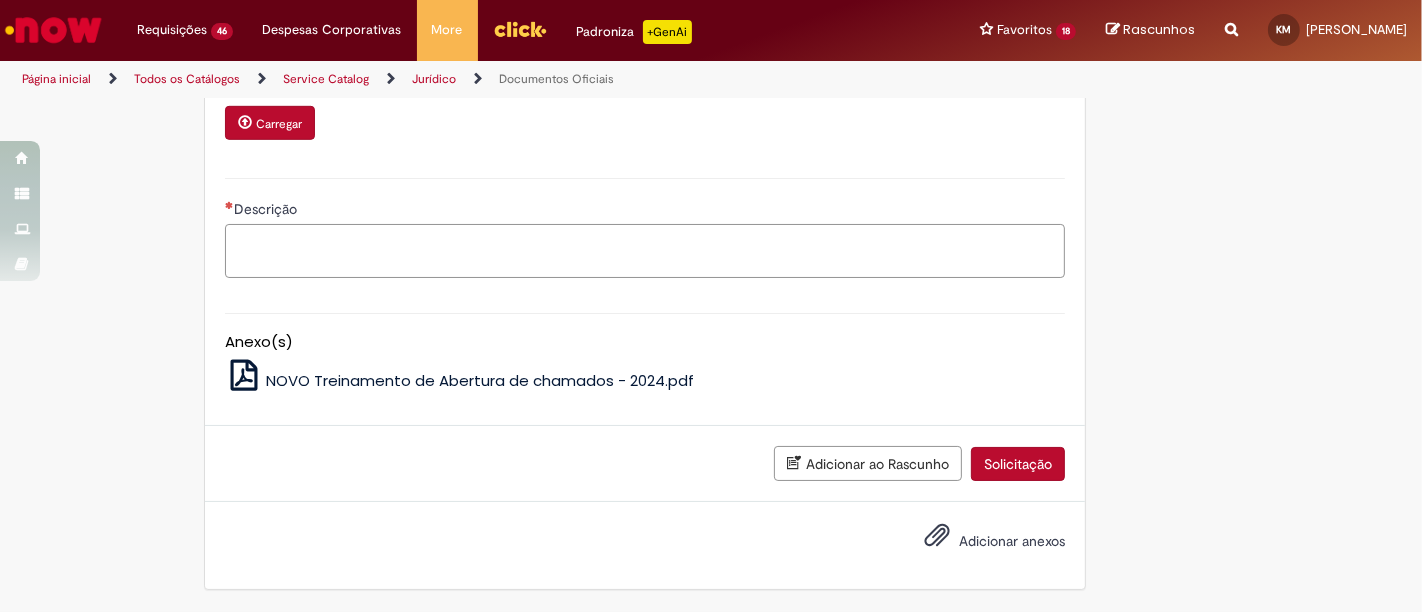 click on "Descrição" at bounding box center [645, 250] 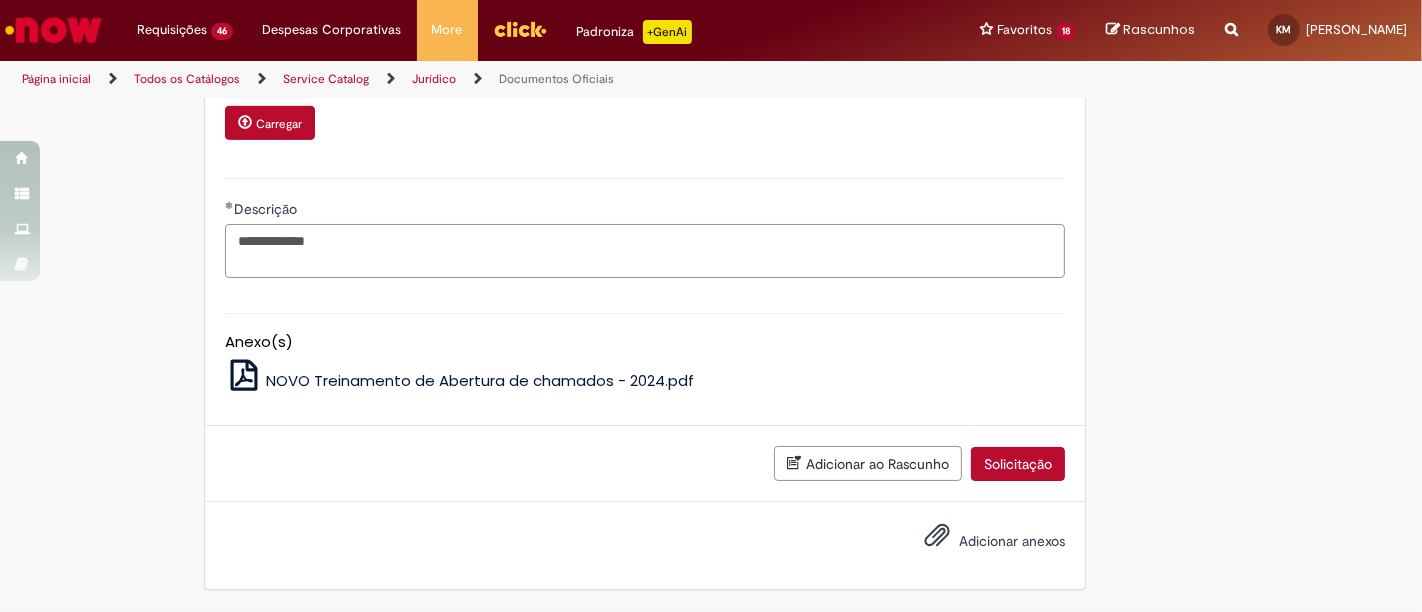 click on "**********" at bounding box center (645, 250) 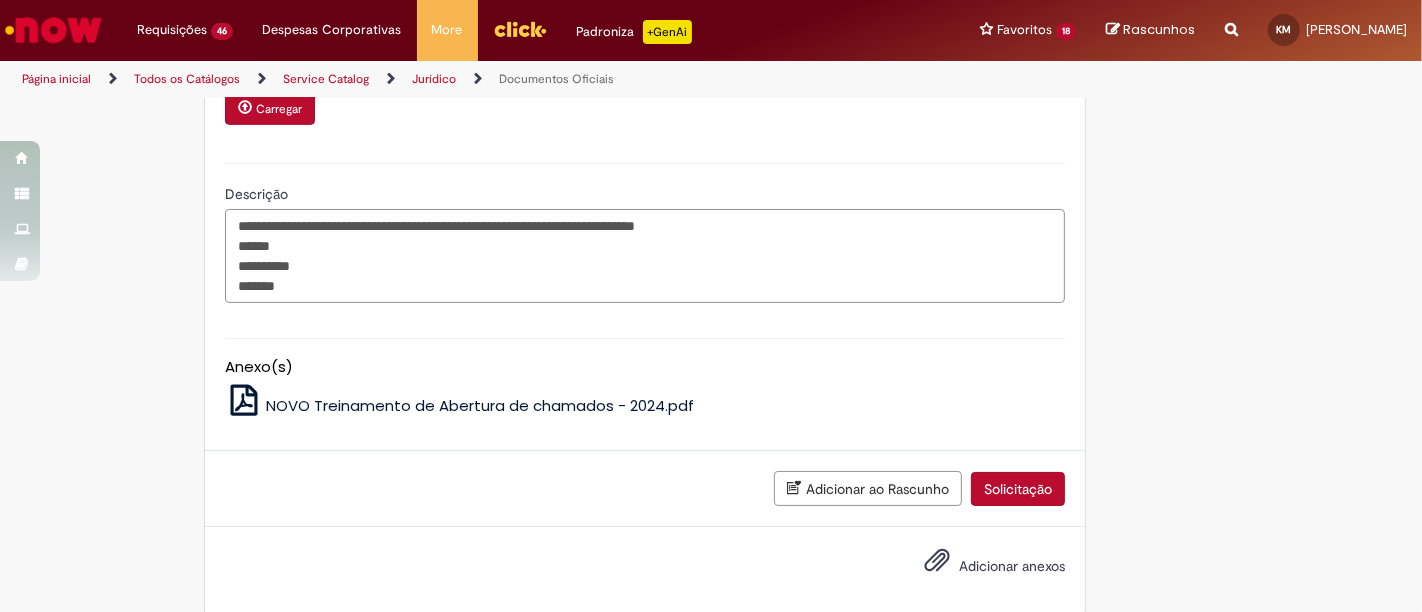 click on "**********" at bounding box center [645, 255] 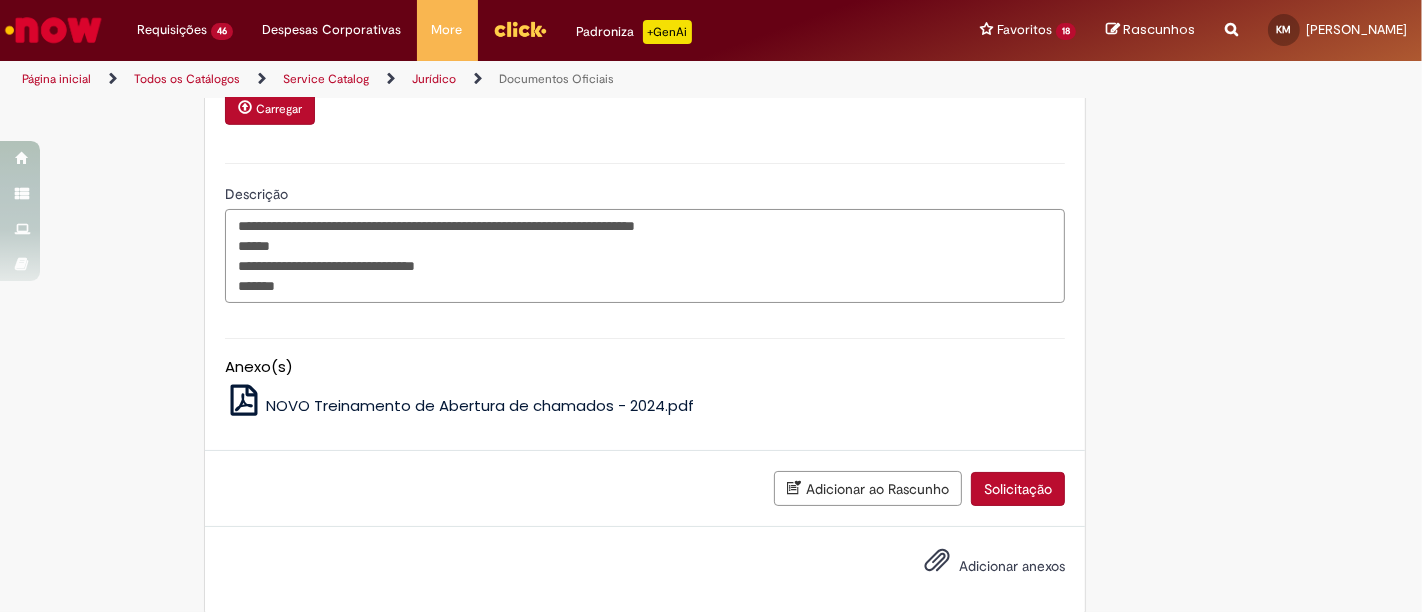 click on "**********" at bounding box center [645, 255] 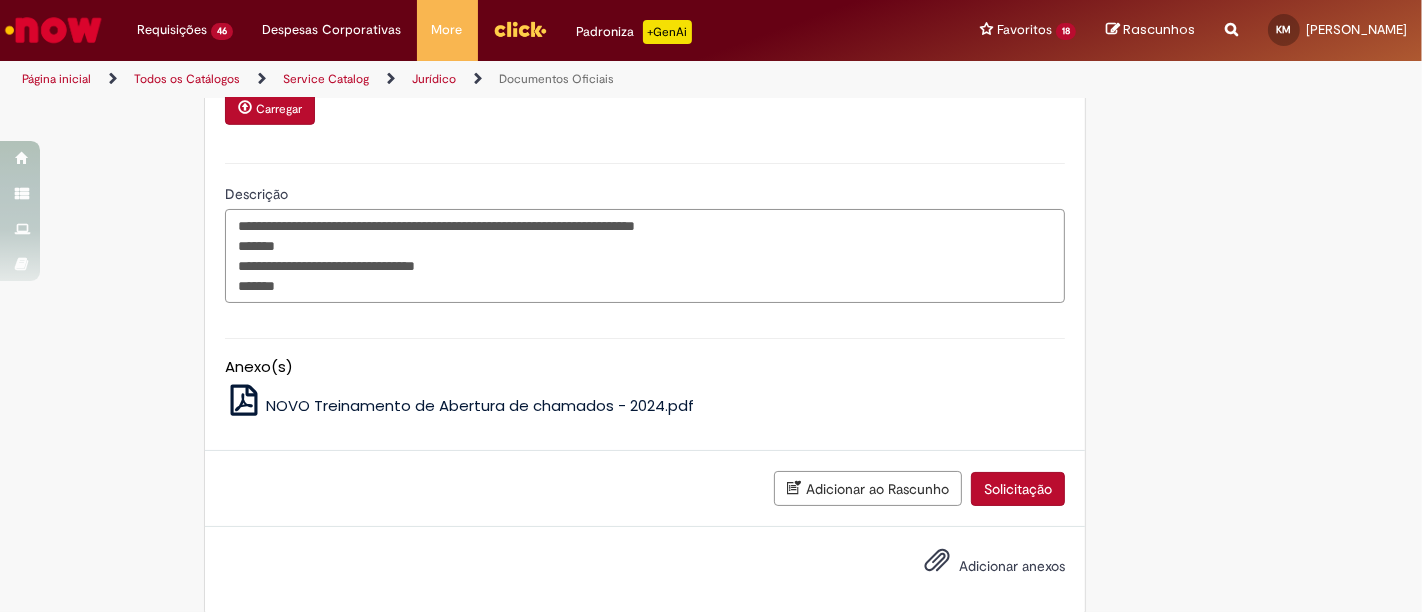 paste on "**********" 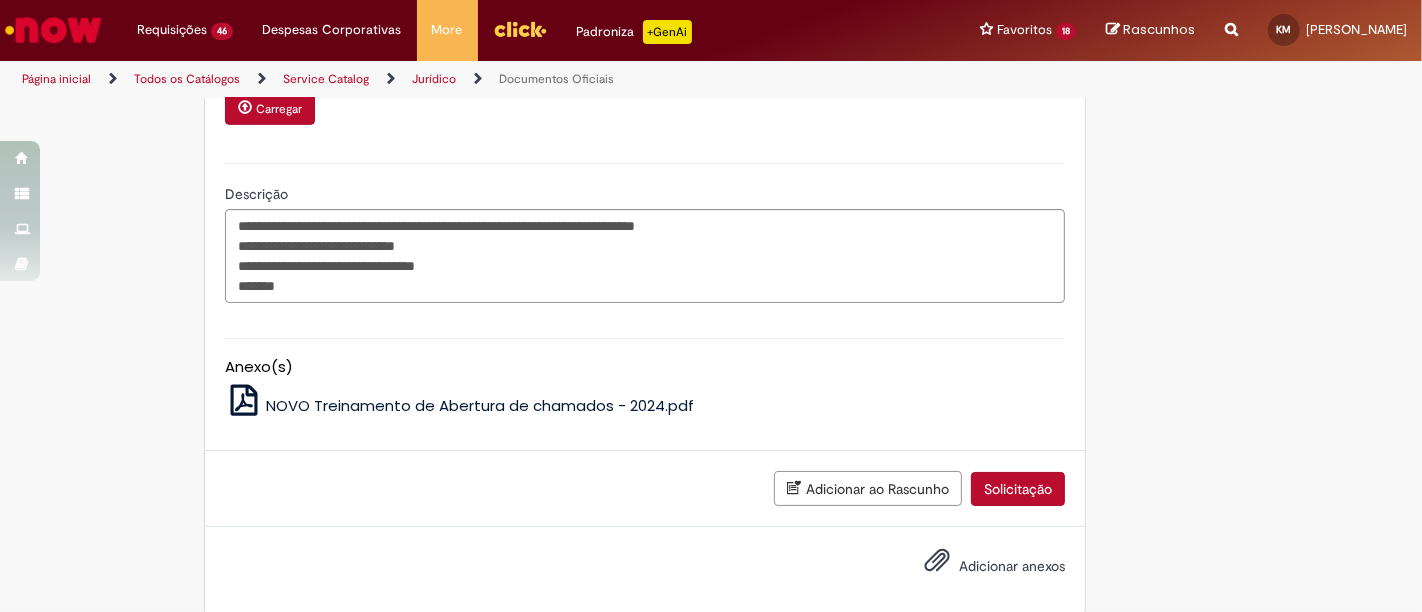 click on "**********" at bounding box center [645, -47] 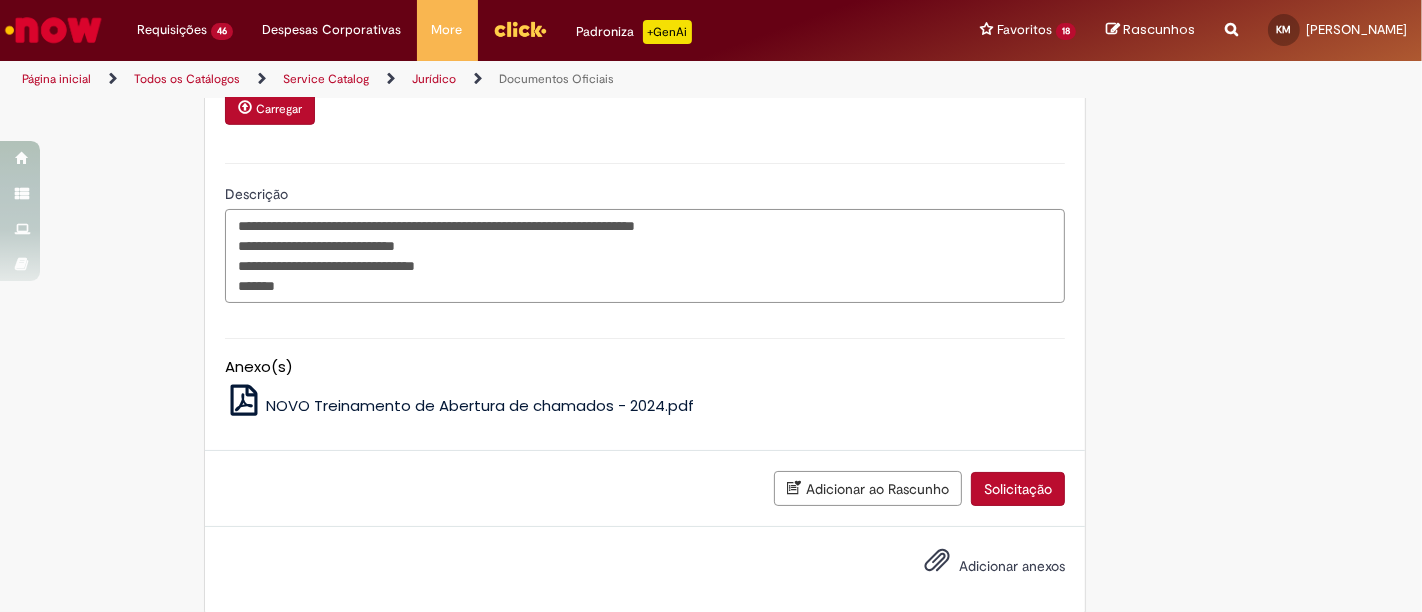 click on "**********" at bounding box center (645, 255) 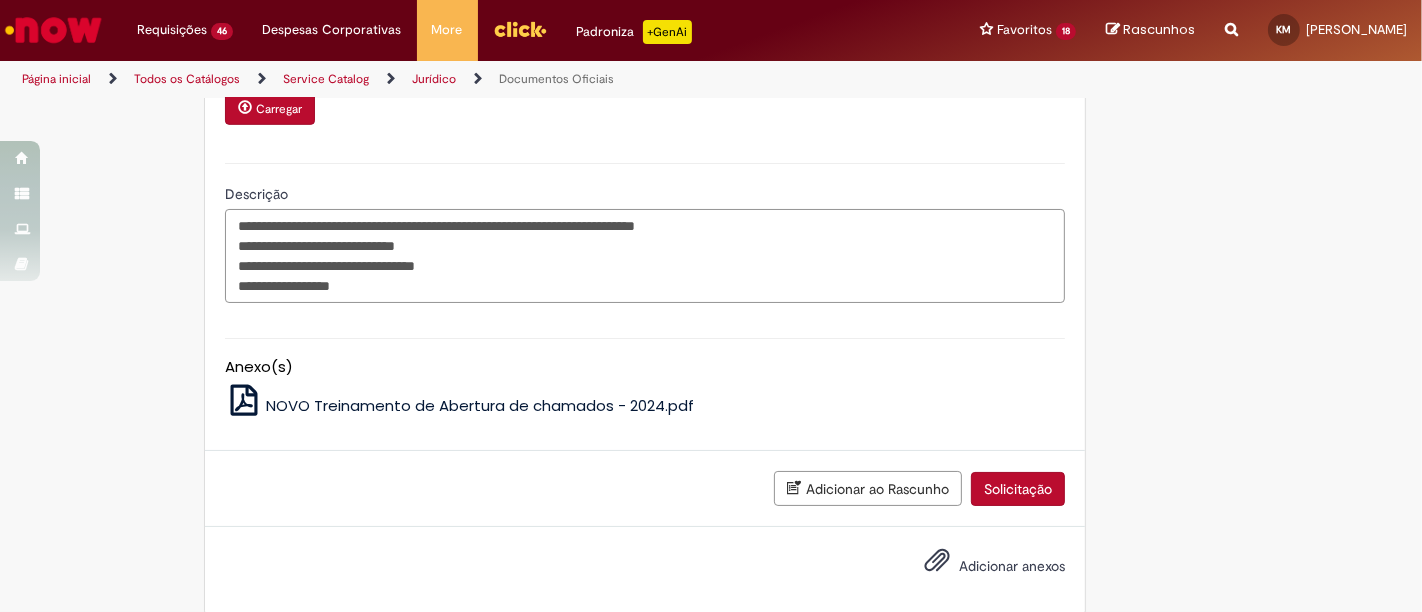 click on "**********" at bounding box center [645, 255] 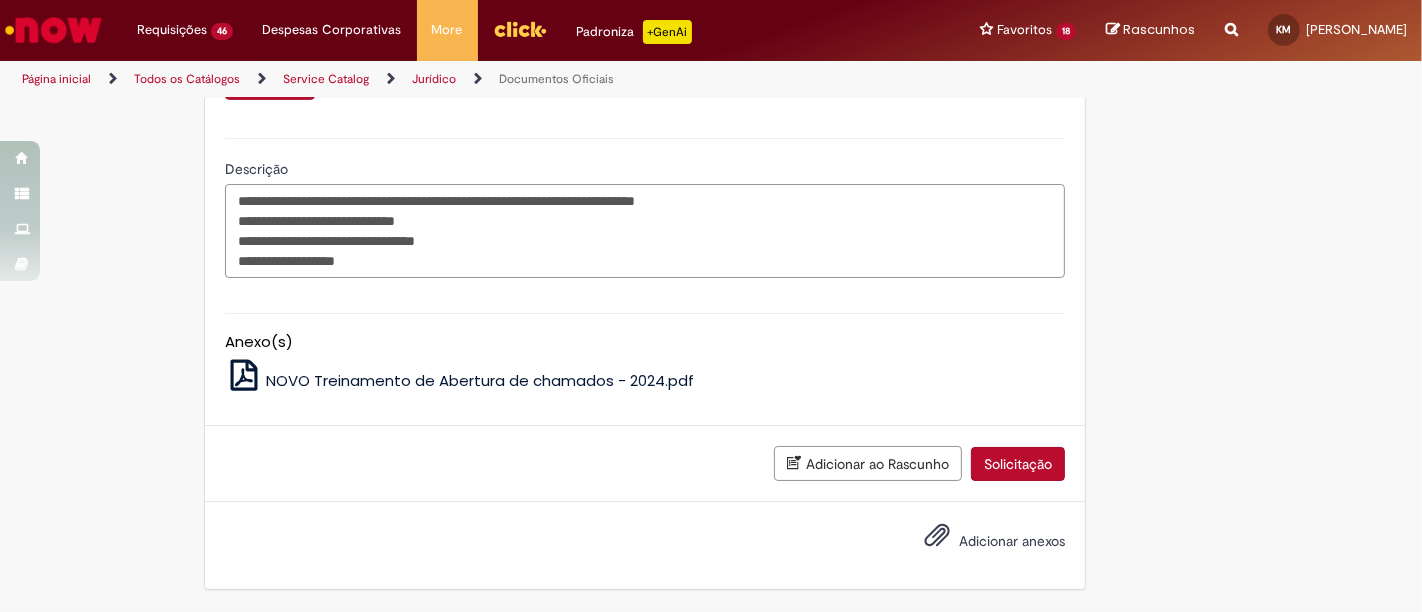 scroll, scrollTop: 965, scrollLeft: 0, axis: vertical 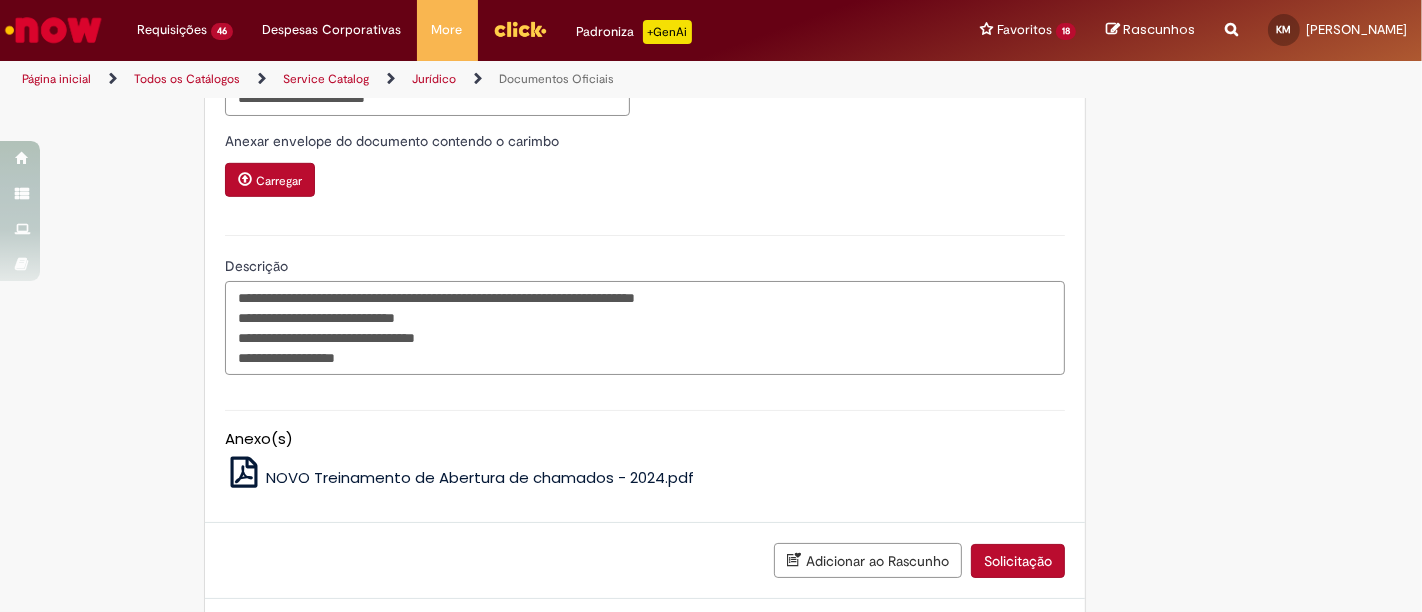 drag, startPoint x: 462, startPoint y: 362, endPoint x: 291, endPoint y: 361, distance: 171.00293 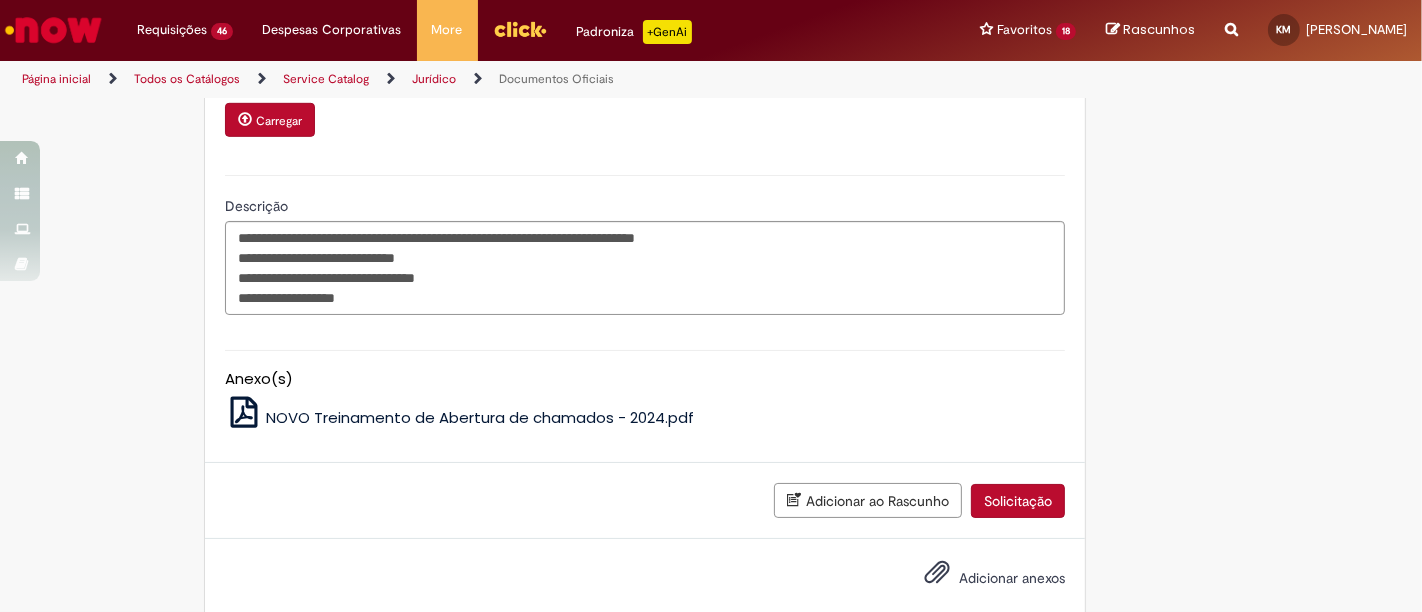 scroll, scrollTop: 1077, scrollLeft: 0, axis: vertical 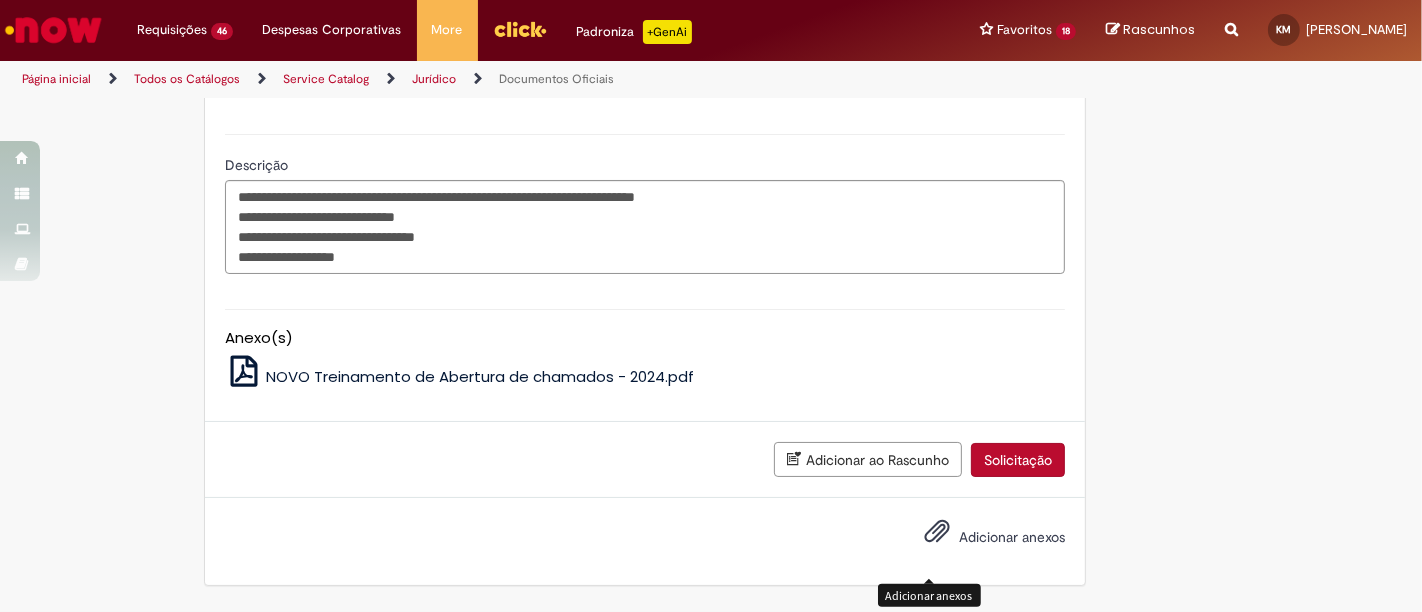 click on "Adicionar anexos" at bounding box center [1012, 537] 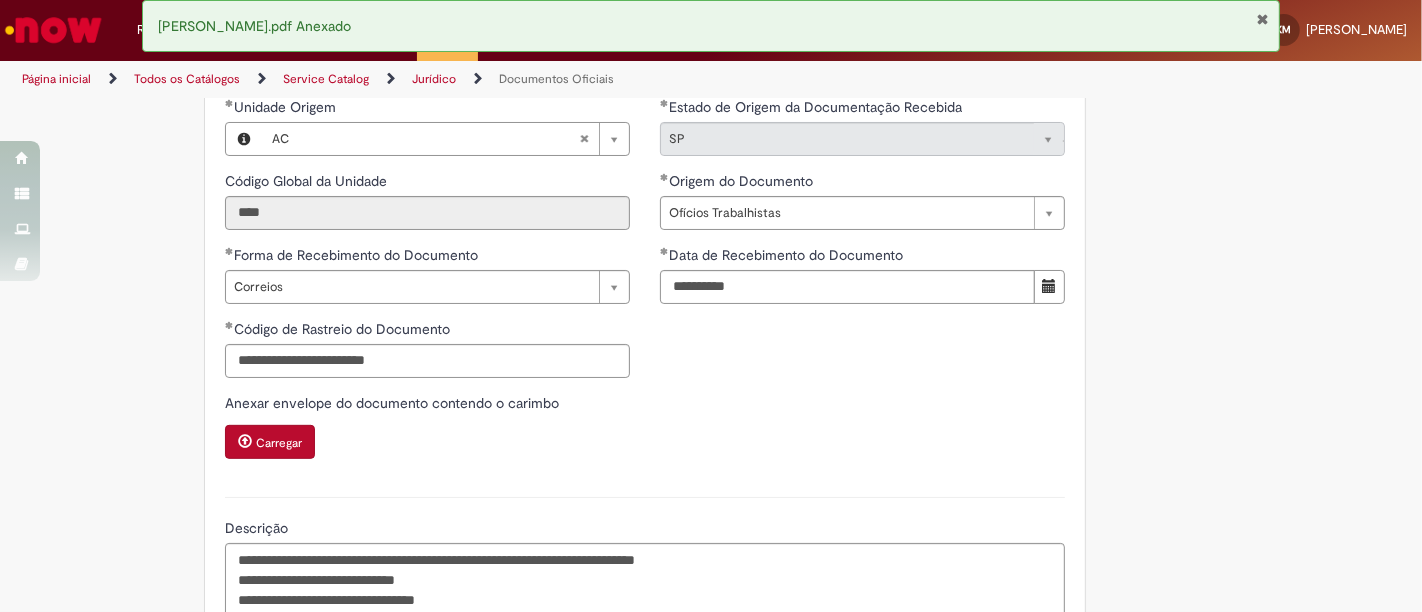 scroll, scrollTop: 1148, scrollLeft: 0, axis: vertical 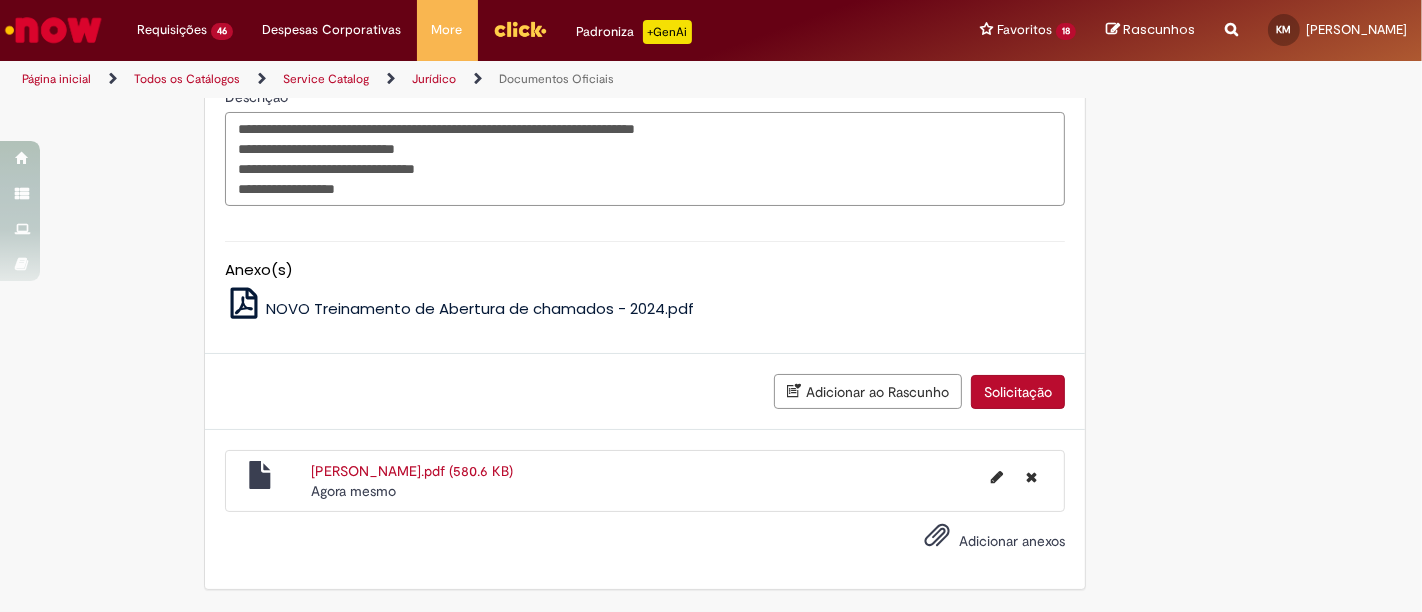 drag, startPoint x: 357, startPoint y: 194, endPoint x: 159, endPoint y: 124, distance: 210.00952 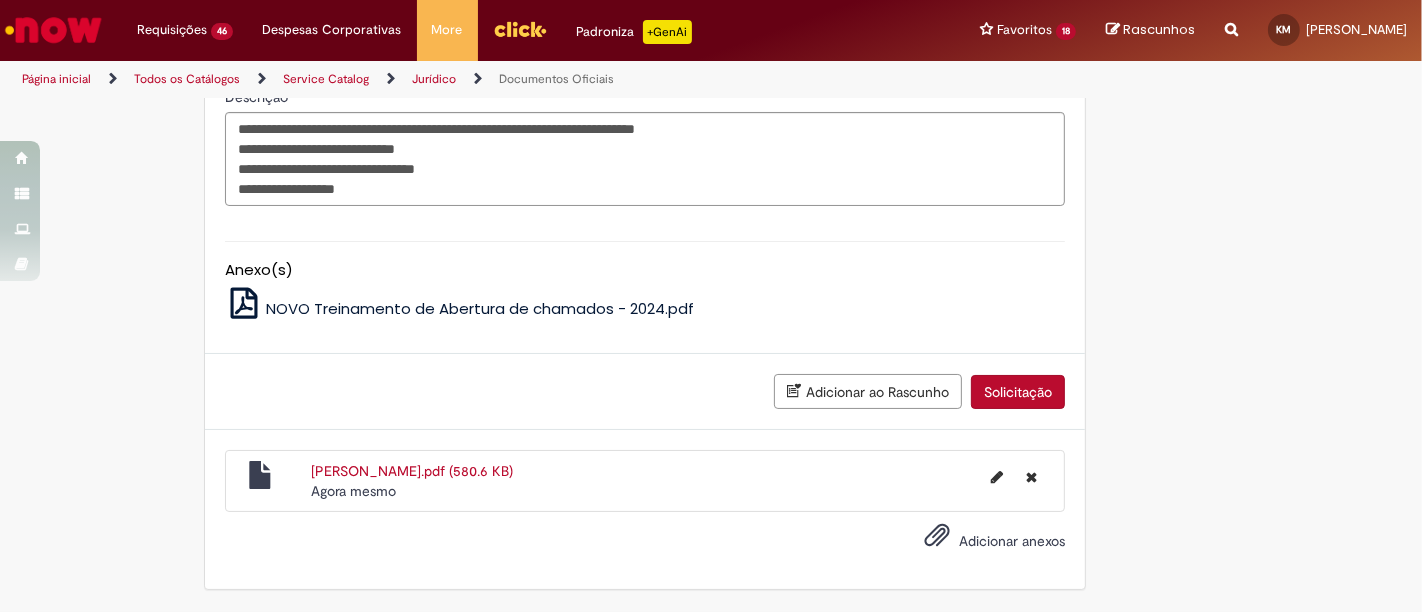 click on "Solicitação" at bounding box center [1018, 392] 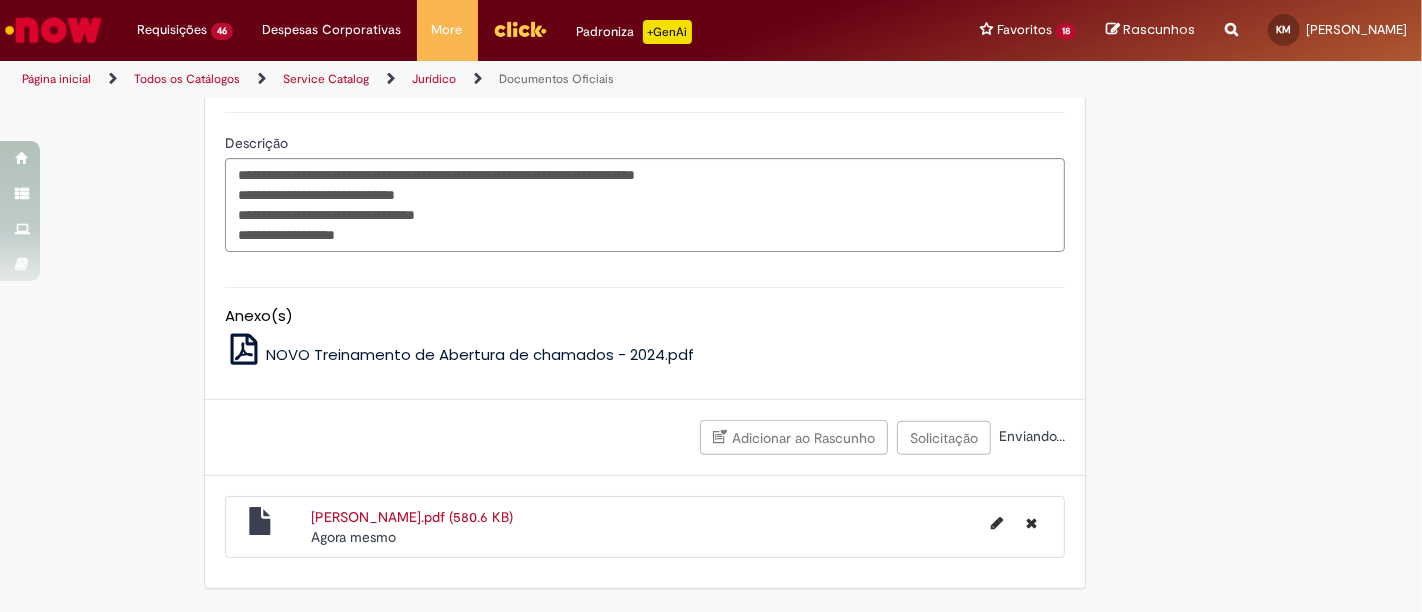 scroll, scrollTop: 1102, scrollLeft: 0, axis: vertical 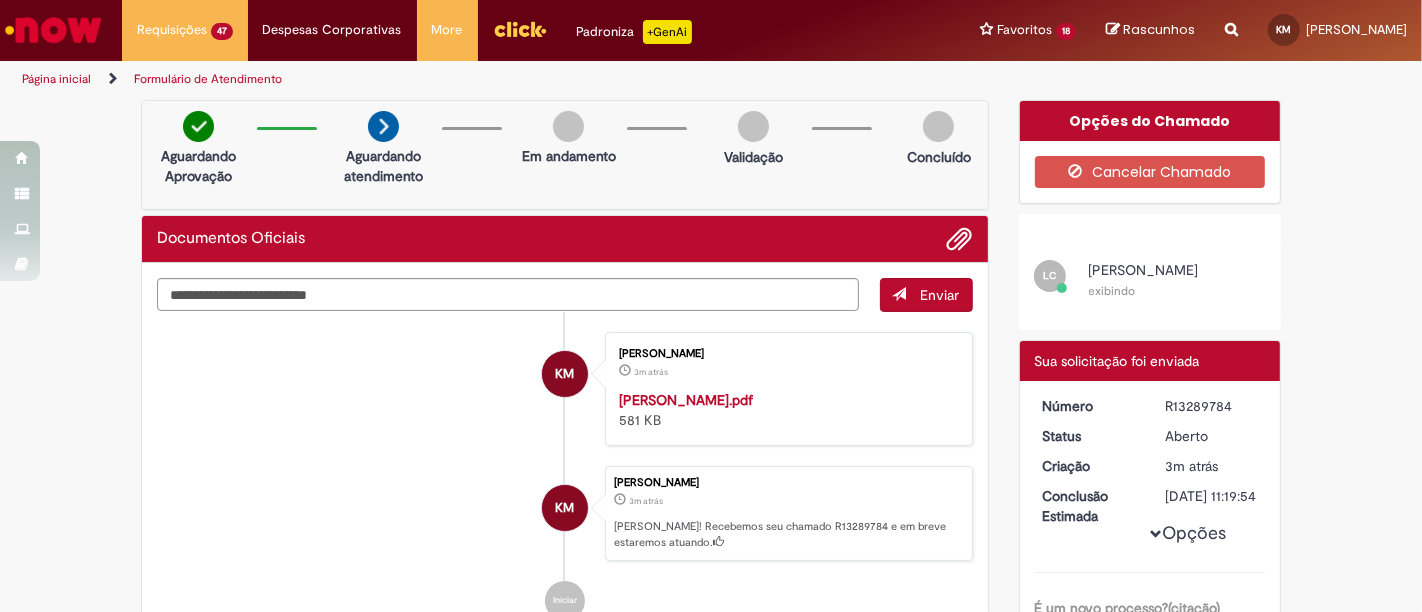 click on "[PERSON_NAME]" at bounding box center (1144, 270) 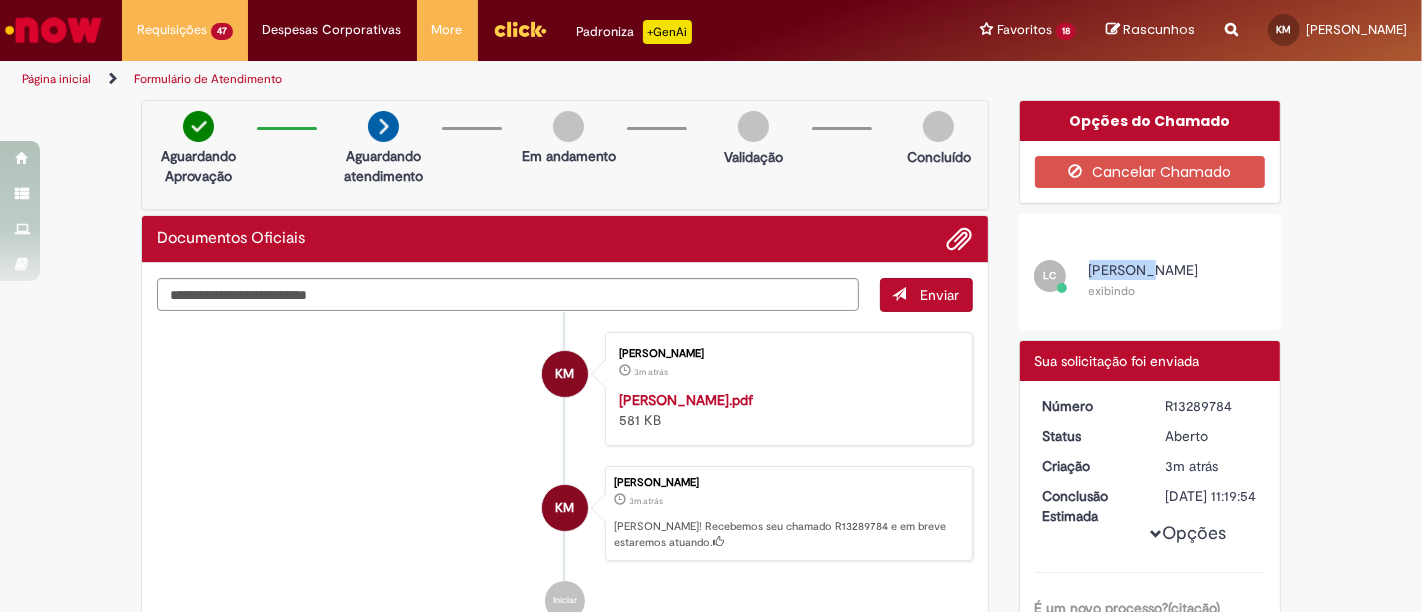 click on "[PERSON_NAME]" at bounding box center [1144, 270] 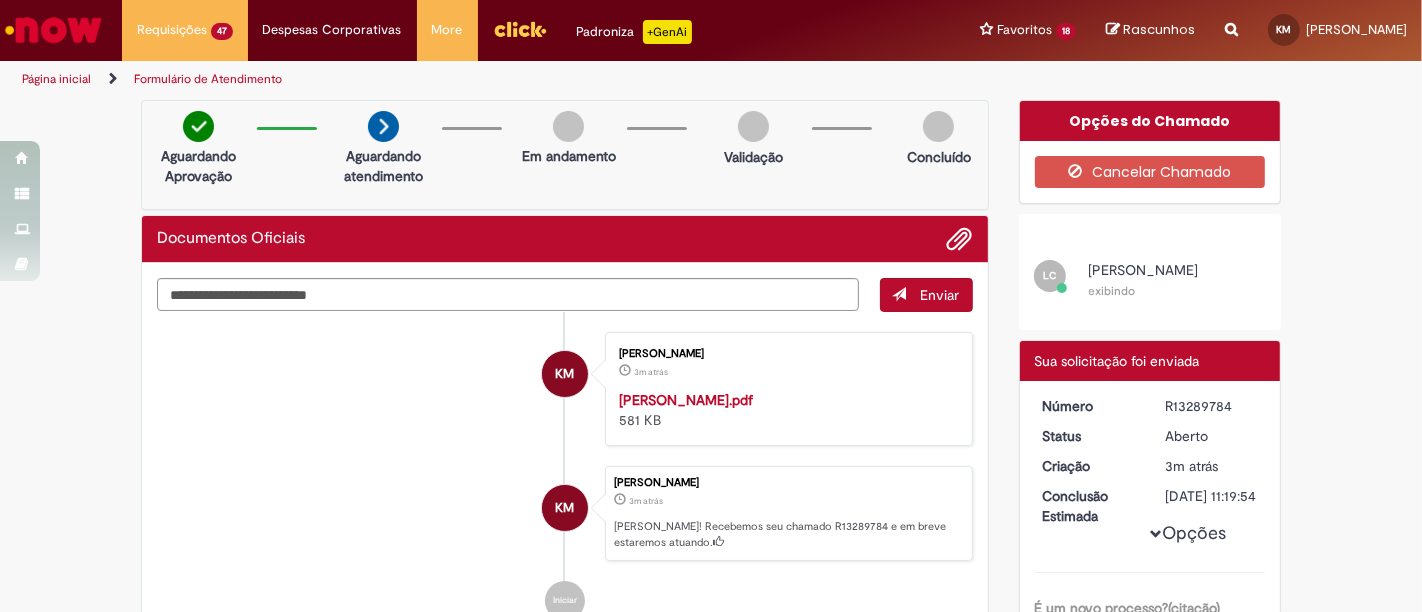 click on "Opções do Chamado
Cancelar Chamado
LC
[PERSON_NAME]
exibindo
Detalhes do tíquete       Sua solicitação foi enviada
Número
R13289784
Status
[GEOGRAPHIC_DATA]
Criação
3m atrás 3 minutos atrás
Conclusão Estimada
[DATE] 11:19:54
Opções
É um novo processo?(citação)
Não
Unidade Origem
AC
Código Global da Unidade
[GEOGRAPHIC_DATA]
Forma de Recebimento do Documento
[GEOGRAPHIC_DATA]
Código de Rastreio do Documento
1001051-78.2025.5.02.0064
Estado de Origem da Documentação Recebida" at bounding box center (1150, 808) 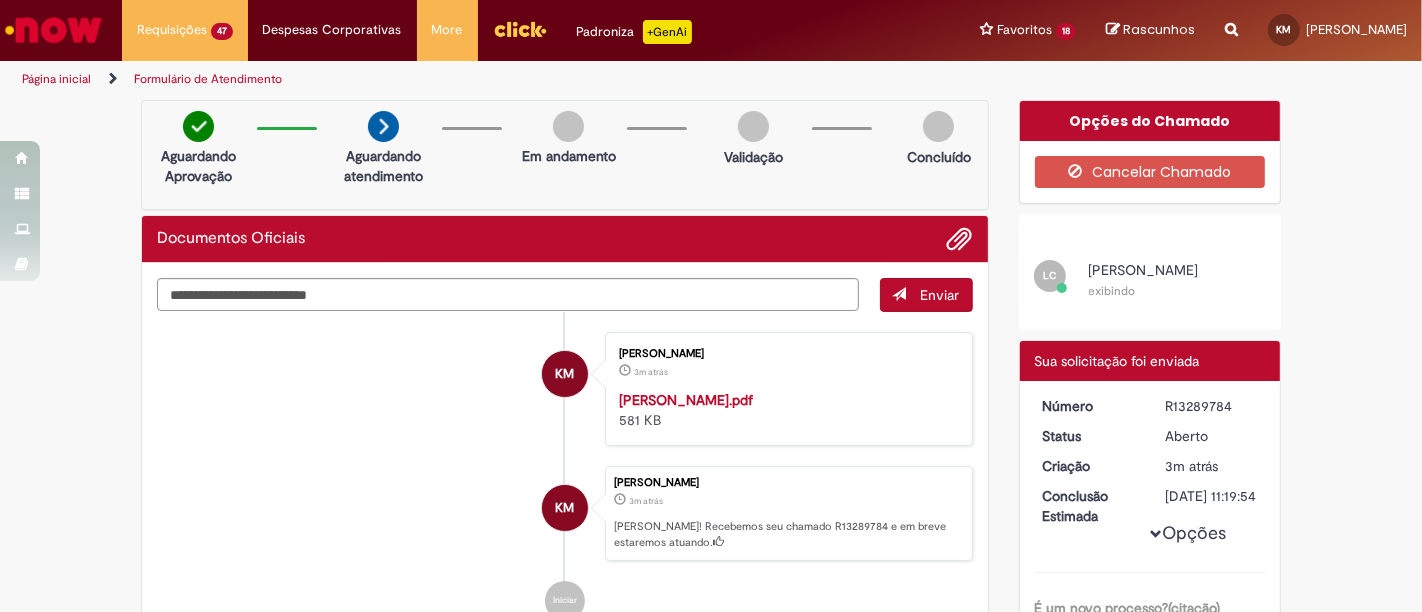 click on "Verificar Código de Barras
Aguardando Aprovação
Aguardando atendimento
Em andamento
Validação
Concluído
Documentos Oficiais
Enviar
KM
[PERSON_NAME]
3m atrás 3 minutos atrás
[PERSON_NAME].pdf  581 KB
KM" at bounding box center [711, 808] 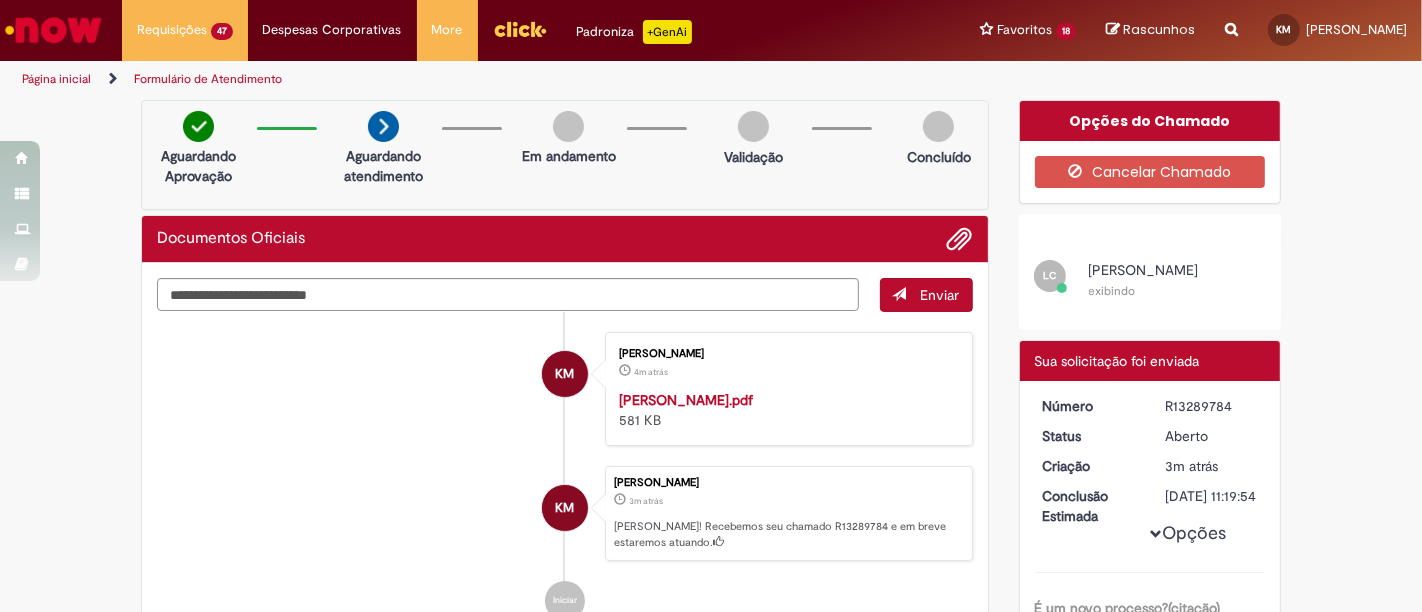 drag, startPoint x: 1234, startPoint y: 404, endPoint x: 1158, endPoint y: 404, distance: 76 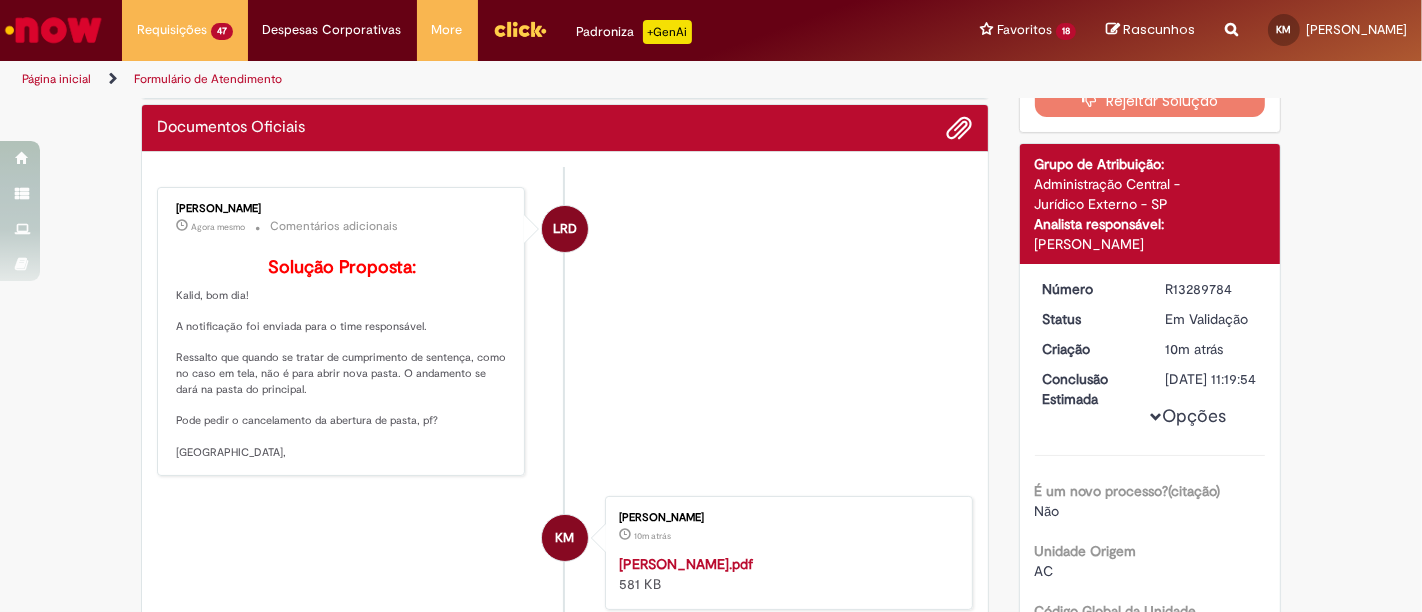 scroll, scrollTop: 0, scrollLeft: 0, axis: both 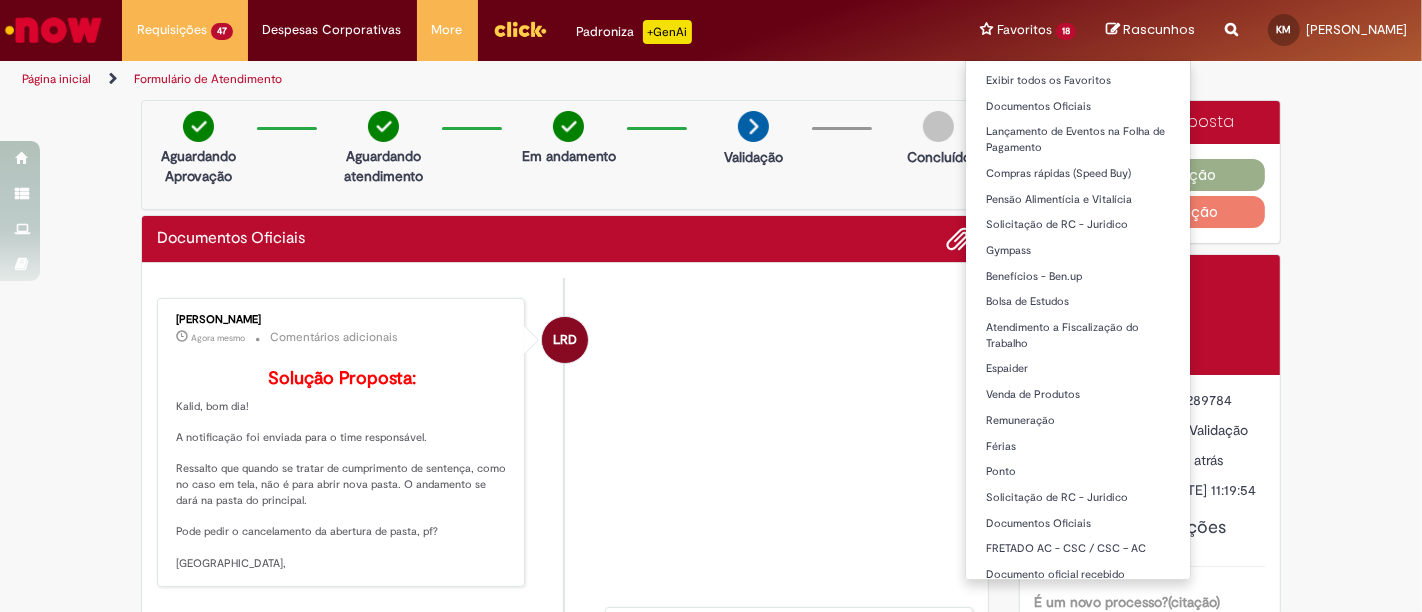 click on "Favoritos   18
Exibir todos os Favoritos
Documentos Oficiais
Lançamento de Eventos na Folha de Pagamento
Compras rápidas (Speed Buy)
Pensão Alimentícia e Vitalícia
Solicitação de RC - Juridico
Gympass
Benefícios - Ben.up
Bolsa de Estudos
Atendimento a Fiscalização do Trabalho
Espaider
Venda de Produtos
Remuneração
Férias
[GEOGRAPHIC_DATA]
Solicitação de RC - Juridico
Documentos Oficiais
FRETADO AC - CSC / CSC – AC
Documento oficial recebido" at bounding box center (1028, 30) 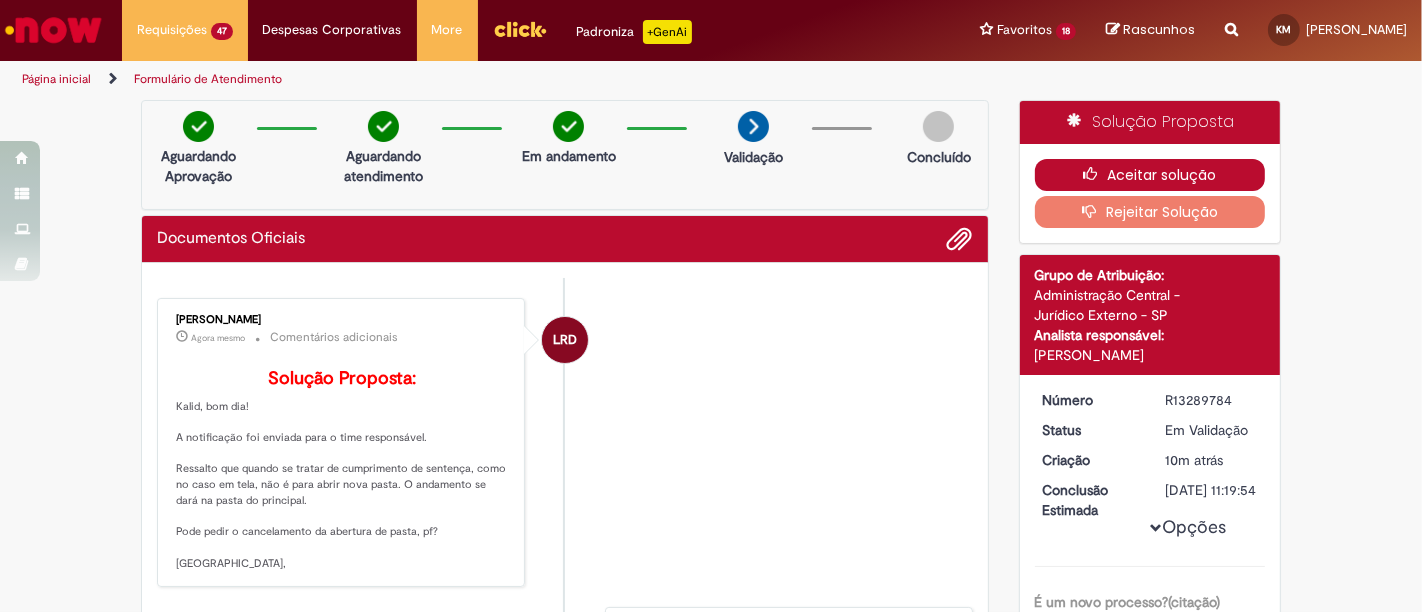 click on "Aceitar solução" at bounding box center [1150, 175] 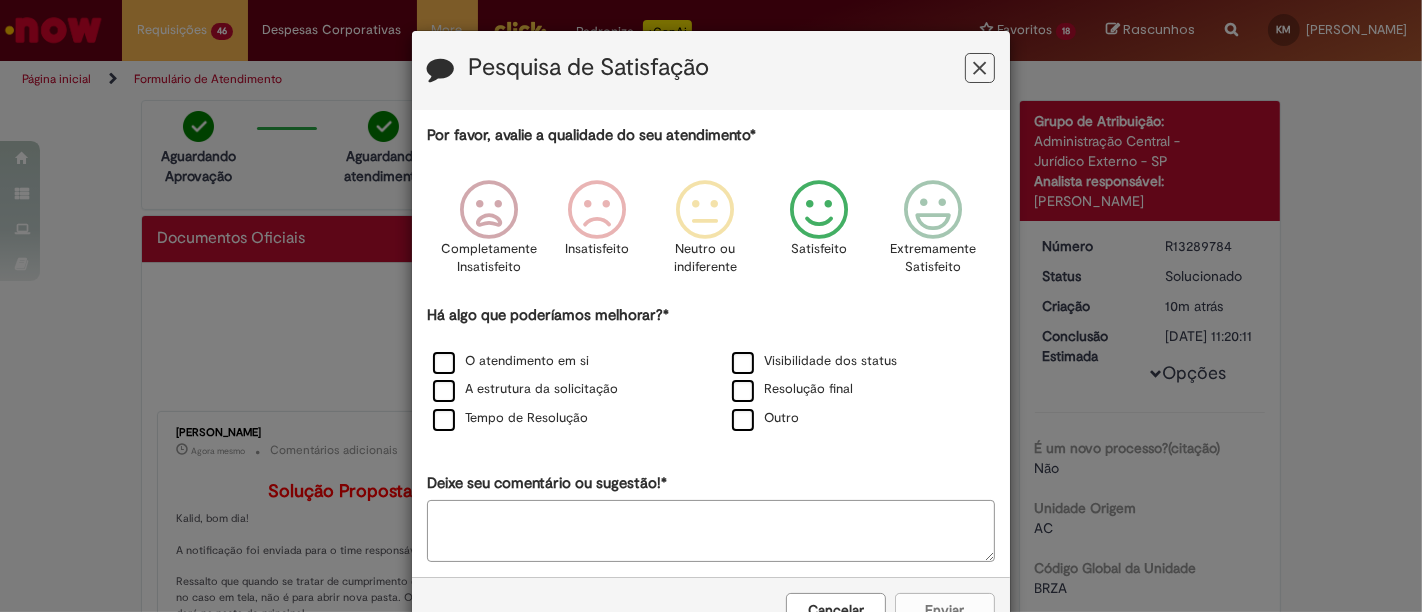 click at bounding box center [819, 210] 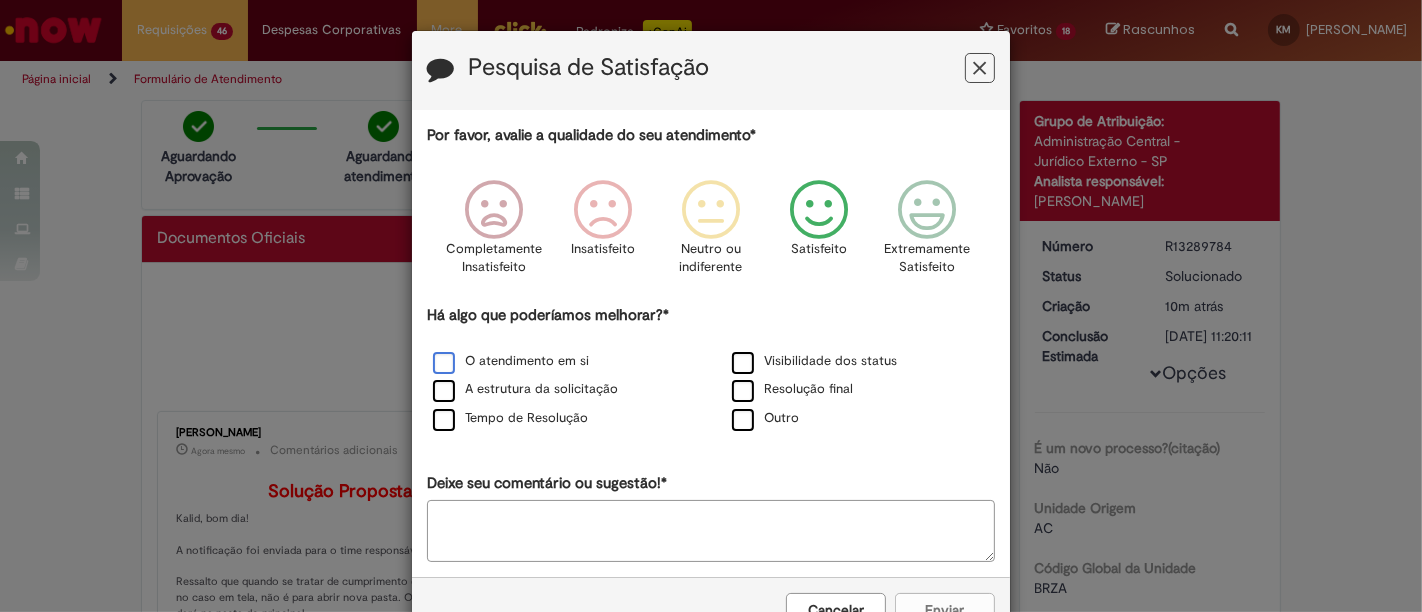click on "O atendimento em si" at bounding box center [511, 361] 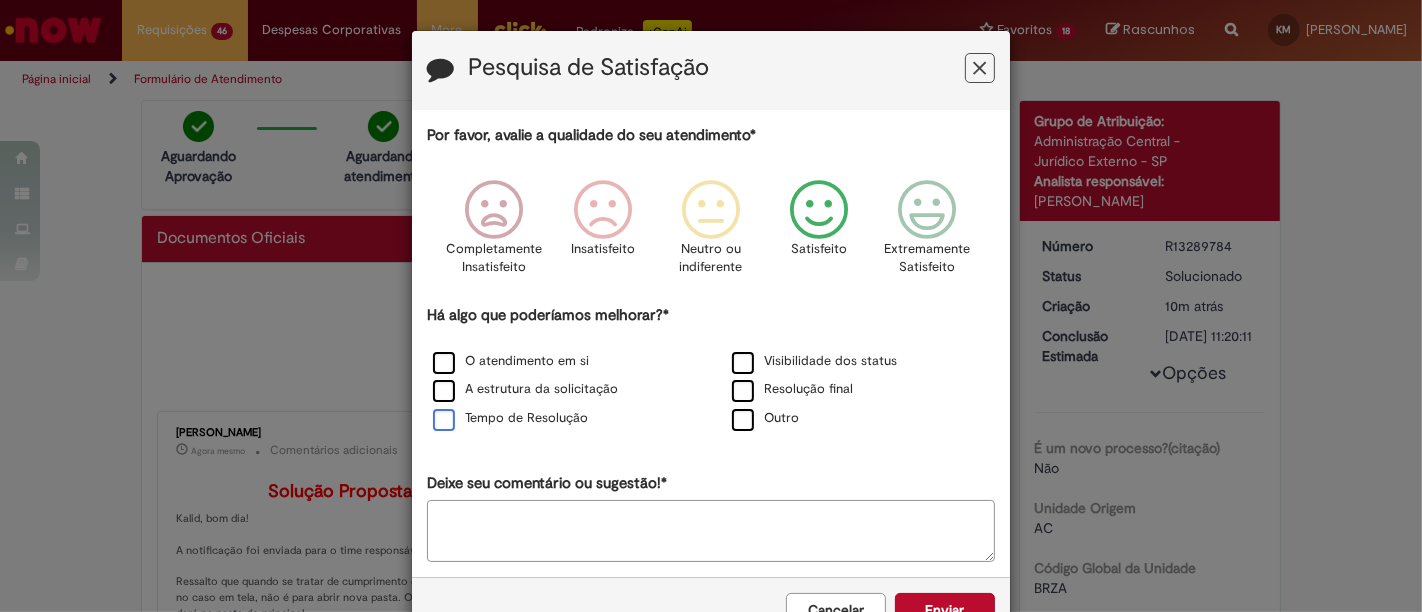 click on "Tempo de Resolução" at bounding box center [561, 419] 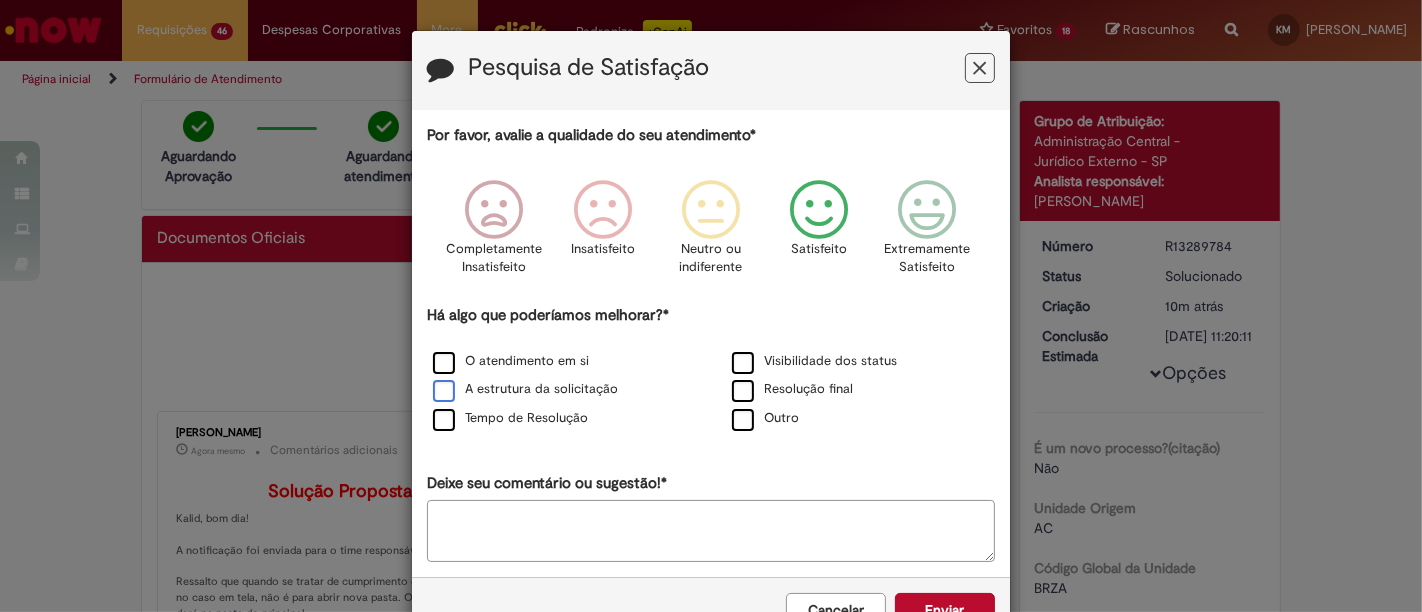 click on "A estrutura da solicitação" at bounding box center (525, 389) 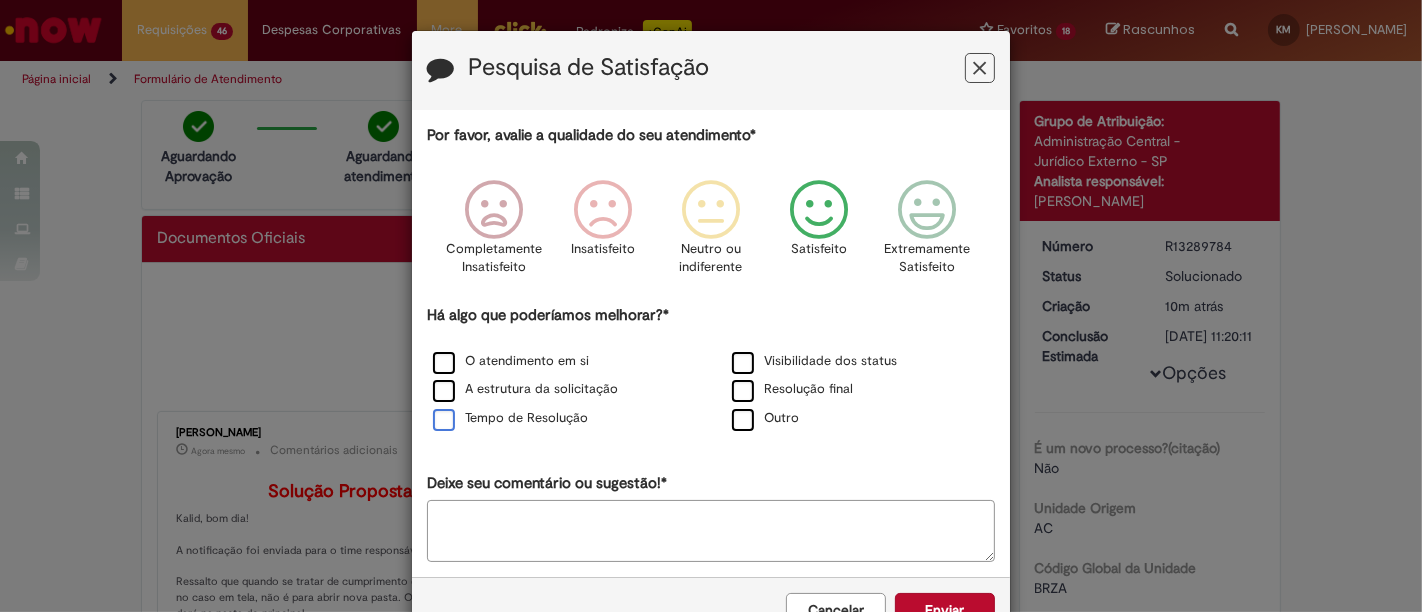 click on "Tempo de Resolução" at bounding box center [510, 418] 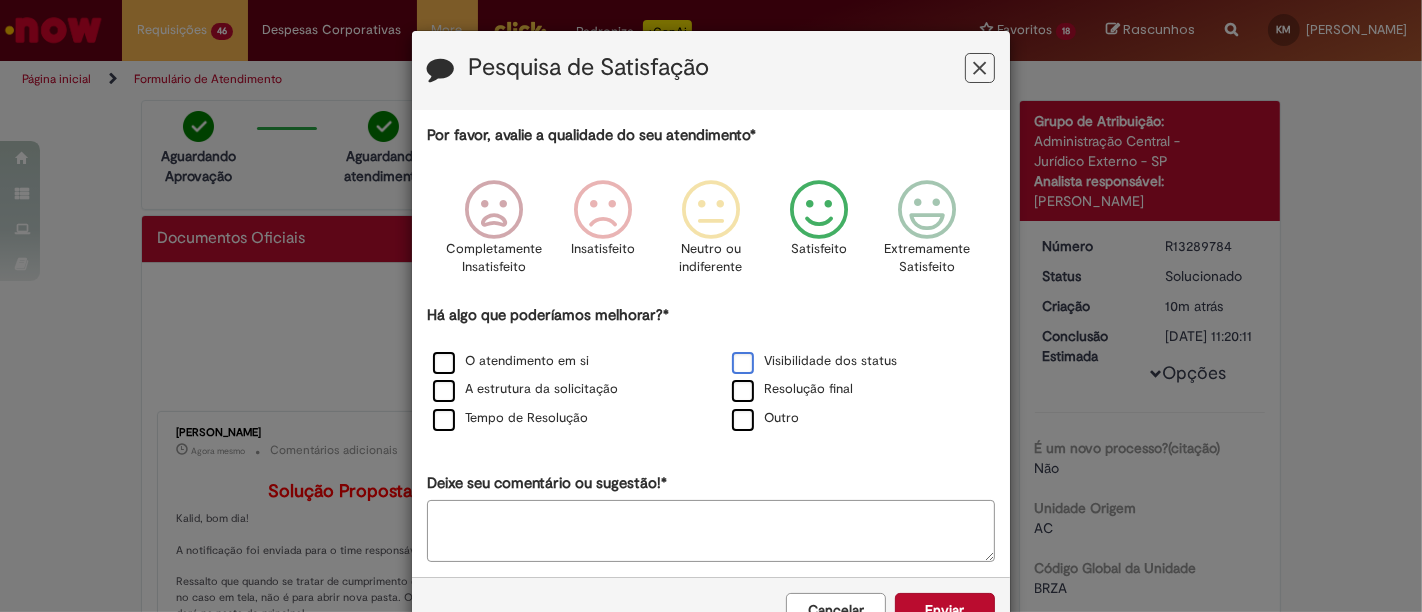 click on "Visibilidade dos status" at bounding box center [814, 361] 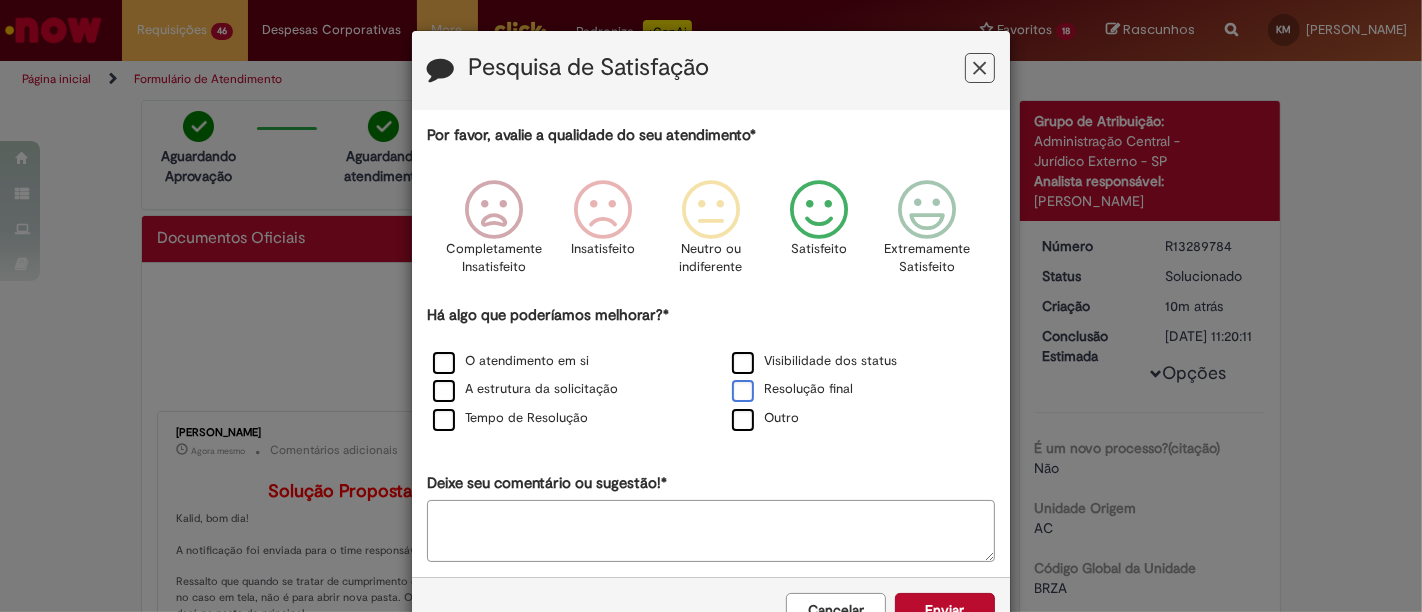 click on "Resolução final" at bounding box center (792, 389) 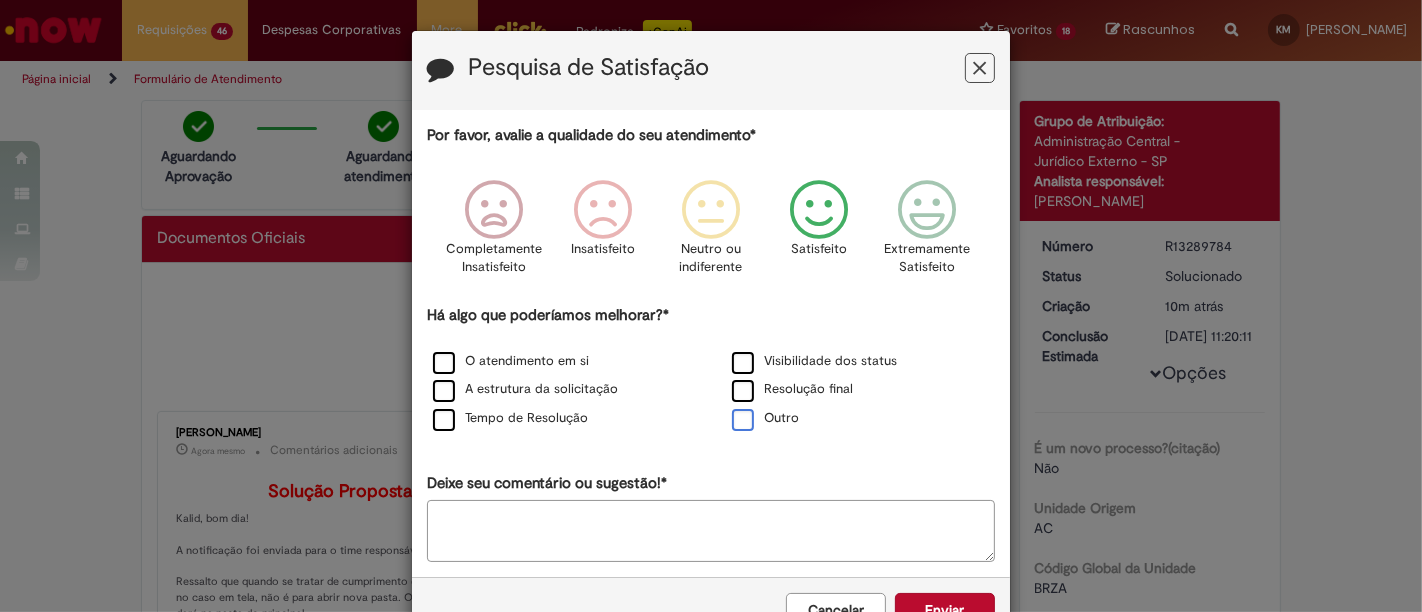 click on "Outro" at bounding box center [765, 418] 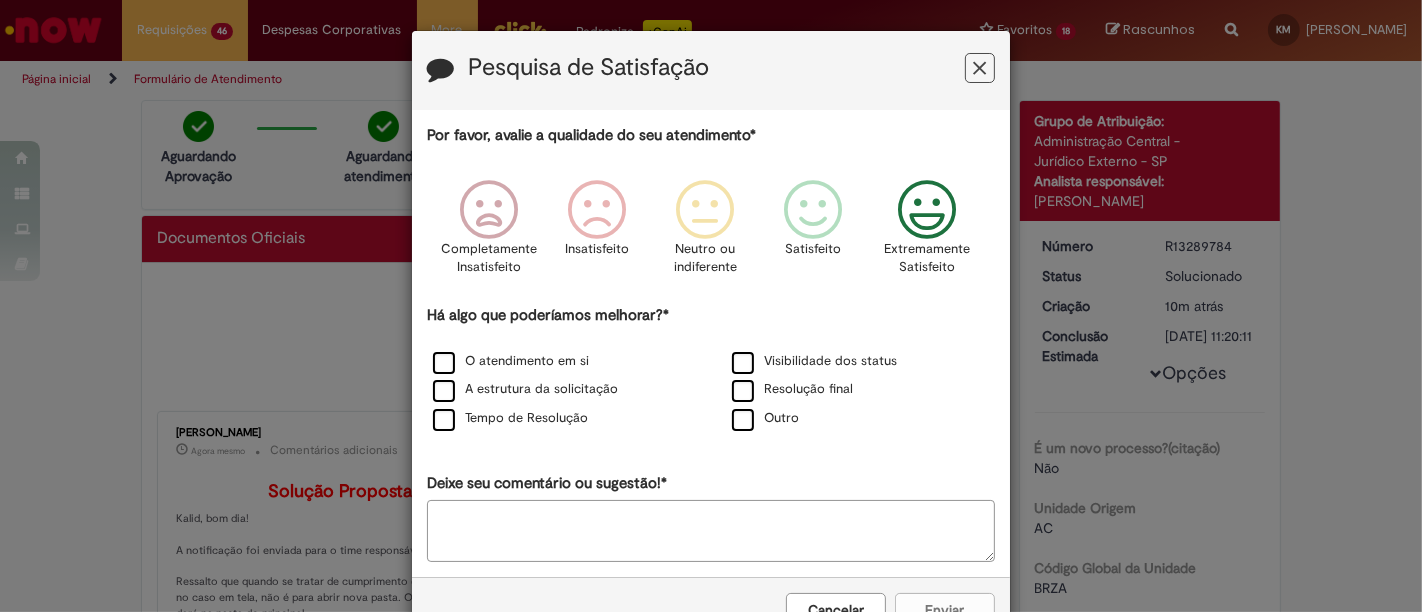 click at bounding box center [927, 210] 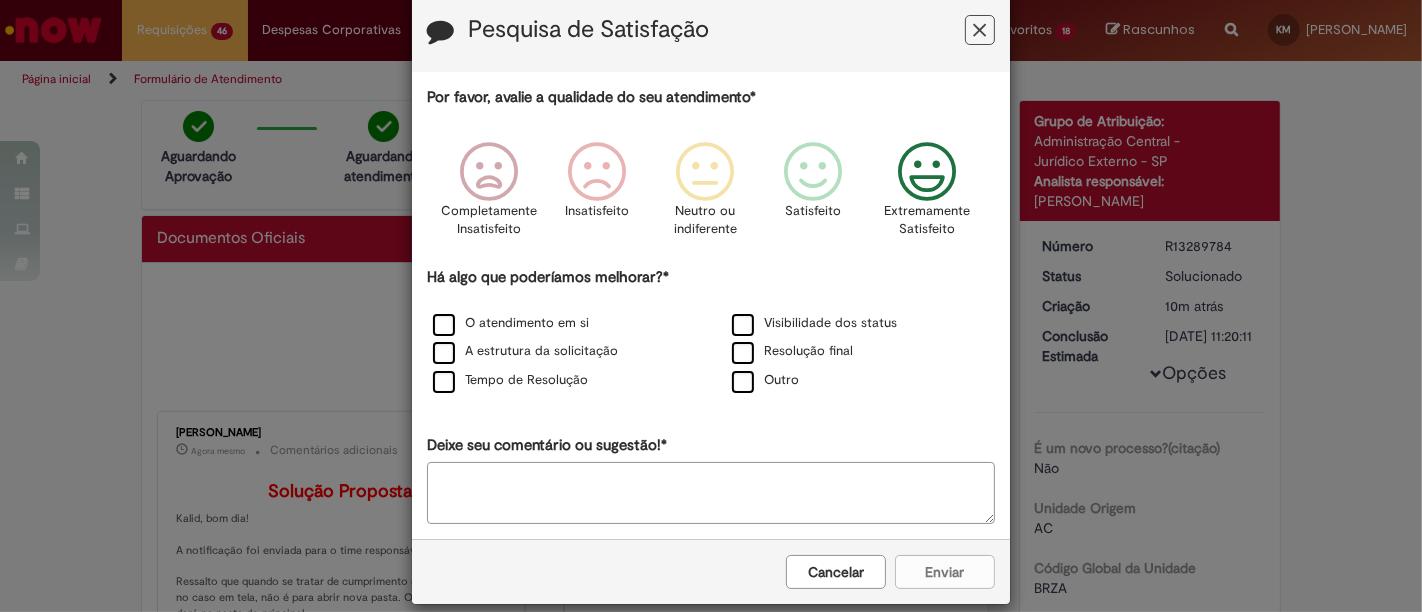 scroll, scrollTop: 60, scrollLeft: 0, axis: vertical 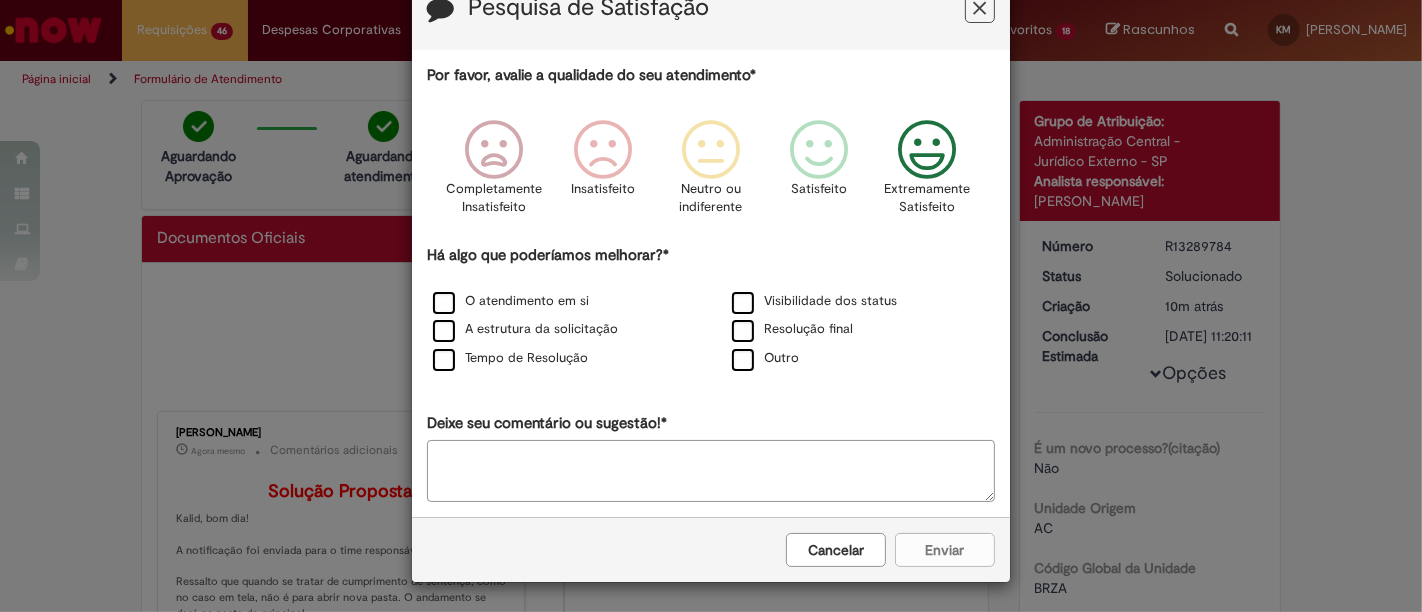 click on "Cancelar   Enviar" at bounding box center (711, 549) 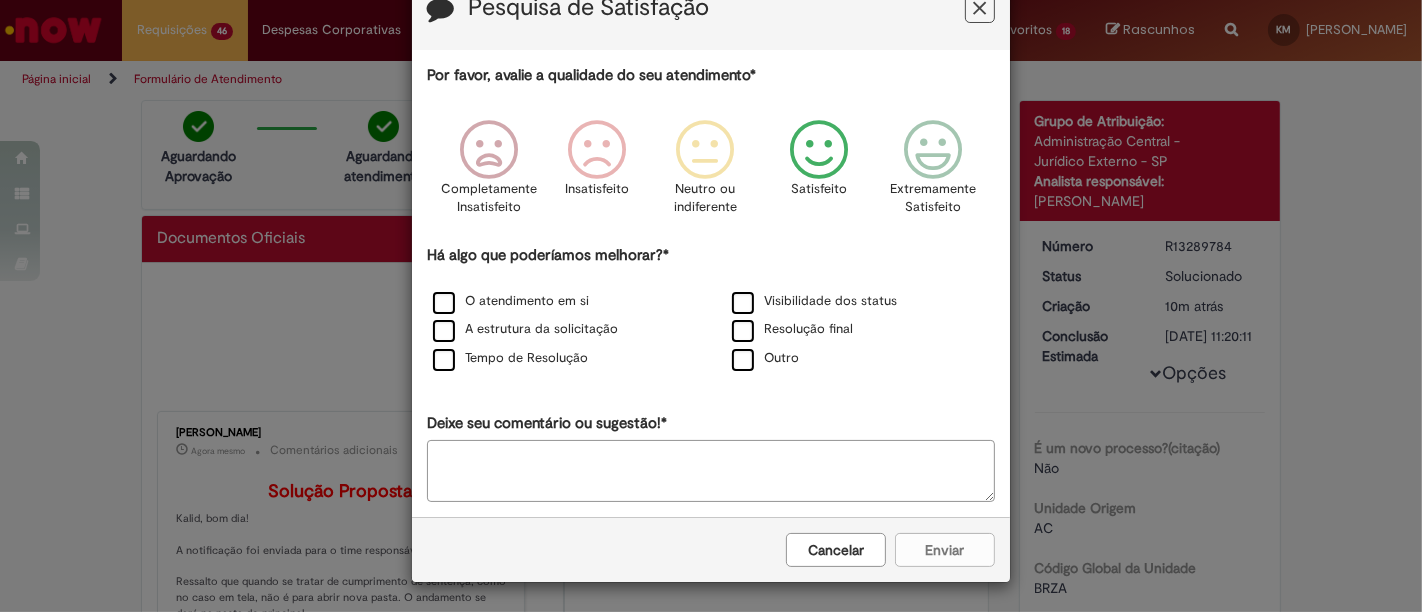 click at bounding box center (819, 150) 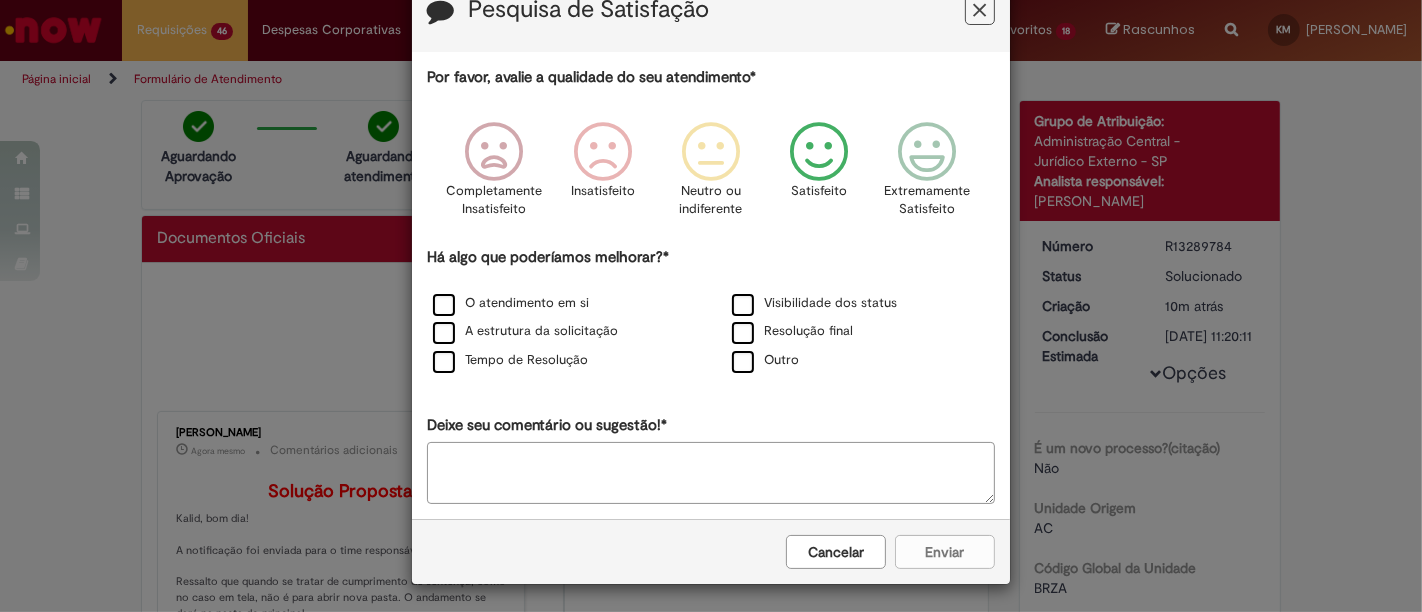 scroll, scrollTop: 59, scrollLeft: 0, axis: vertical 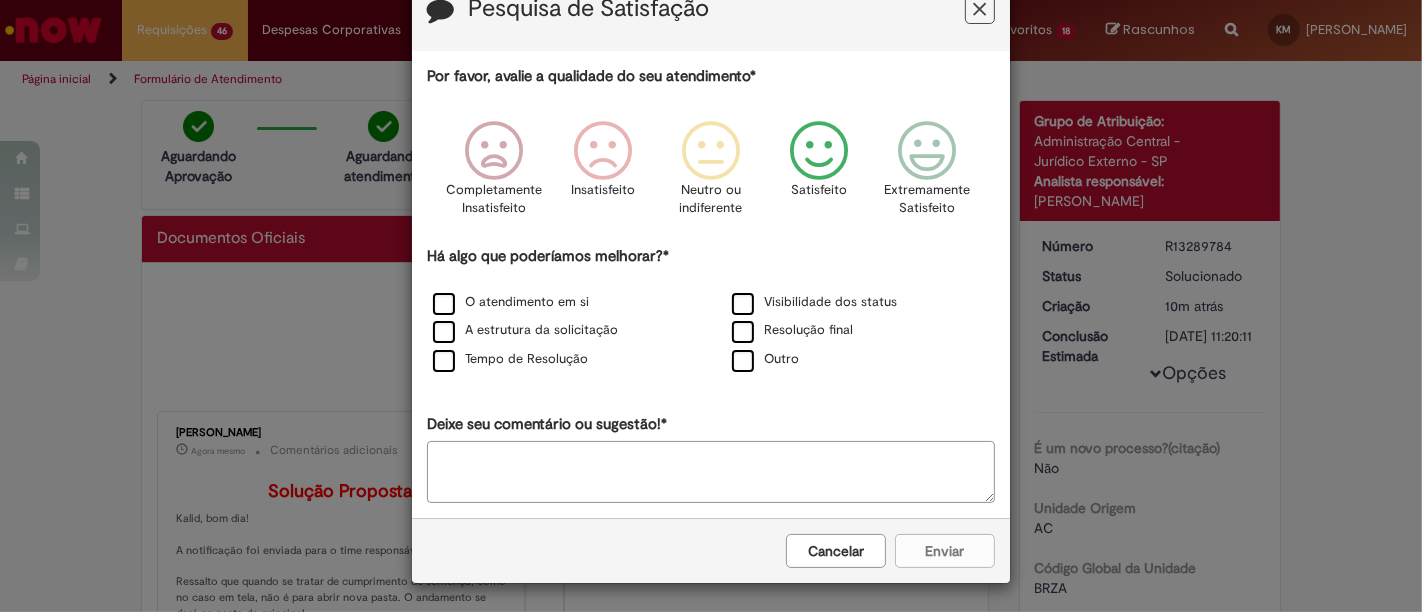 click on "Cancelar   Enviar" at bounding box center (711, 550) 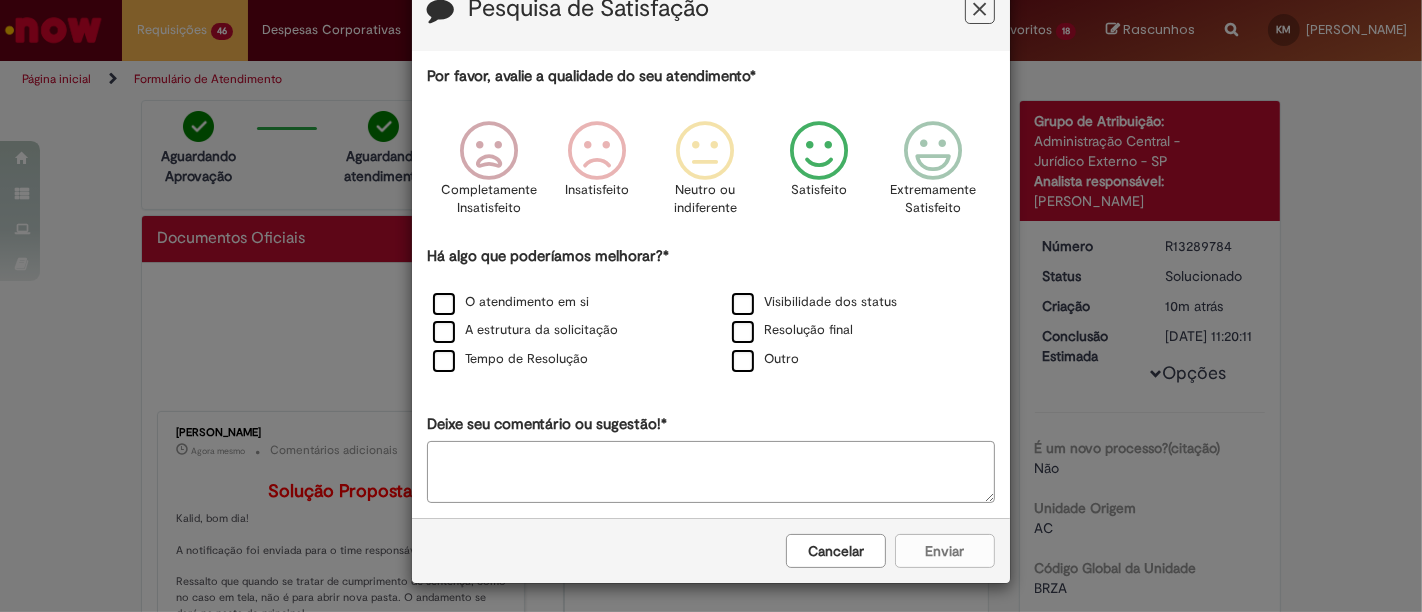 scroll, scrollTop: 58, scrollLeft: 0, axis: vertical 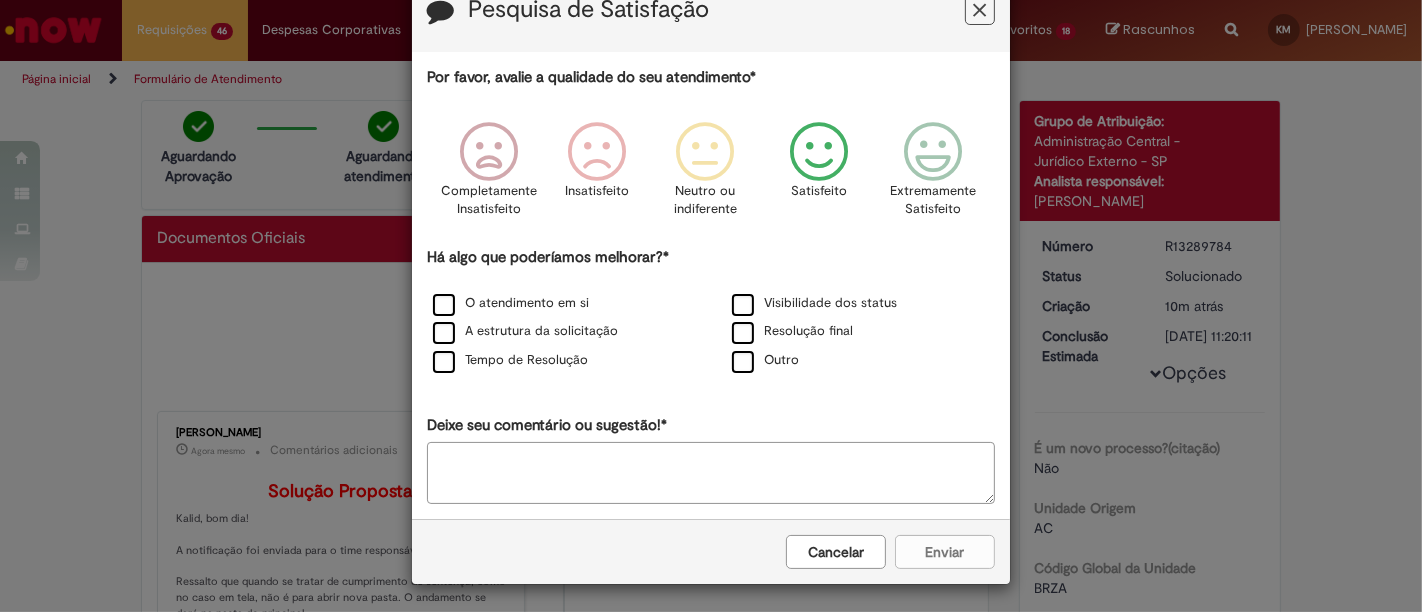 click at bounding box center (819, 152) 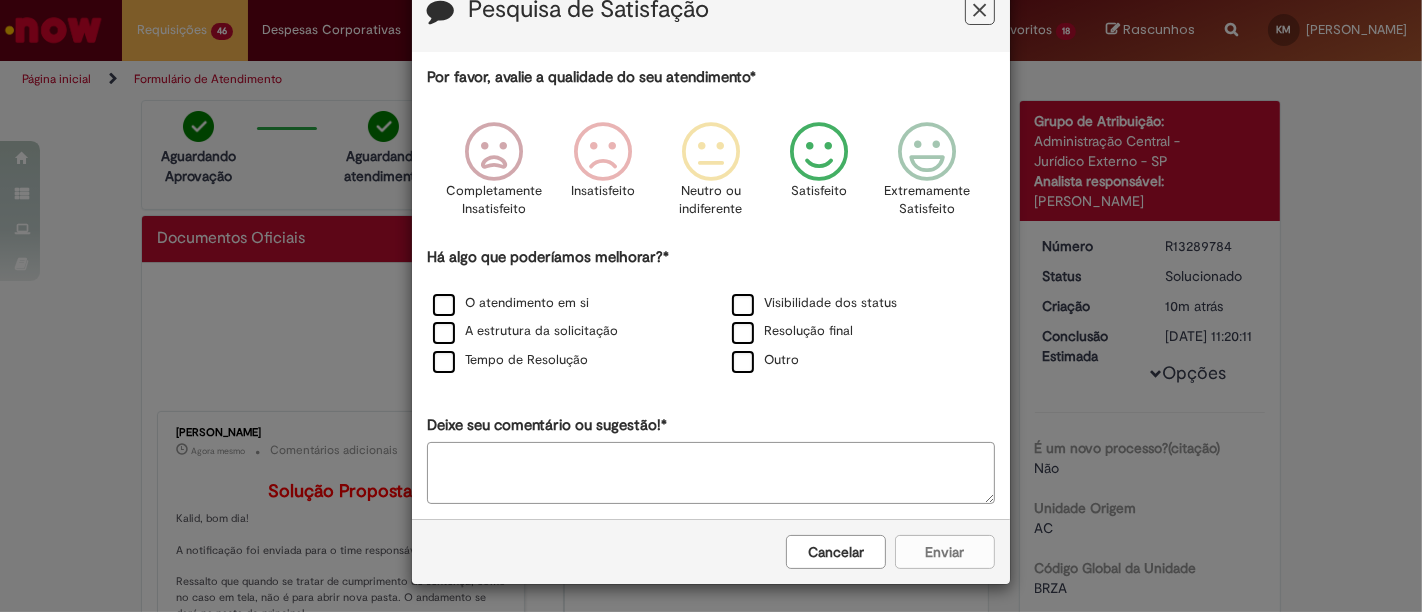 scroll, scrollTop: 59, scrollLeft: 0, axis: vertical 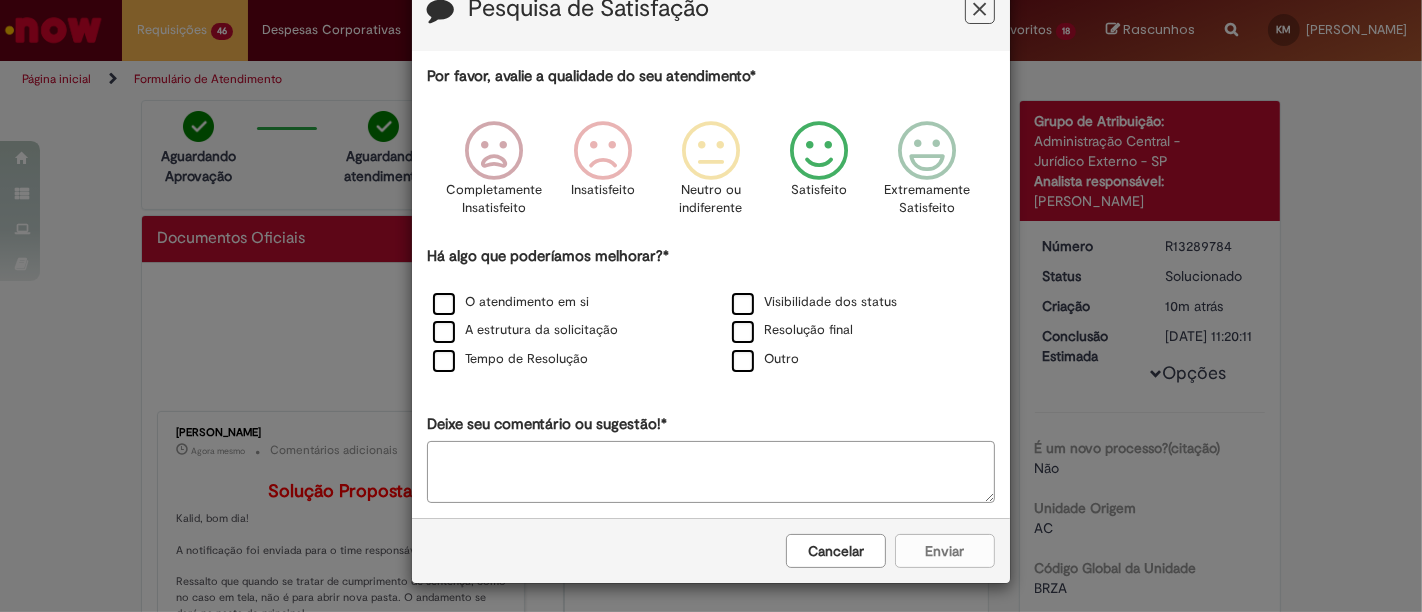 click on "Cancelar   Enviar" at bounding box center (711, 550) 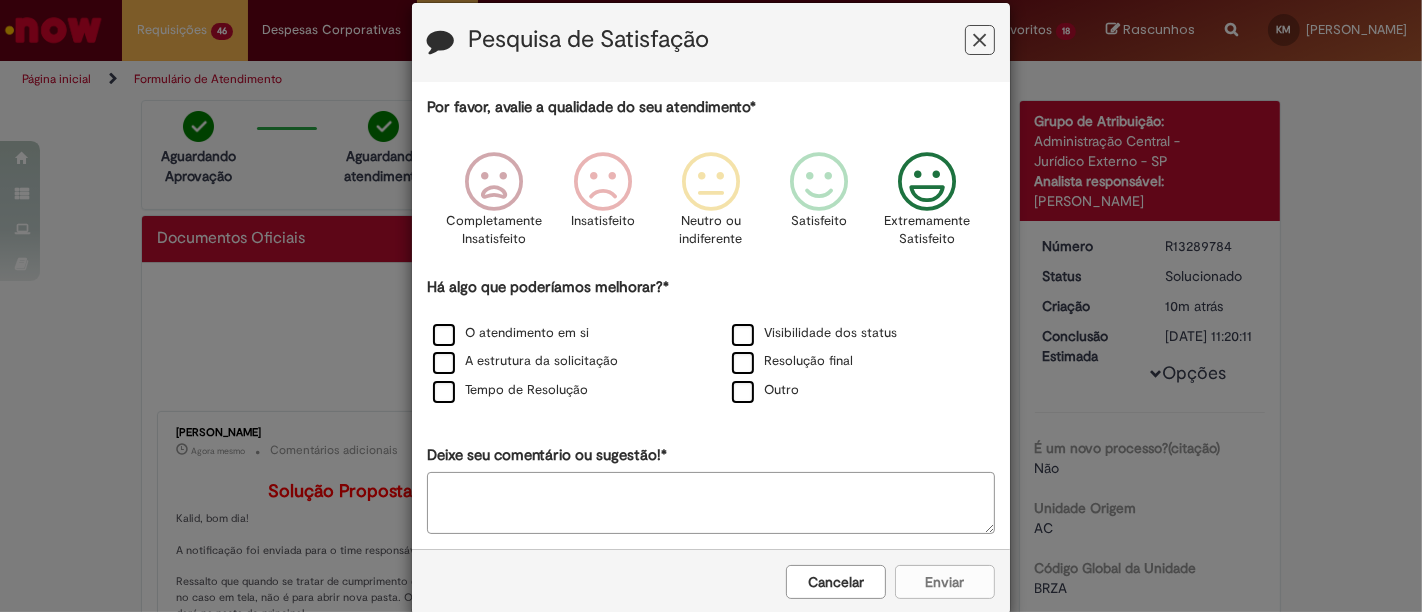 scroll, scrollTop: 0, scrollLeft: 0, axis: both 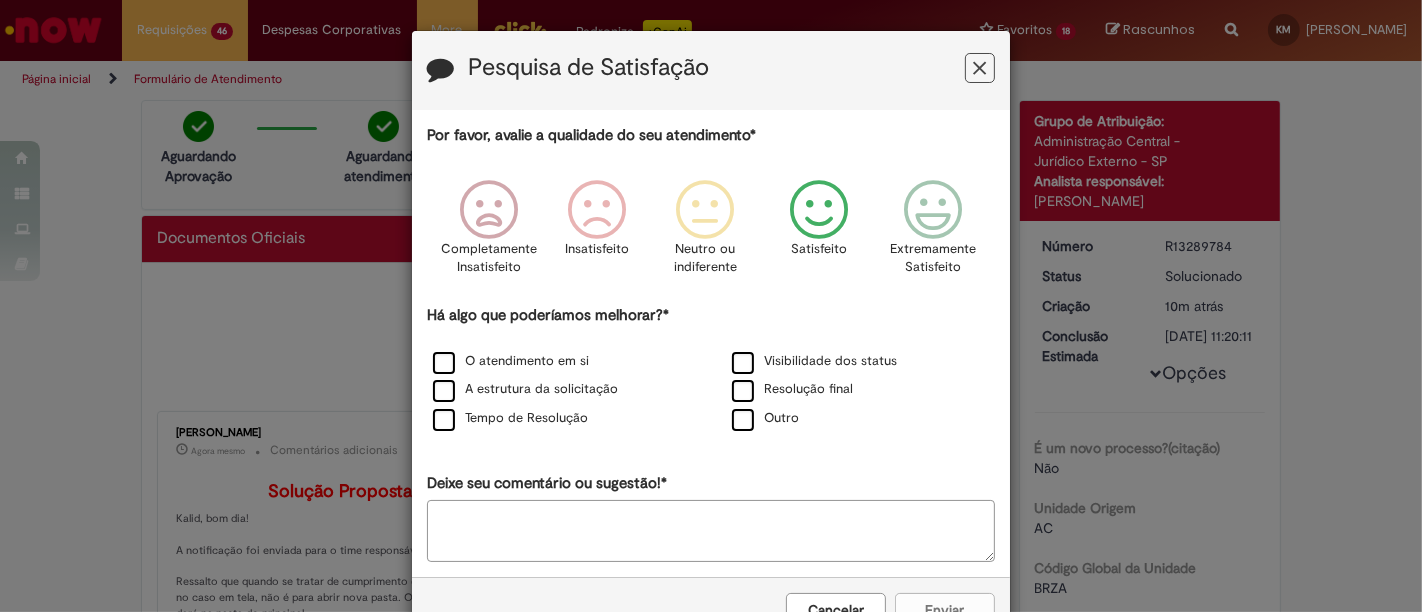 click at bounding box center (819, 210) 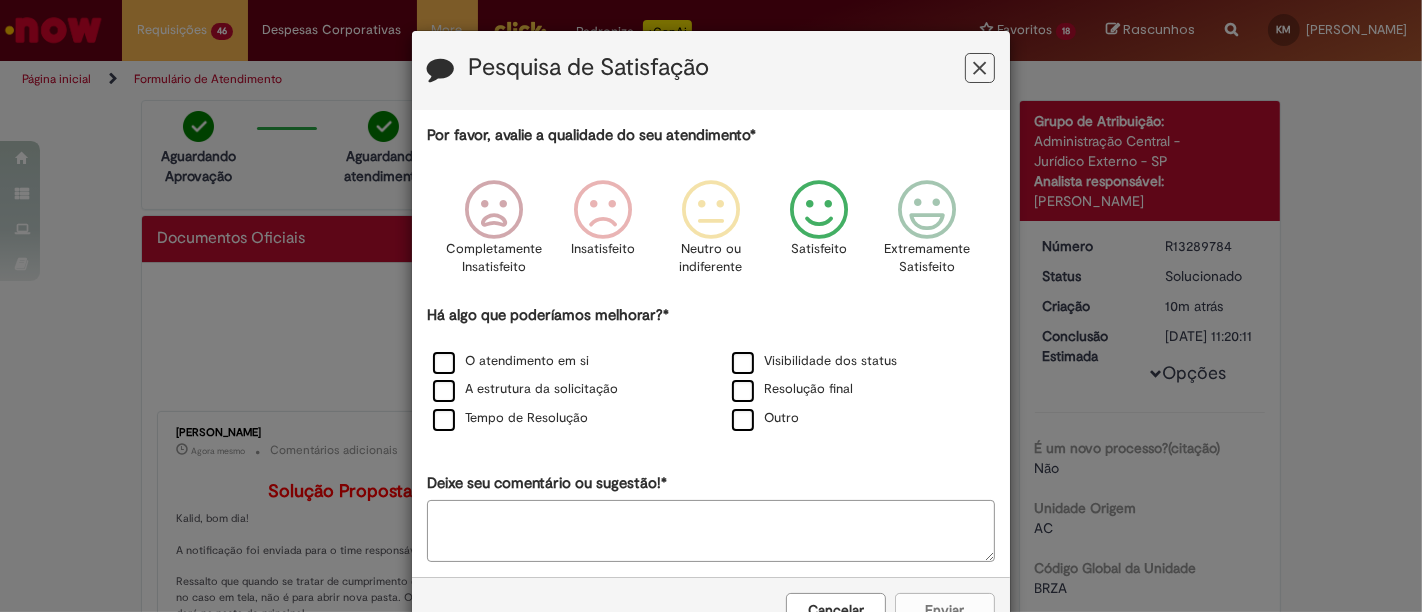 click on "Cancelar   Enviar" at bounding box center [711, 609] 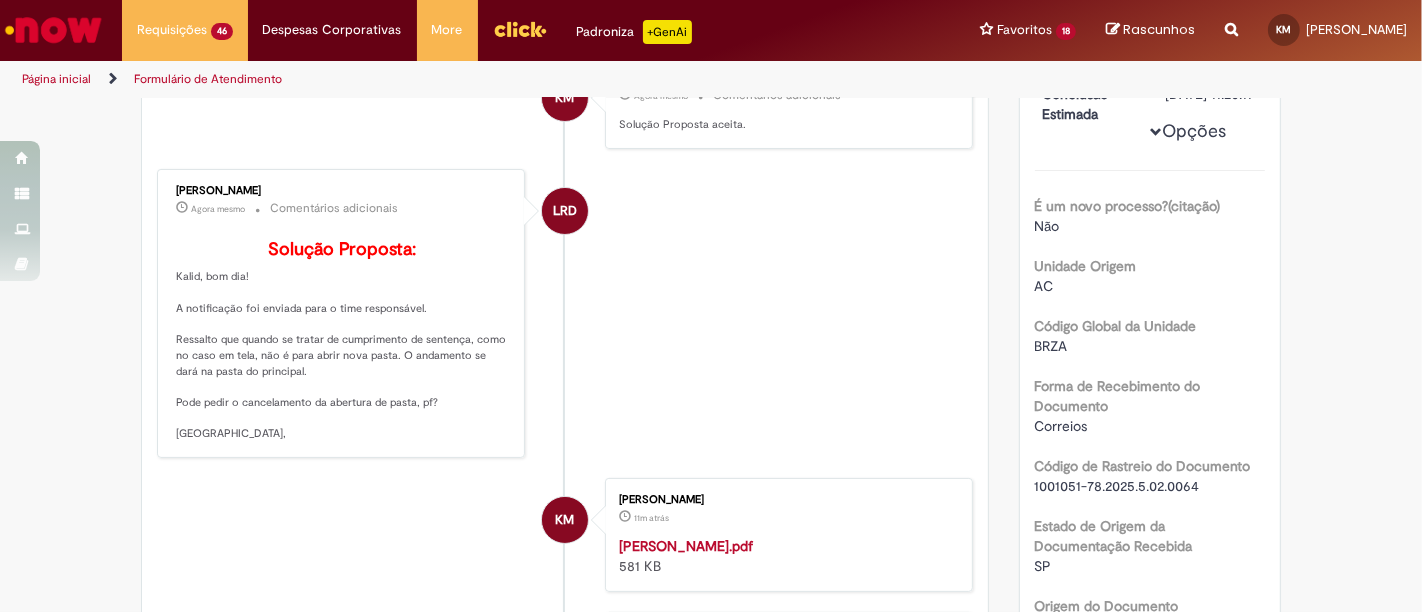 scroll, scrollTop: 0, scrollLeft: 0, axis: both 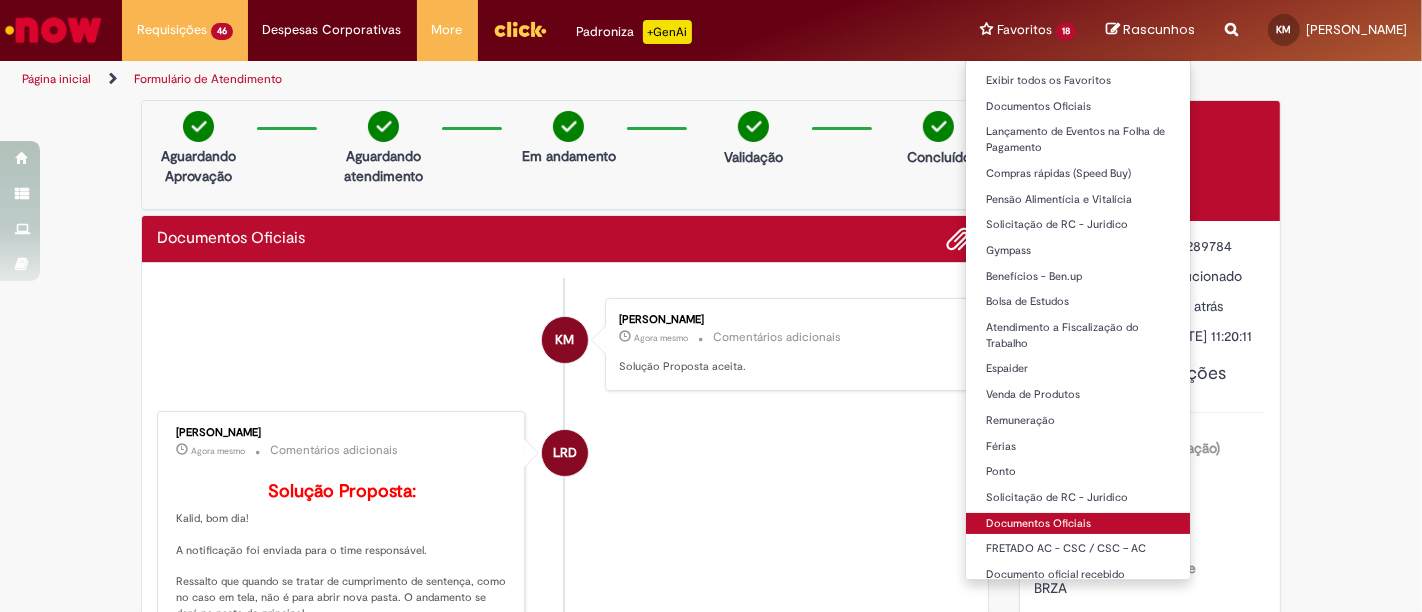 click on "Documentos Oficiais" at bounding box center [1078, 524] 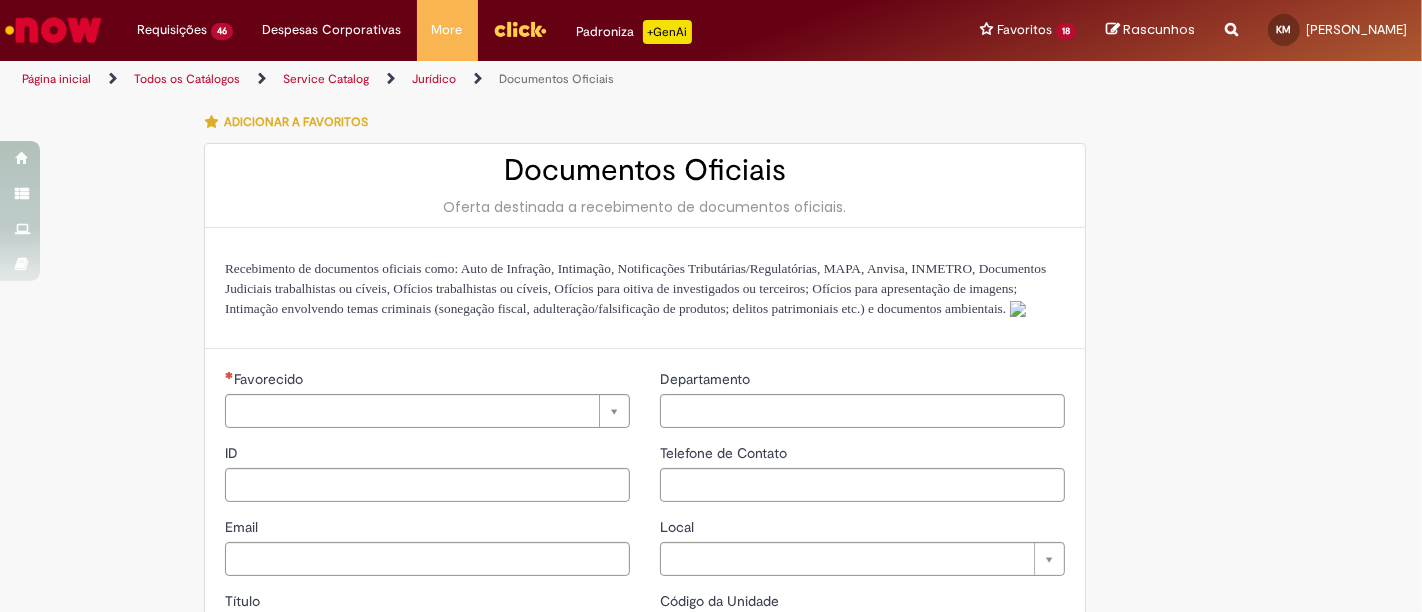 type on "********" 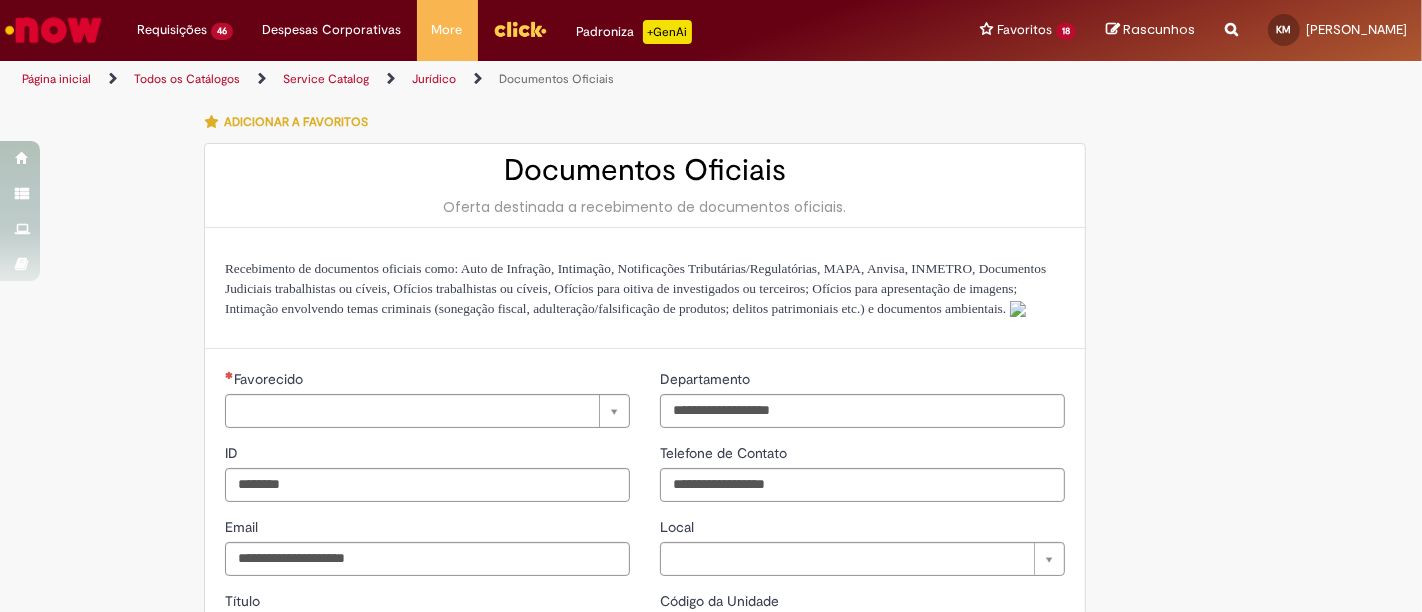type on "**********" 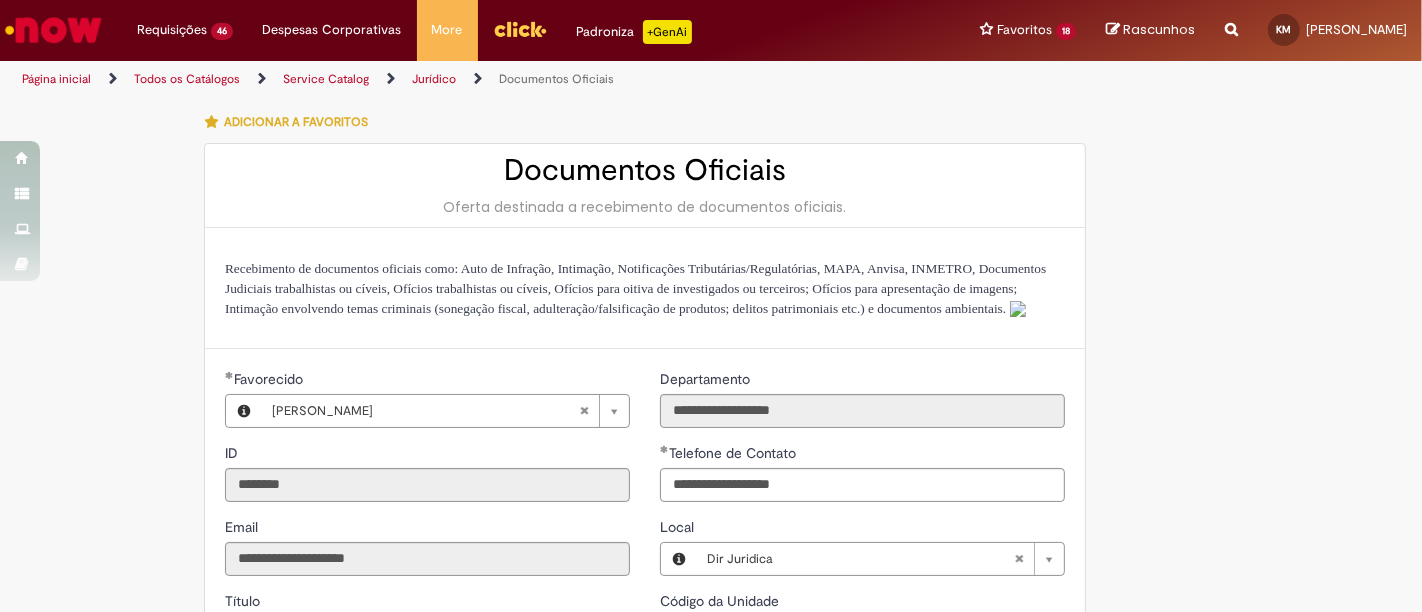 type on "**********" 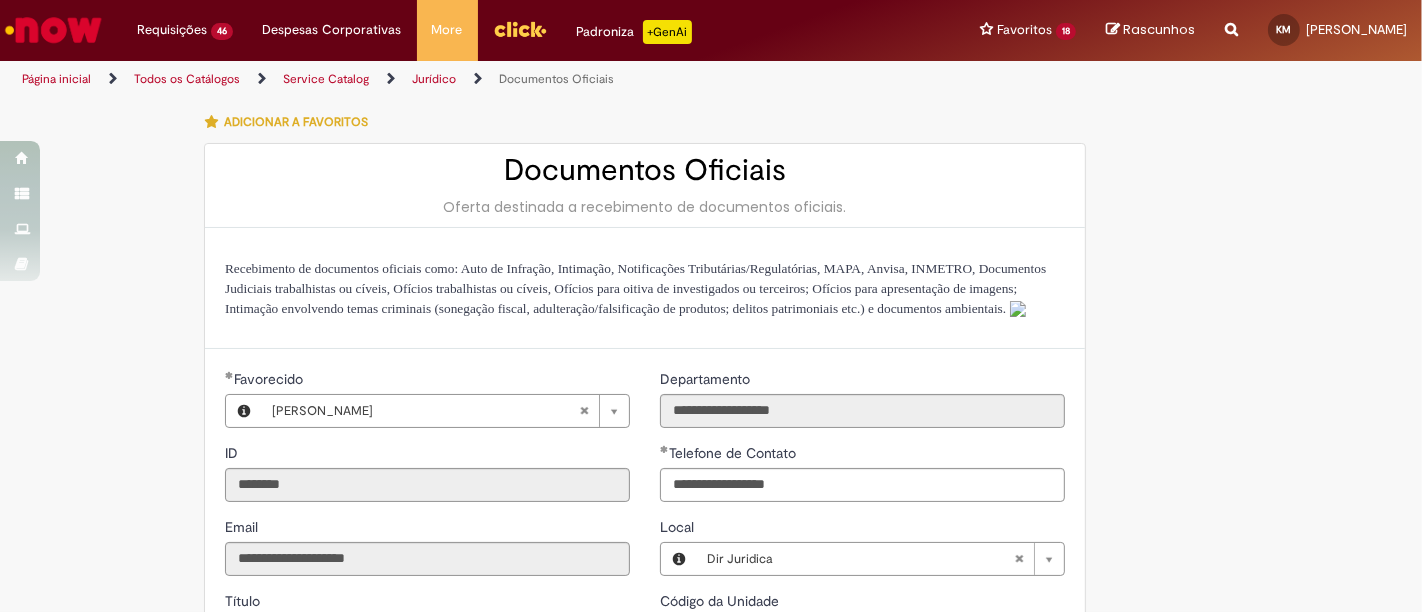 scroll, scrollTop: 555, scrollLeft: 0, axis: vertical 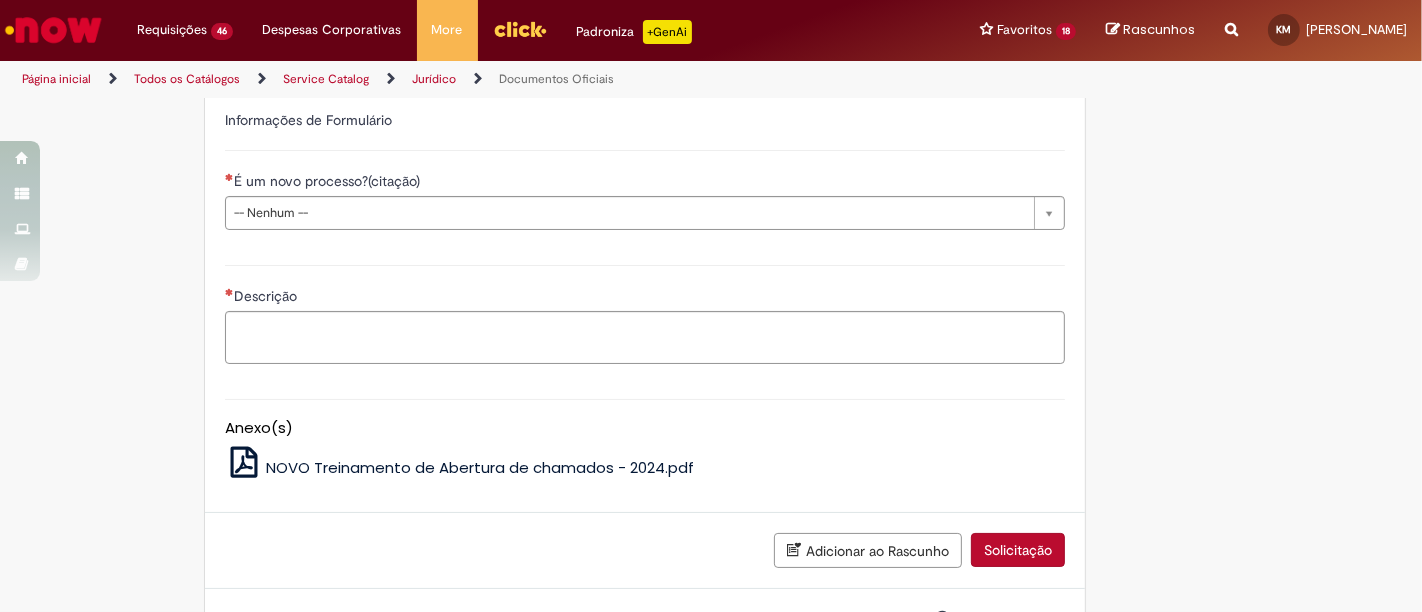 type on "**********" 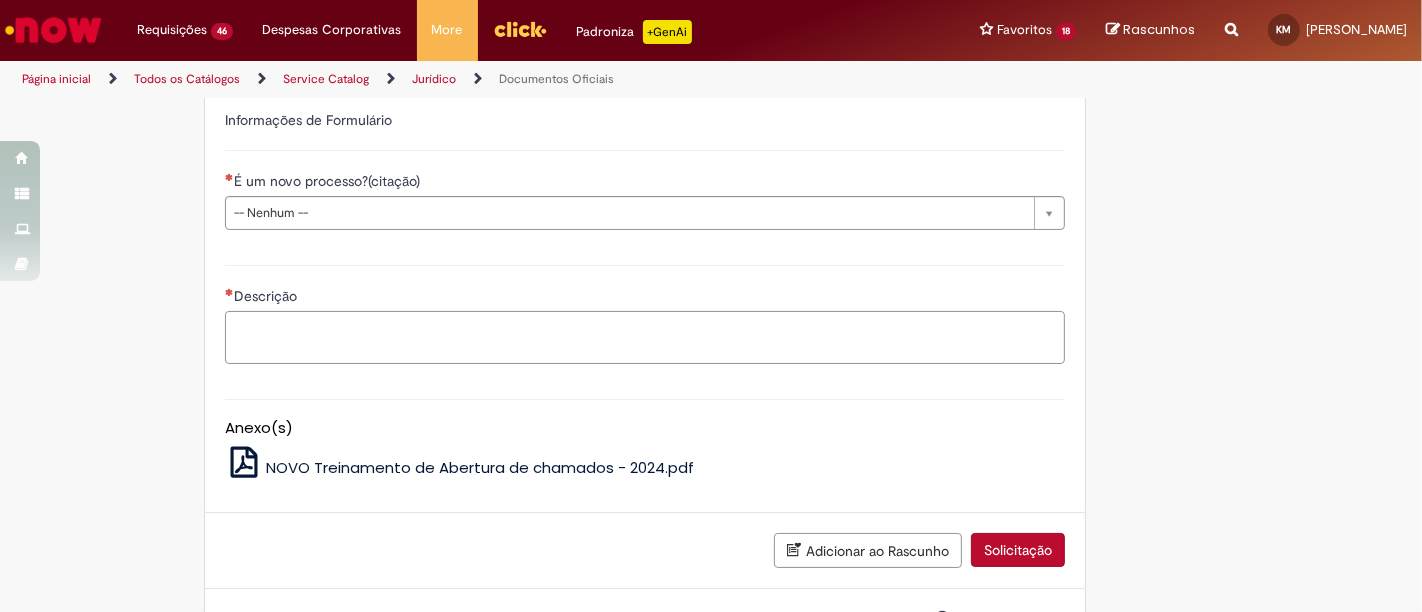 click on "Descrição" at bounding box center [645, 337] 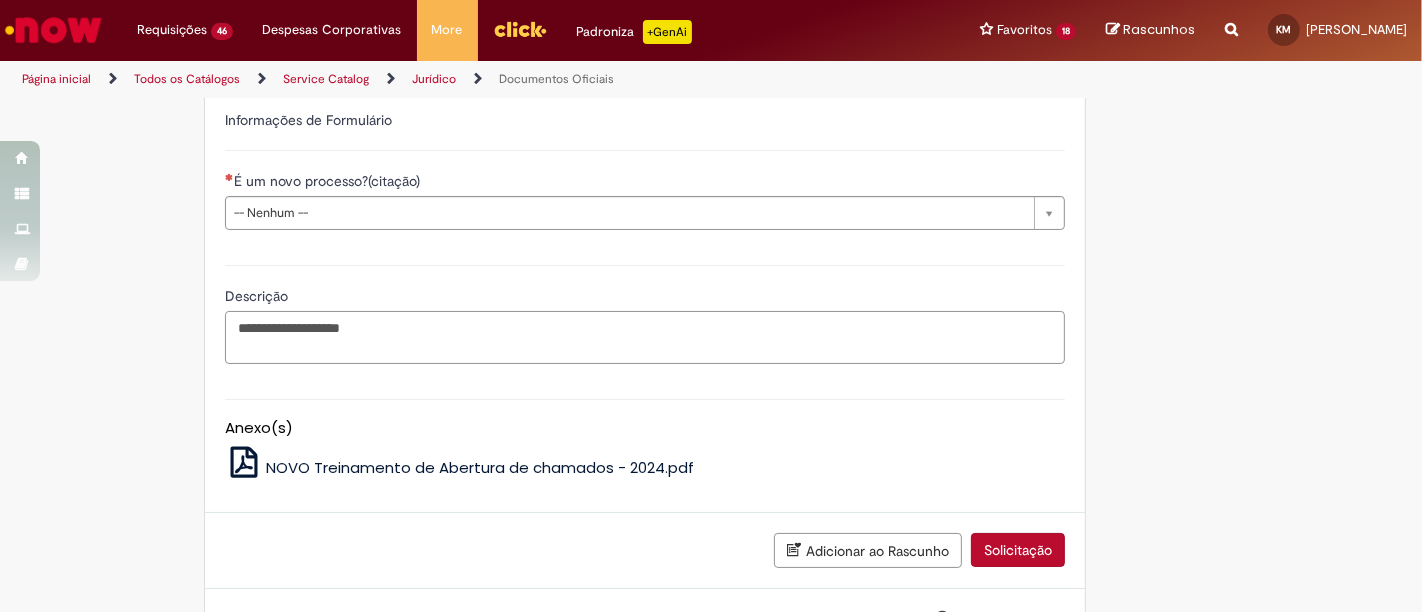 click on "**********" at bounding box center [645, 337] 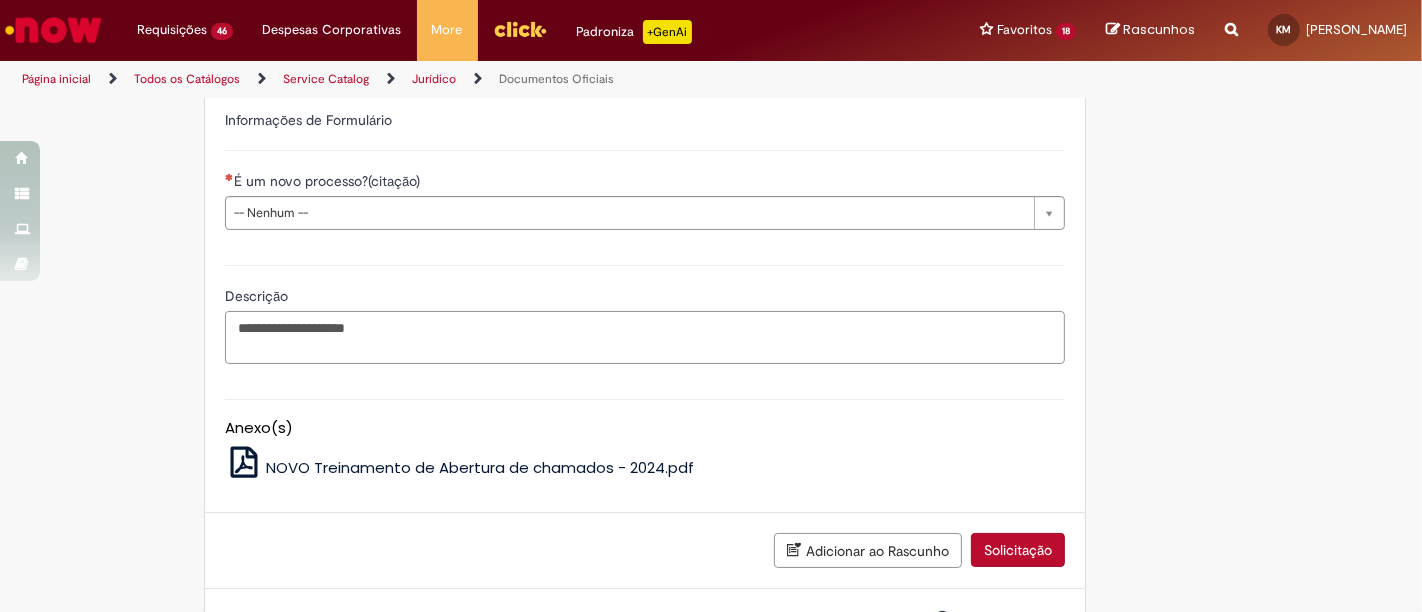 click on "**********" at bounding box center (645, 337) 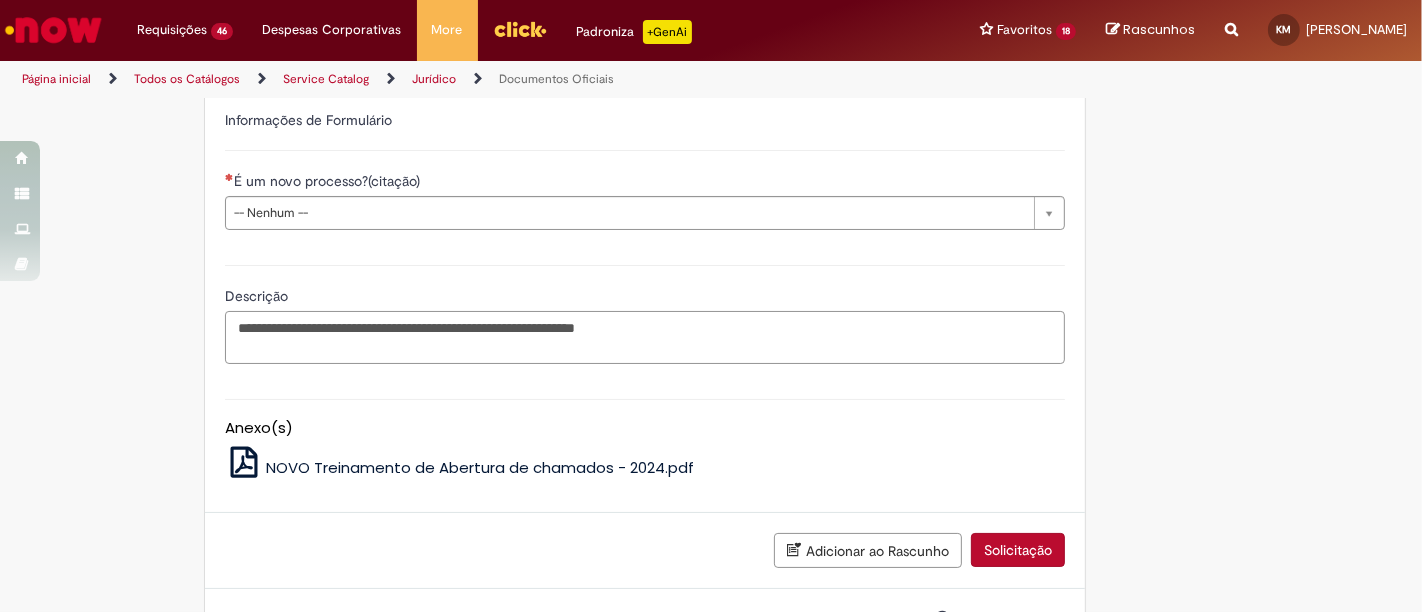click on "**********" at bounding box center (645, 337) 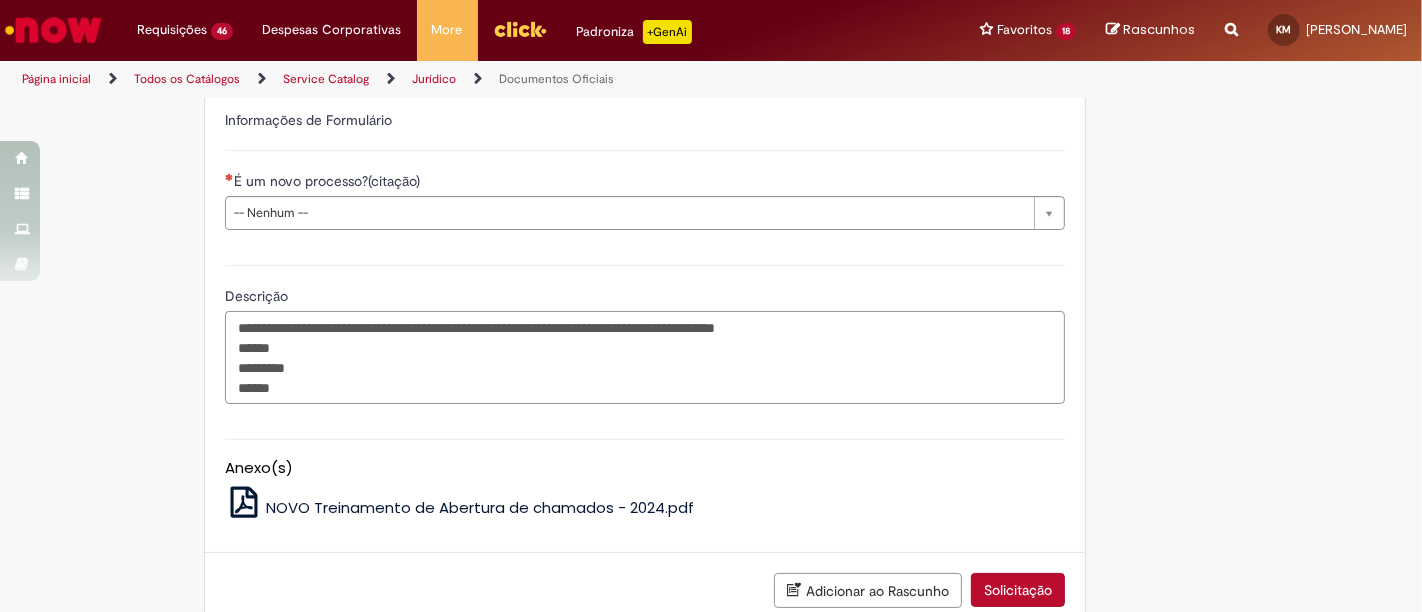 type on "**********" 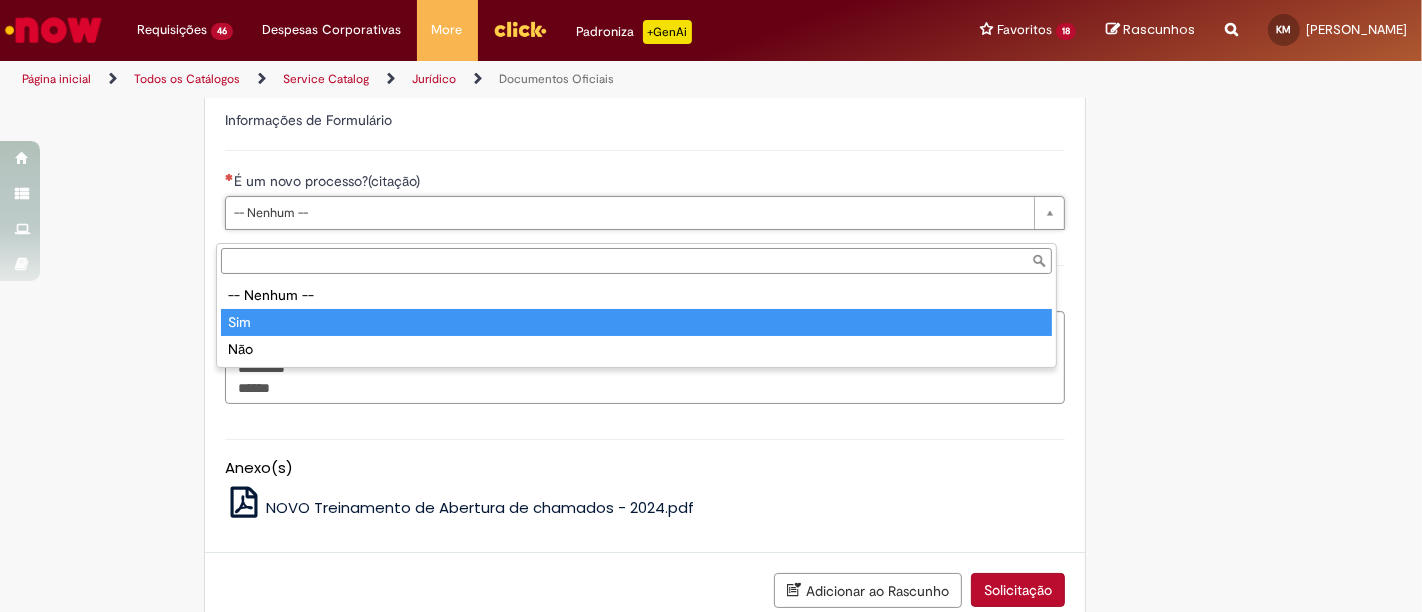type on "***" 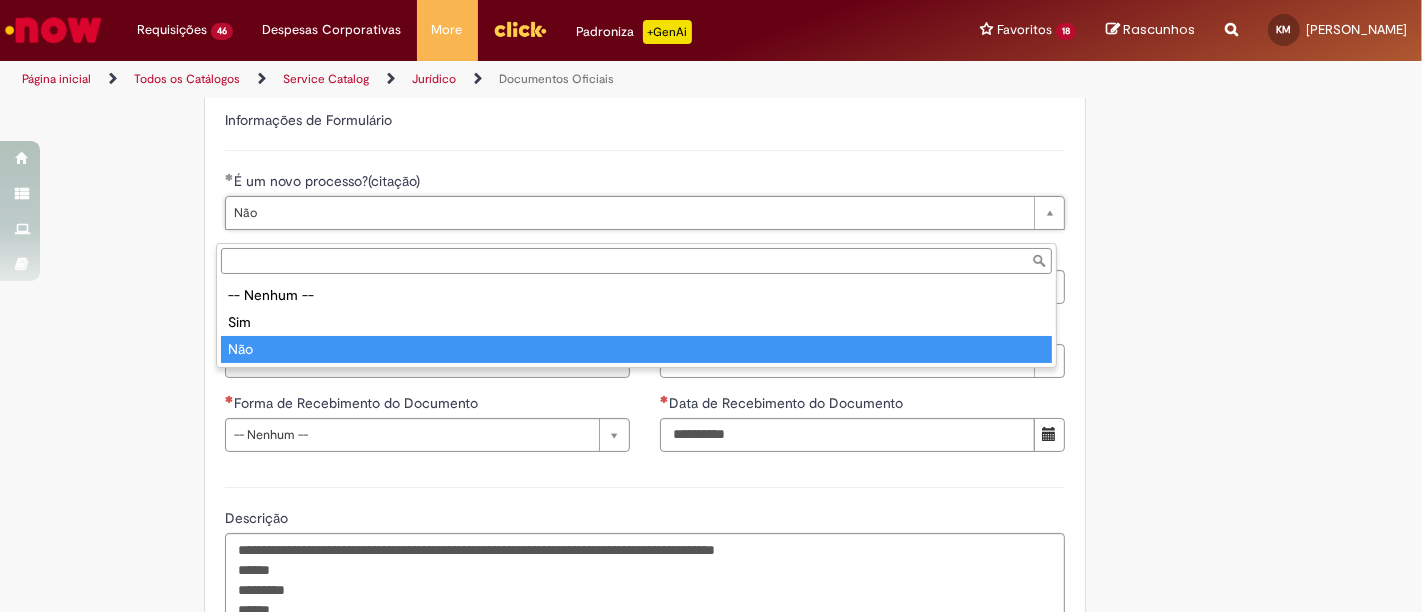 type on "***" 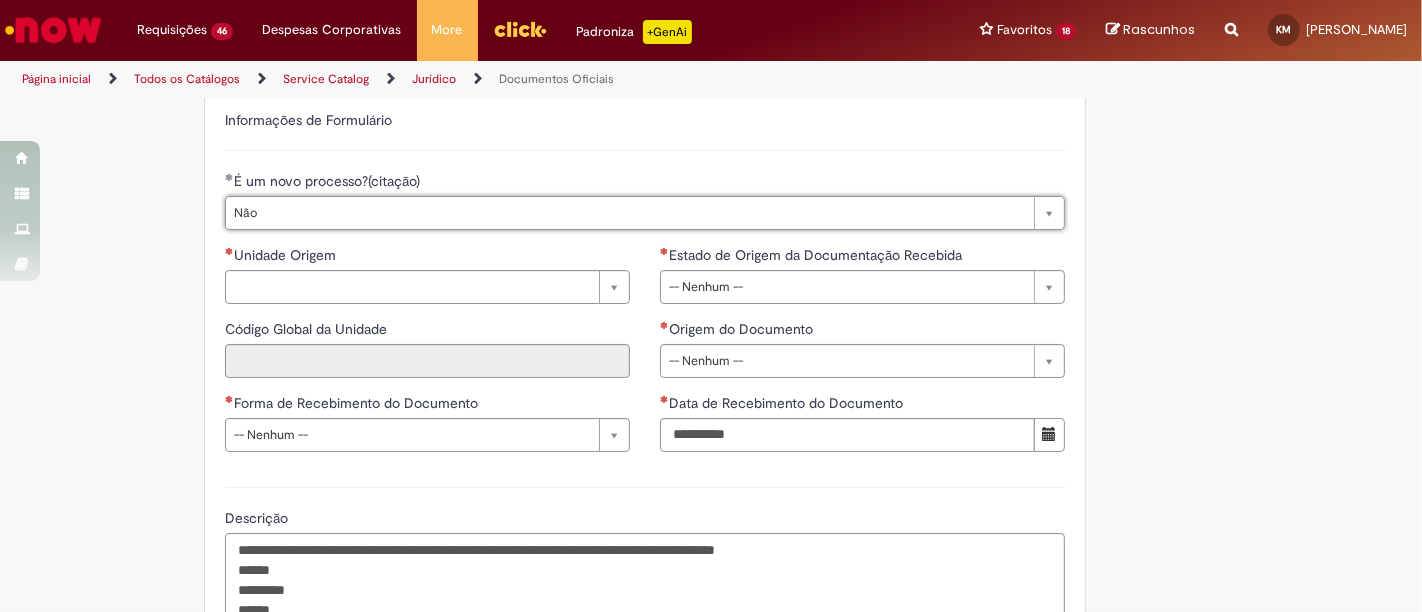 scroll, scrollTop: 0, scrollLeft: 0, axis: both 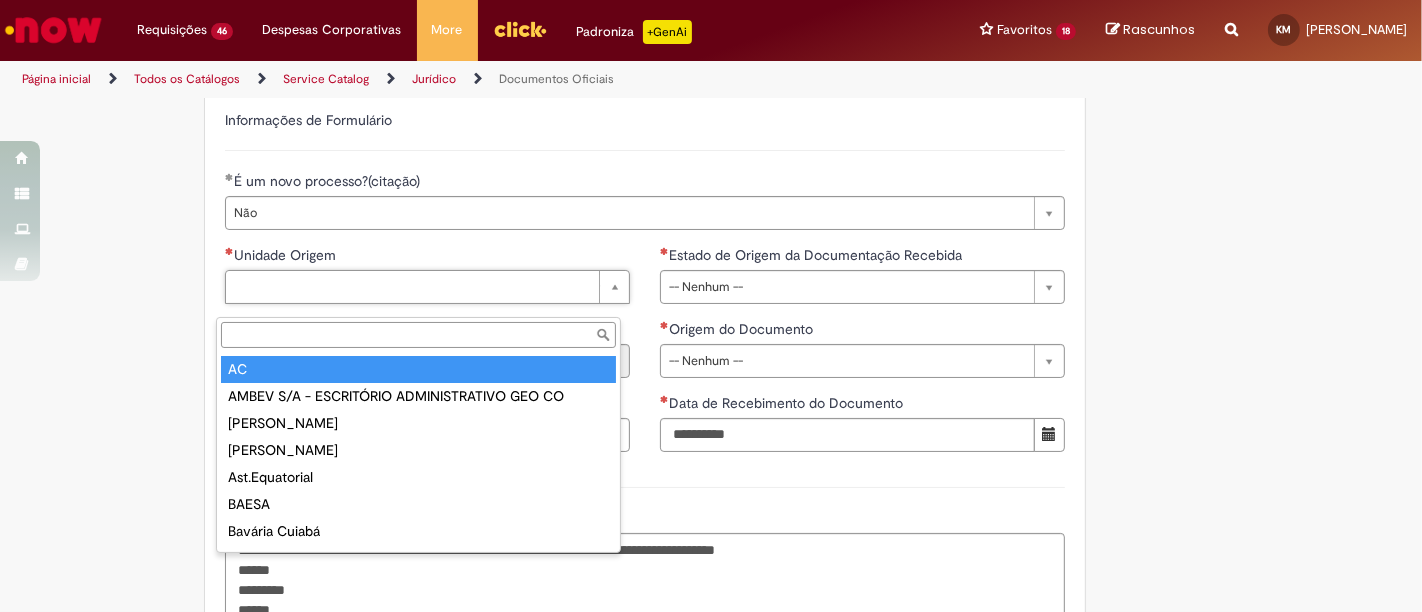 type on "**" 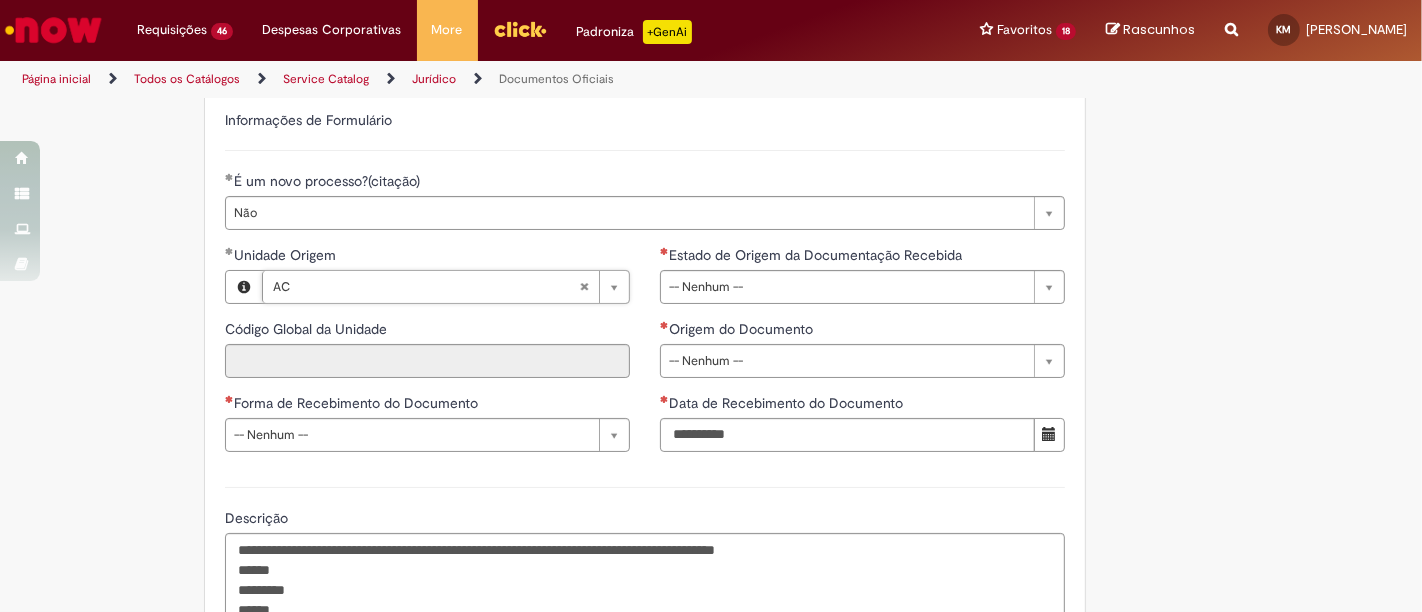 type on "****" 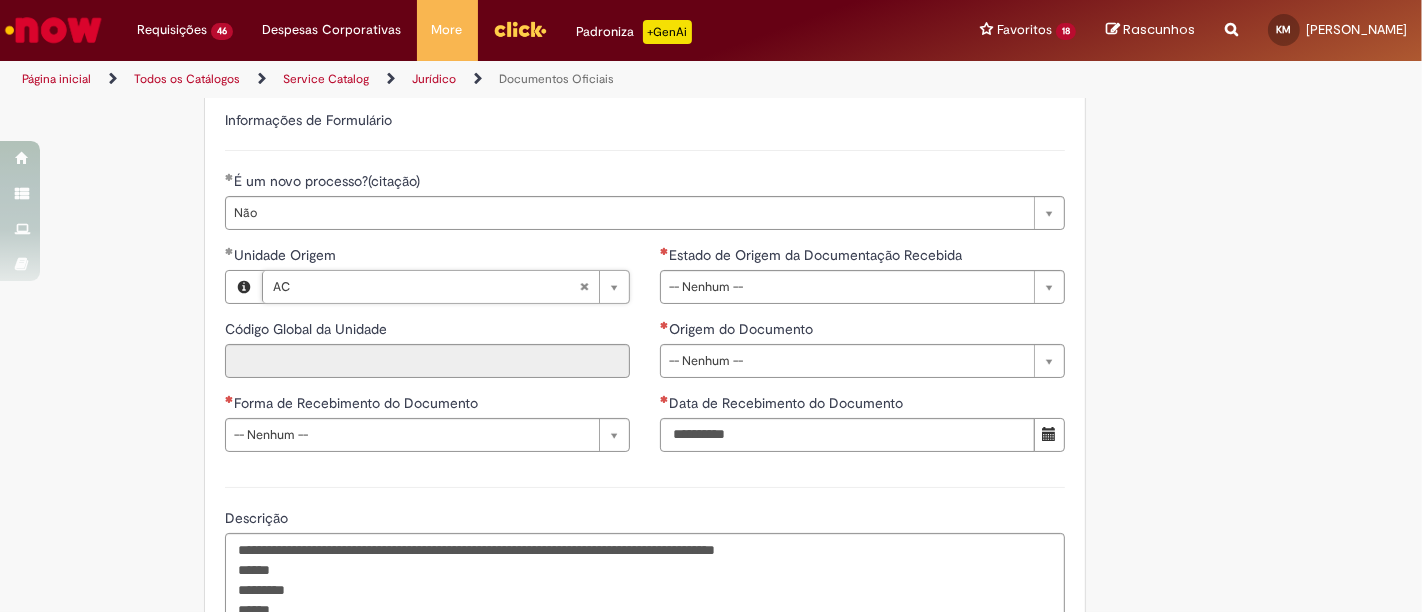 type on "**" 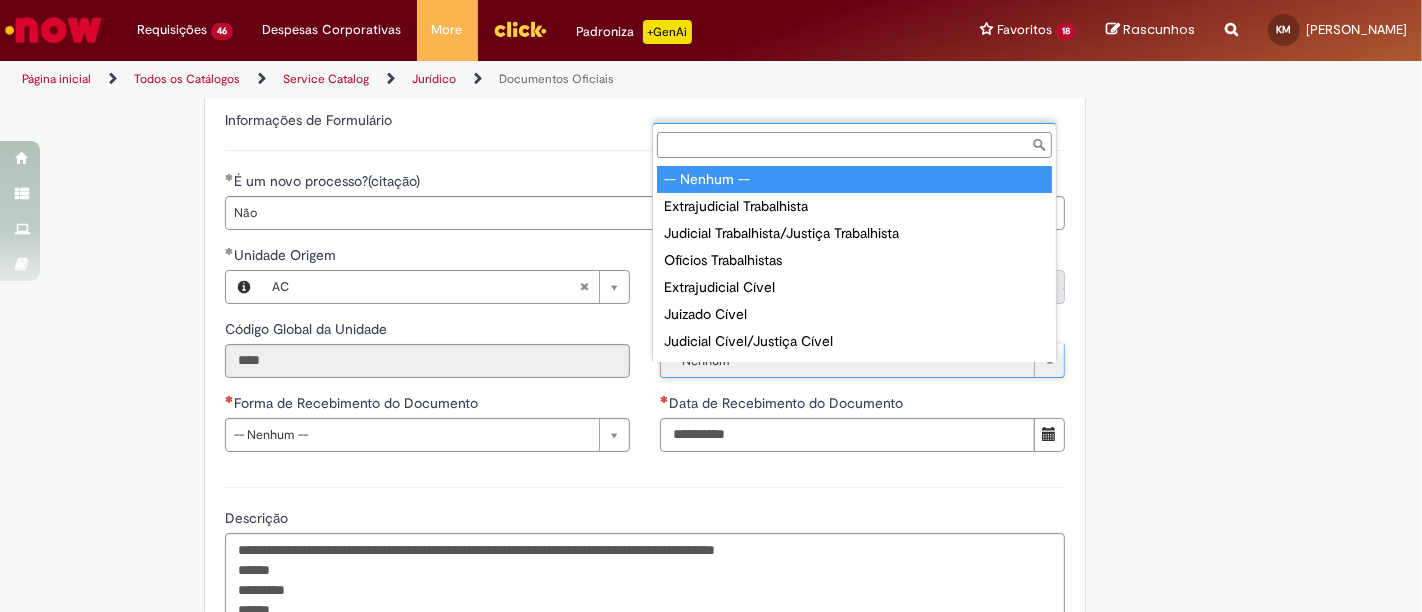 scroll, scrollTop: 16, scrollLeft: 0, axis: vertical 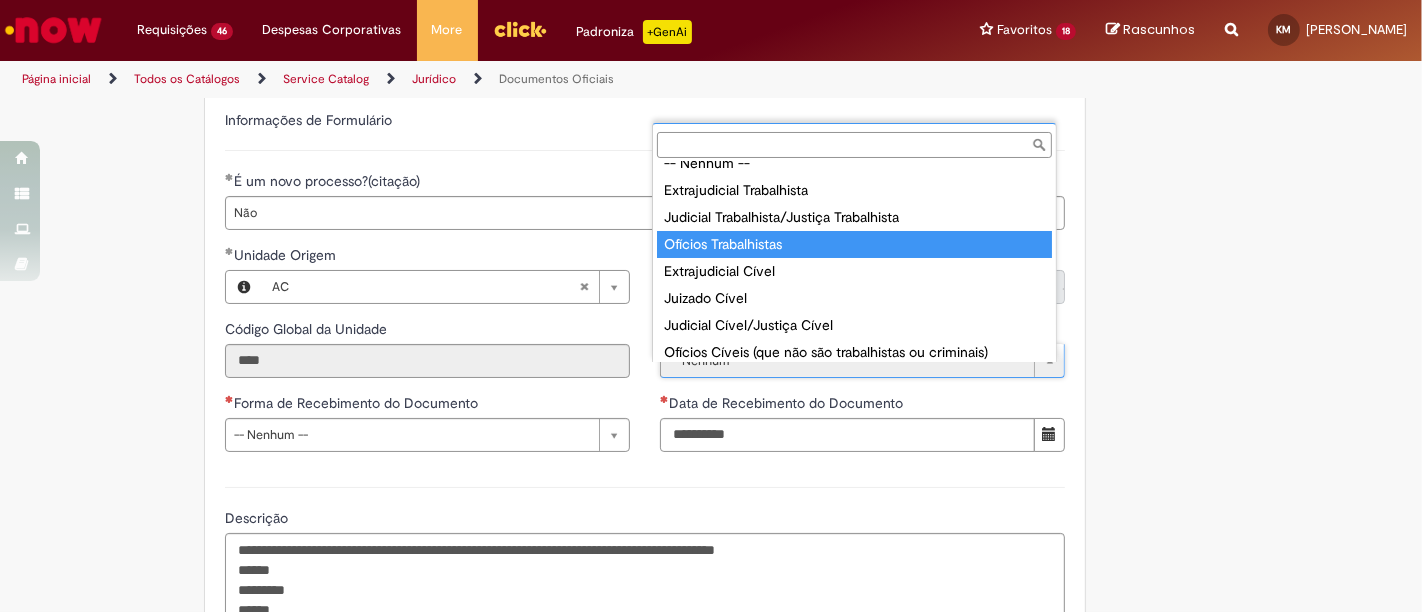 type on "**********" 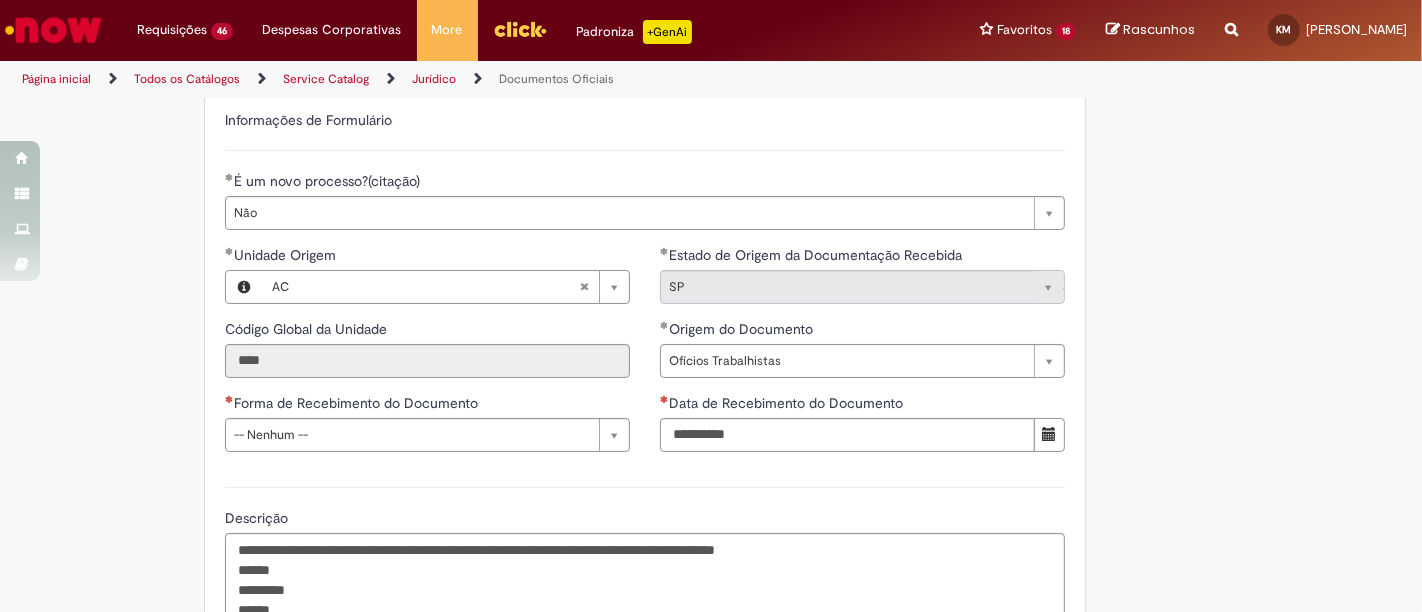 click on "**********" at bounding box center (711, 252) 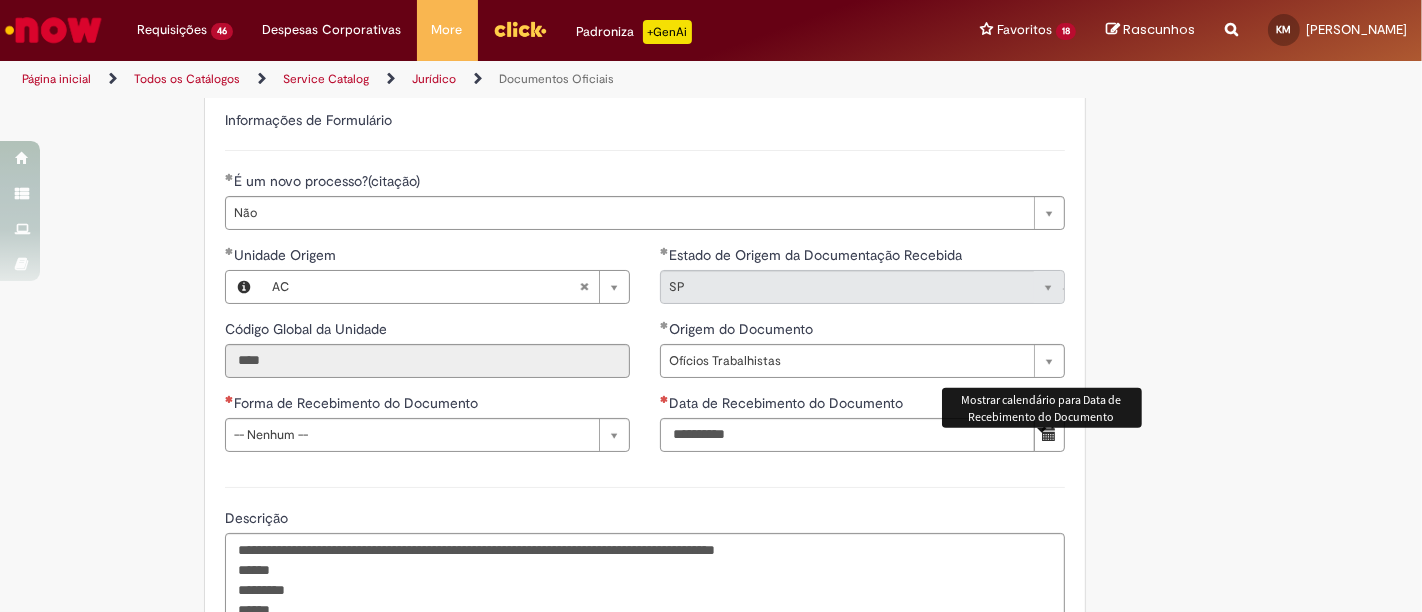 click at bounding box center [1049, 435] 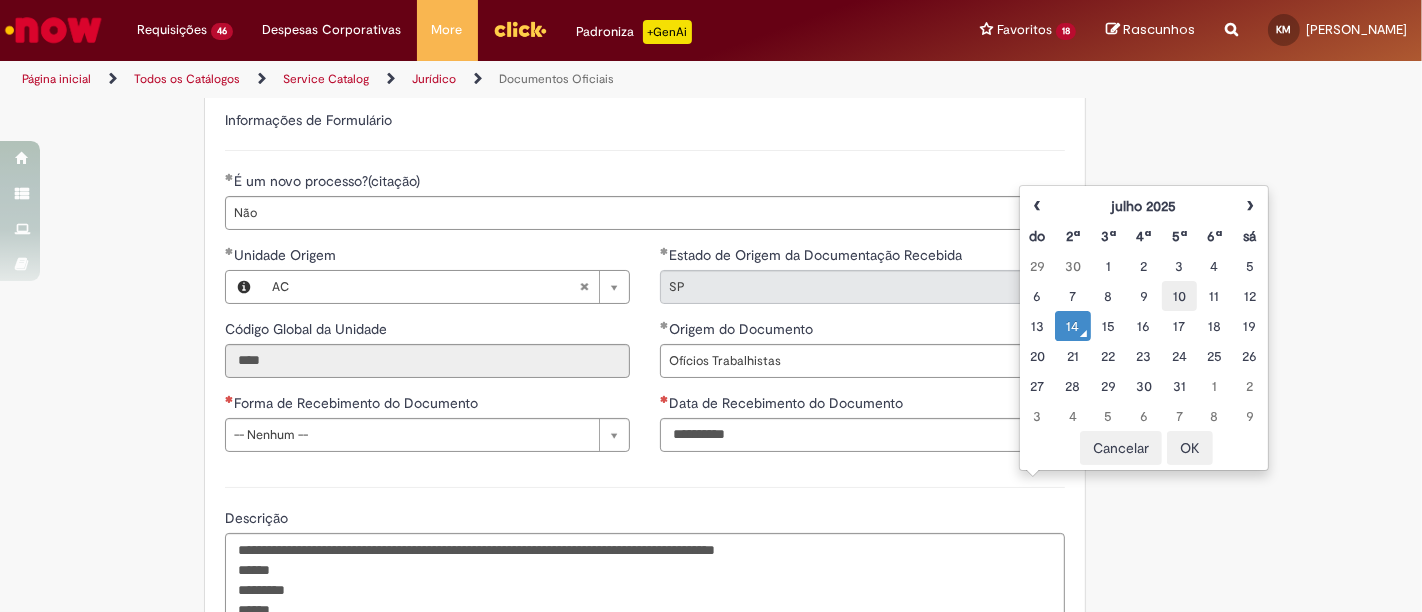 click on "10" at bounding box center [1179, 296] 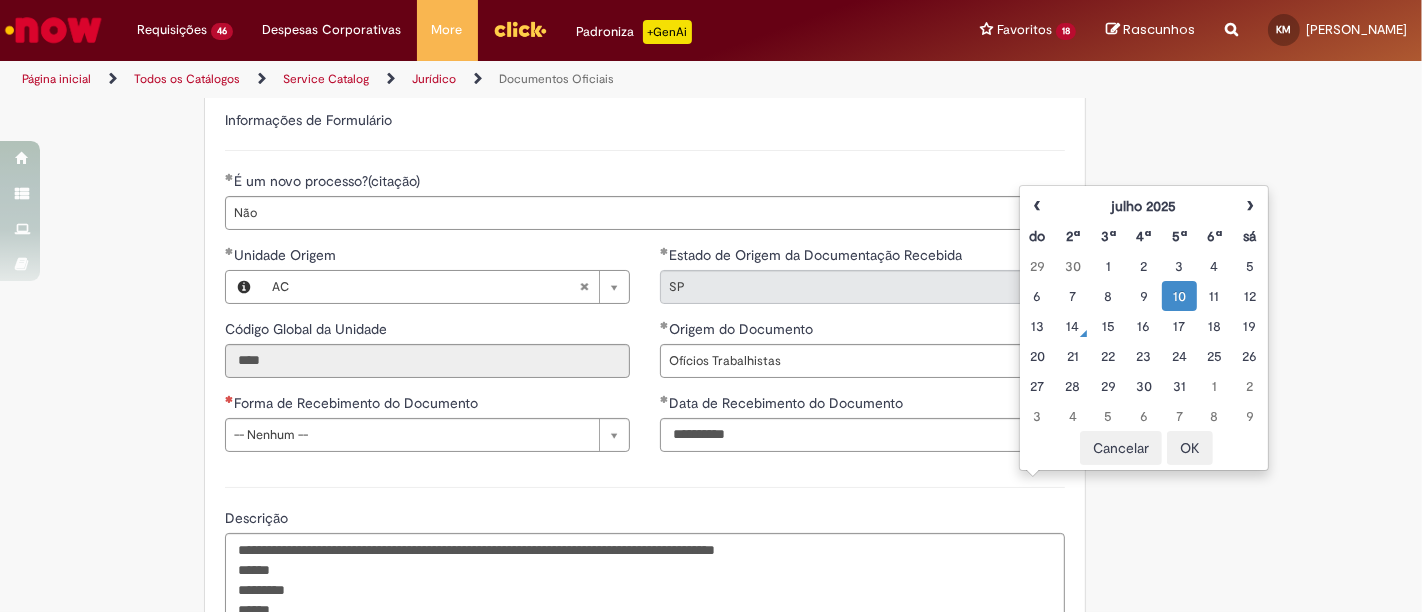 click on "OK" at bounding box center (1190, 448) 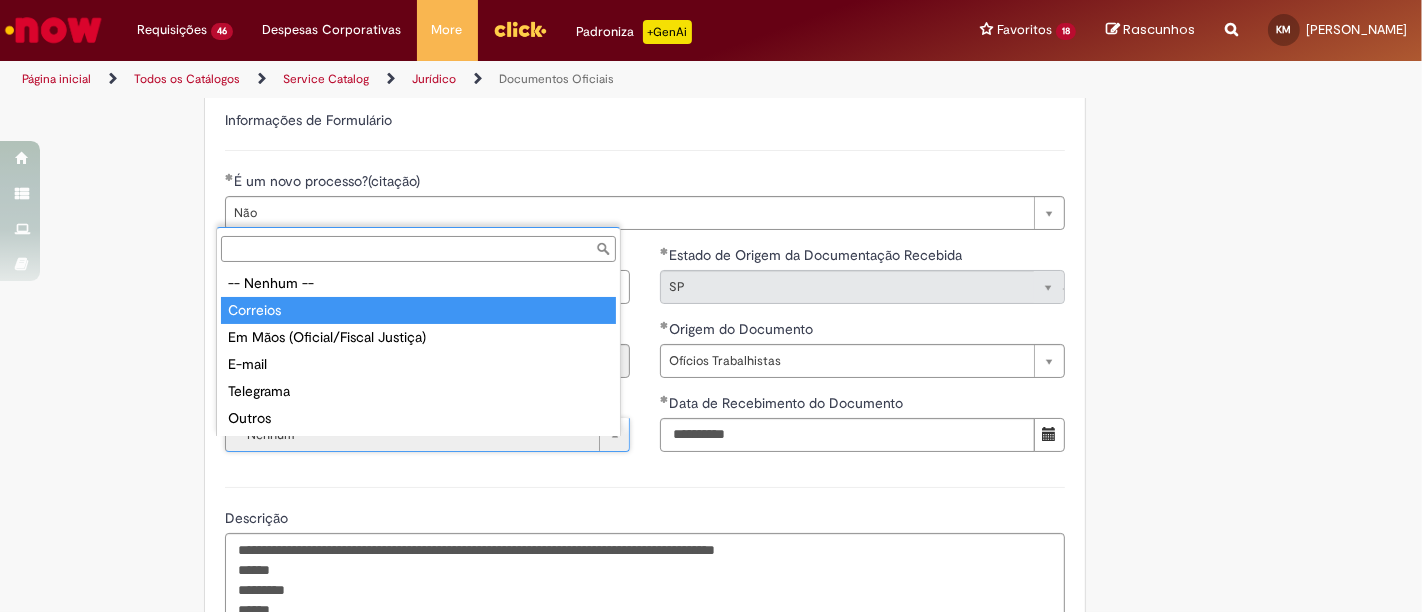 type on "********" 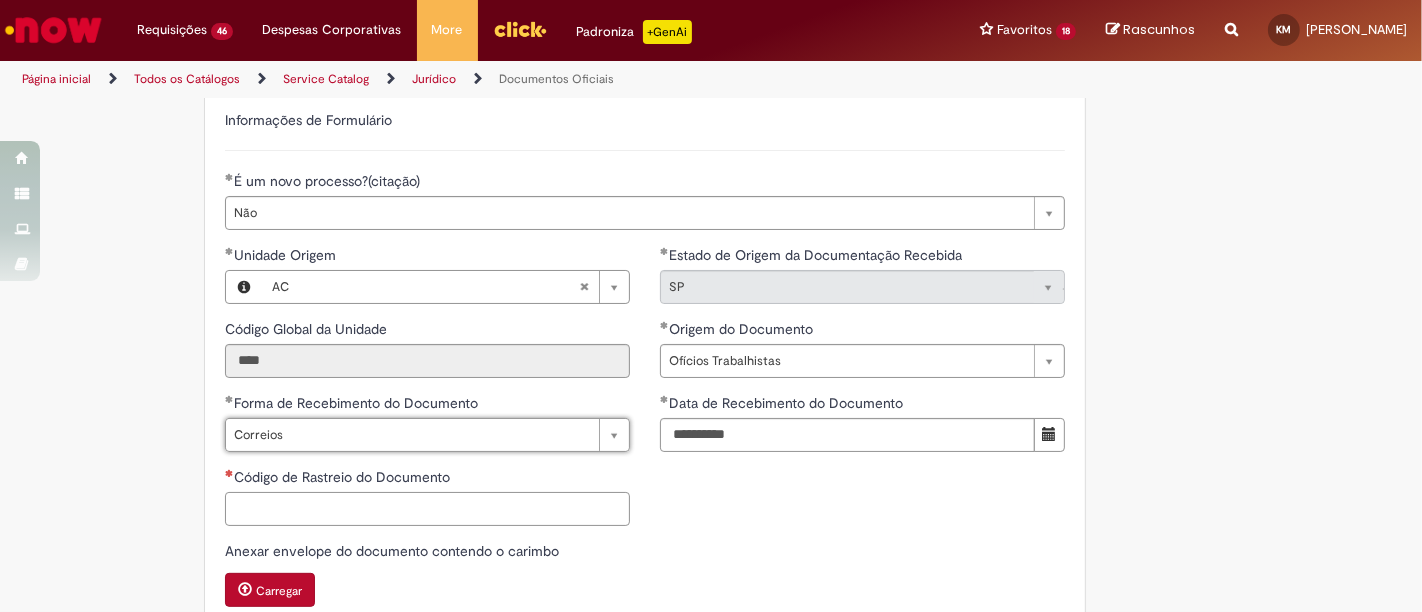 click on "Código de Rastreio do Documento" at bounding box center [427, 509] 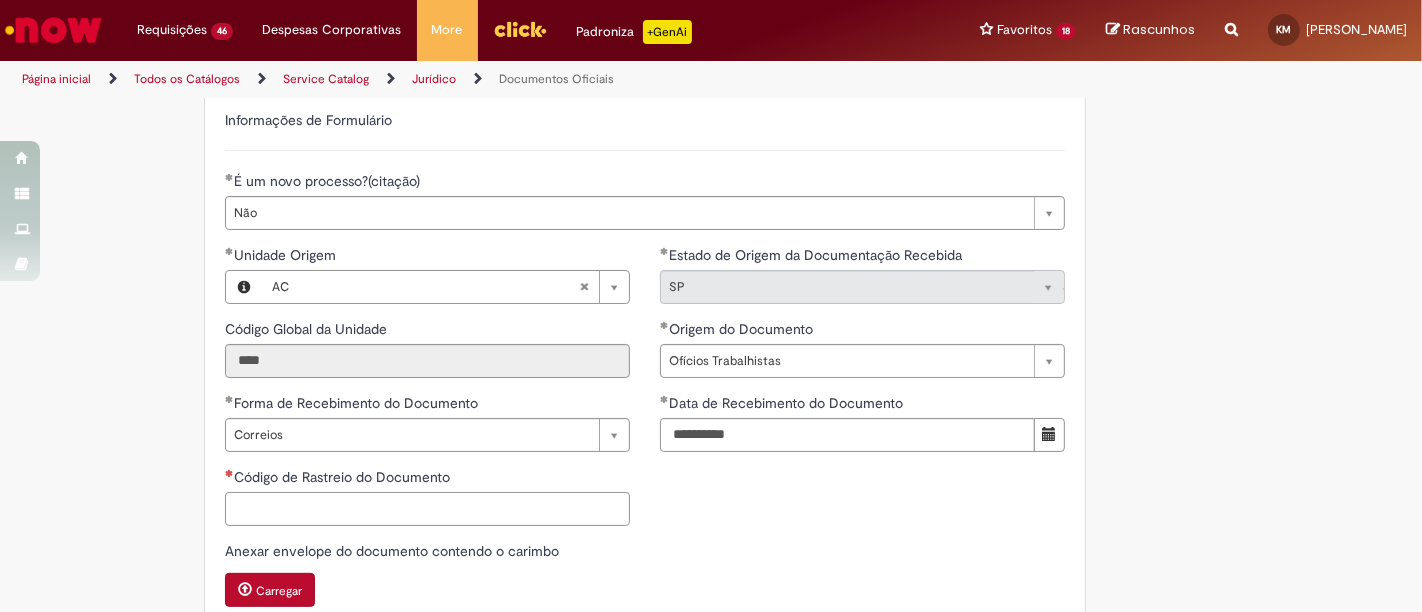 paste on "**********" 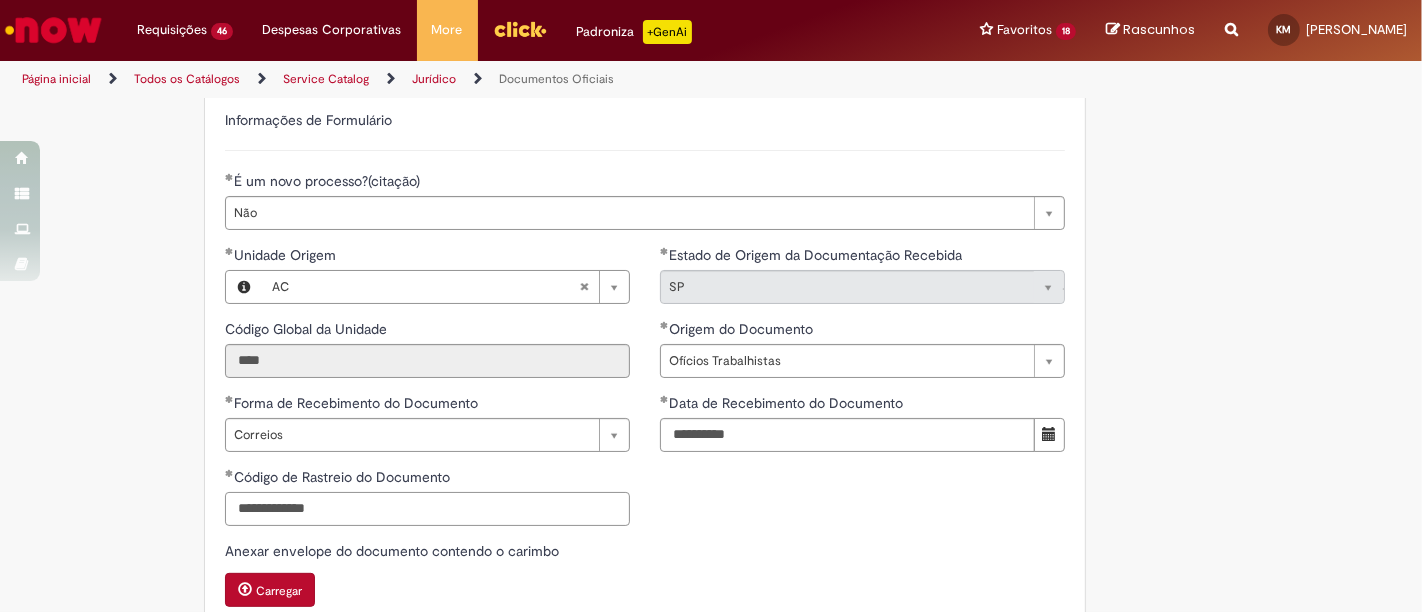 type on "**********" 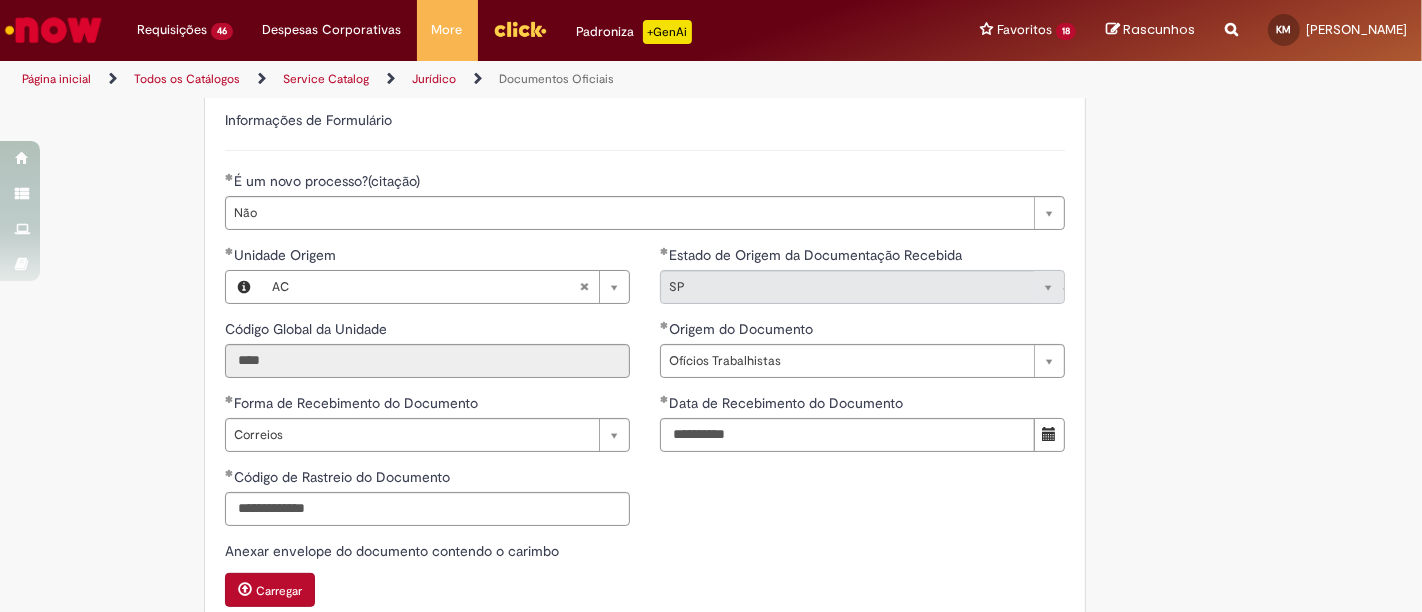 click on "**********" at bounding box center [645, 435] 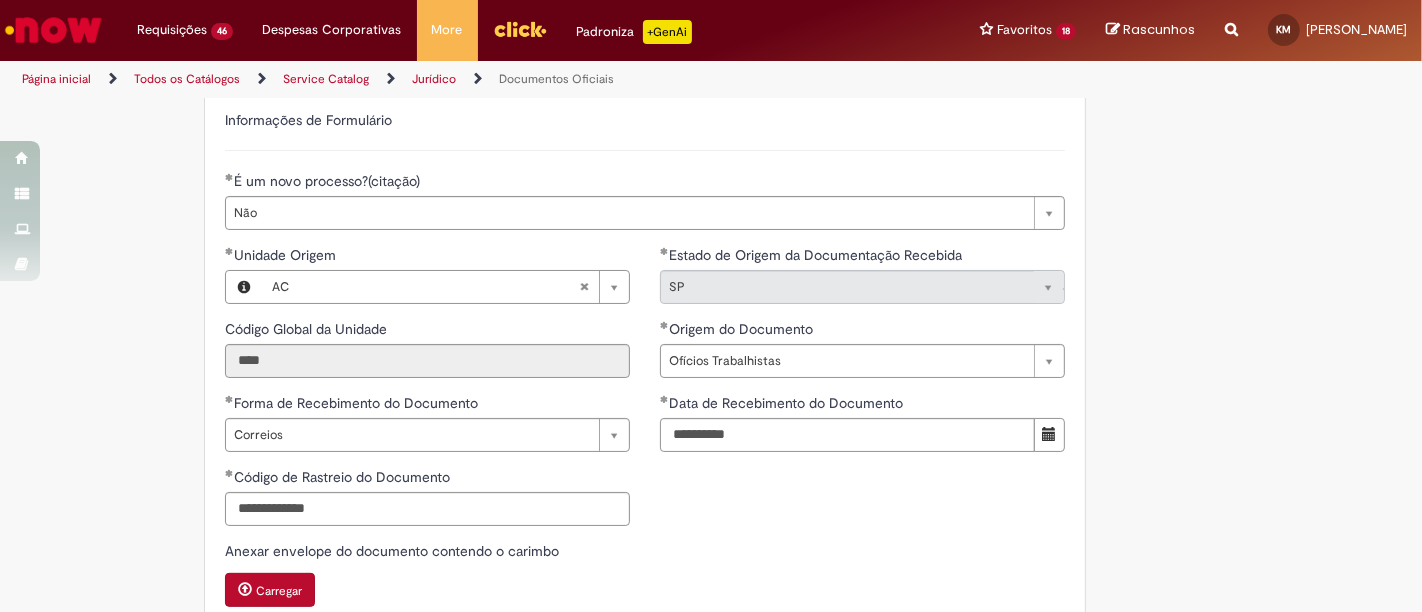 scroll, scrollTop: 888, scrollLeft: 0, axis: vertical 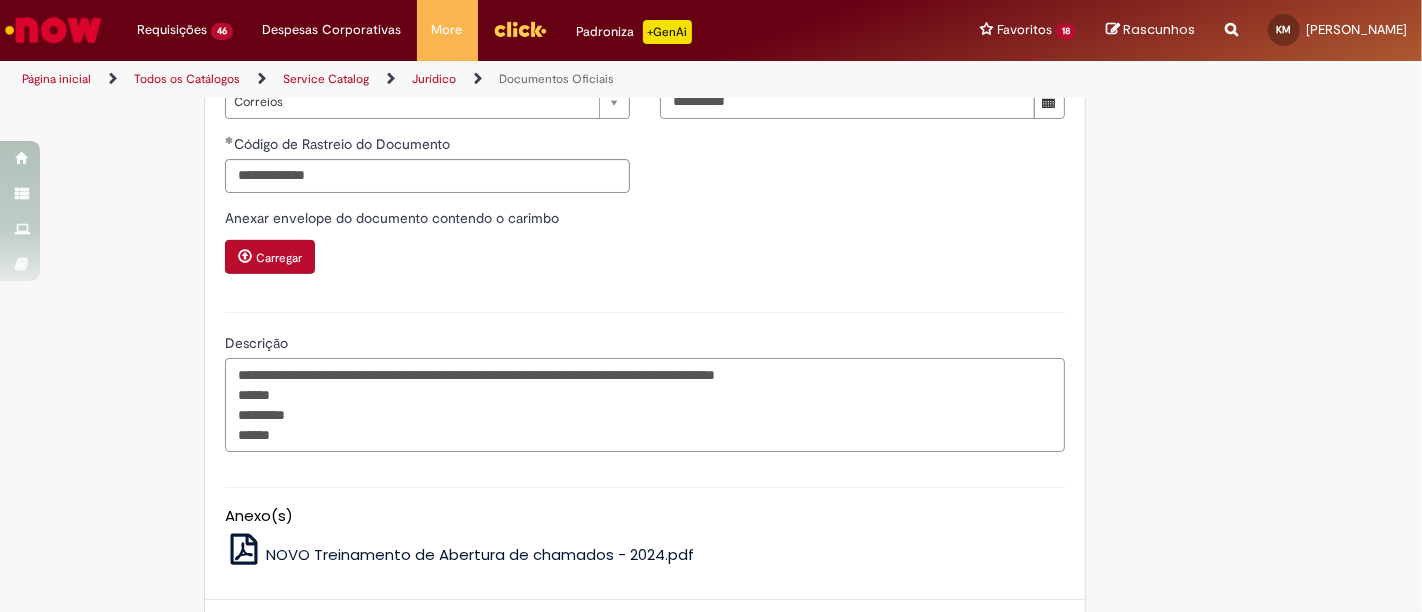 drag, startPoint x: 325, startPoint y: 429, endPoint x: 331, endPoint y: 442, distance: 14.3178215 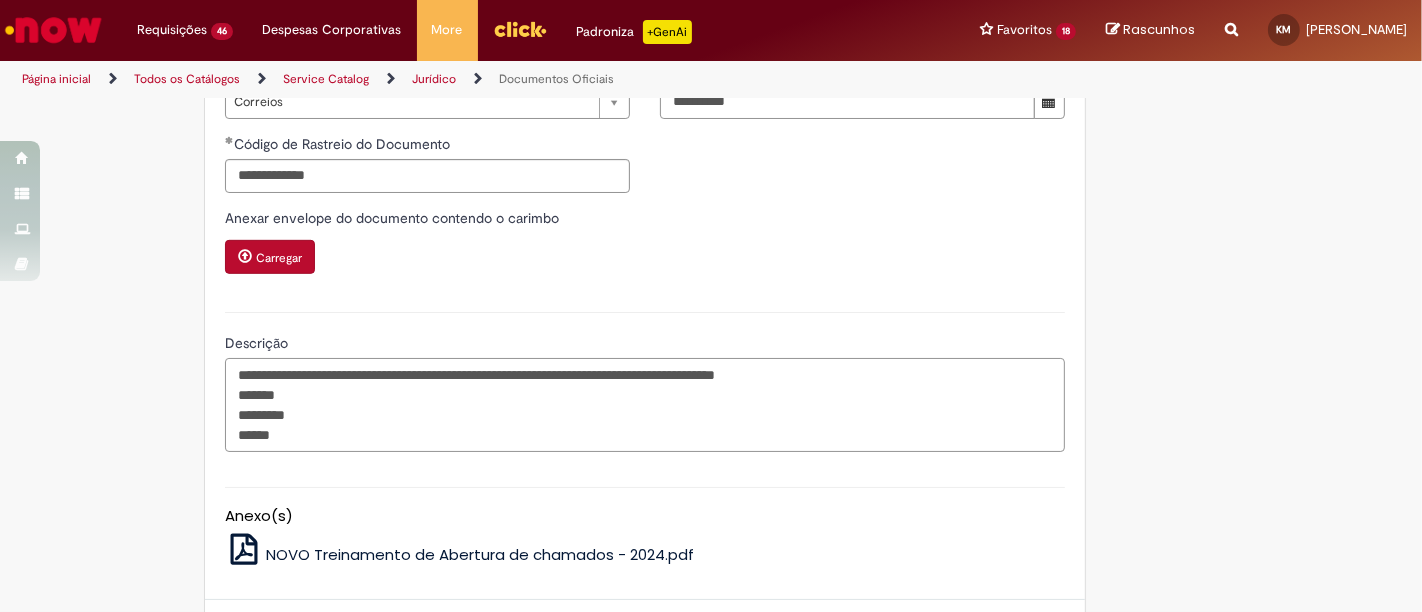 paste on "**********" 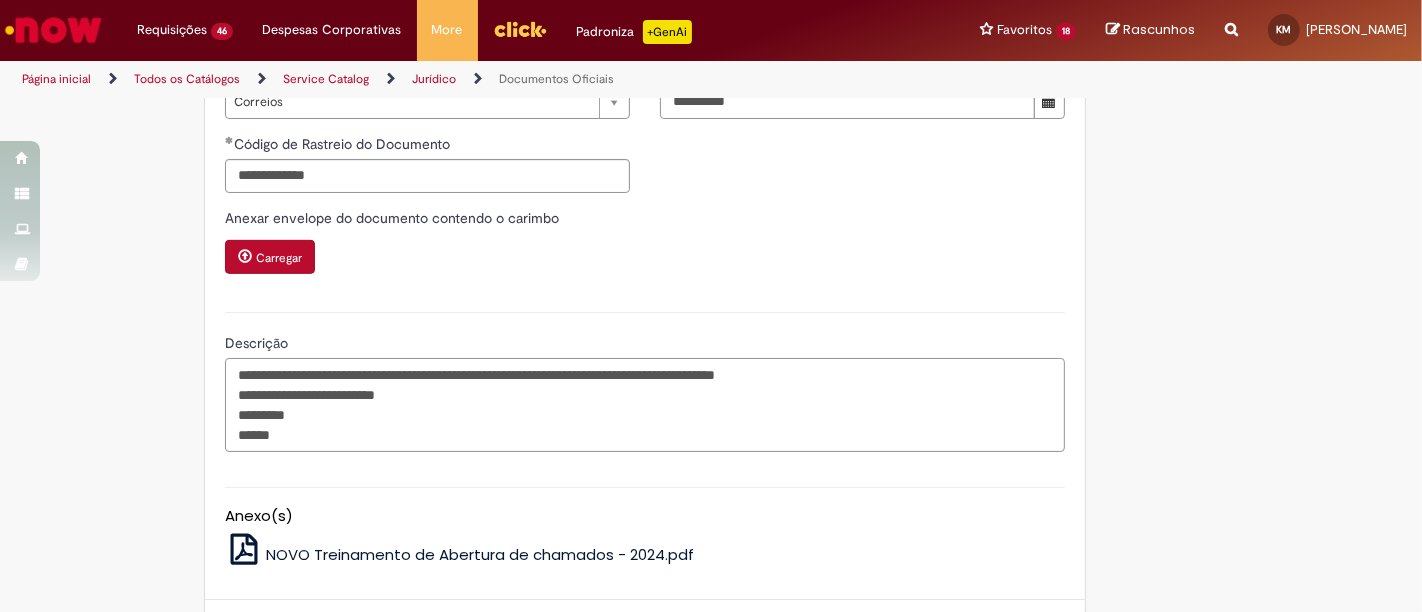 click on "**********" at bounding box center [645, 404] 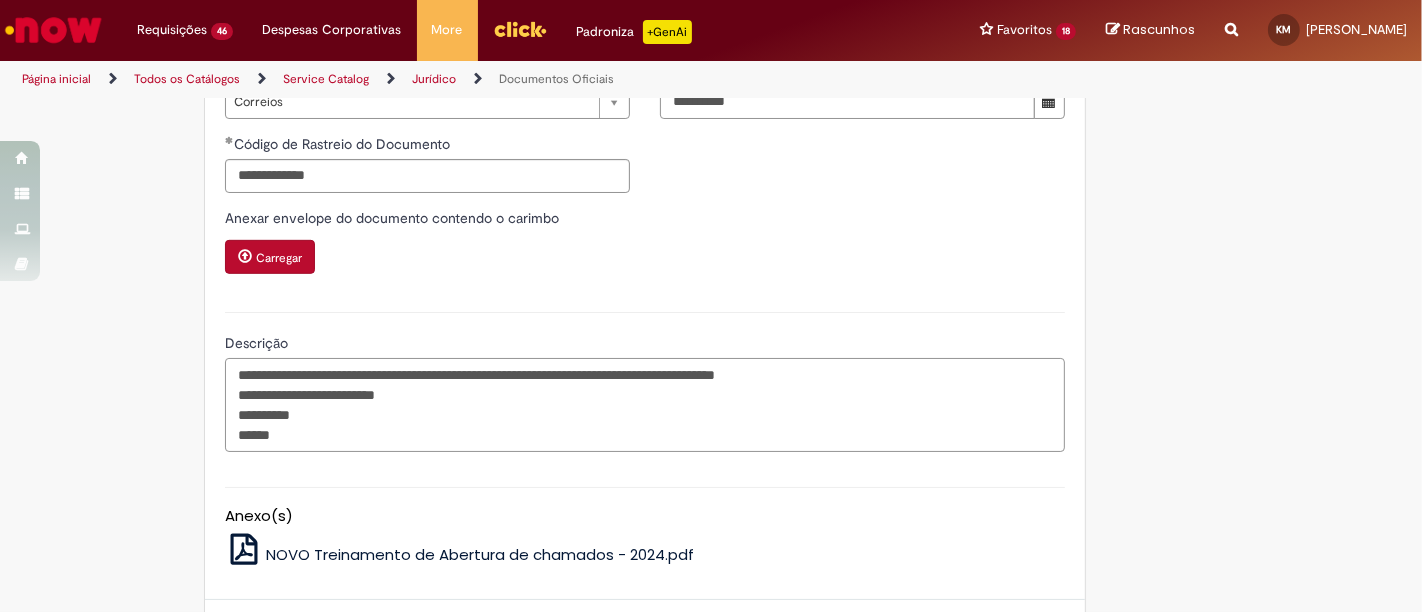 paste on "**********" 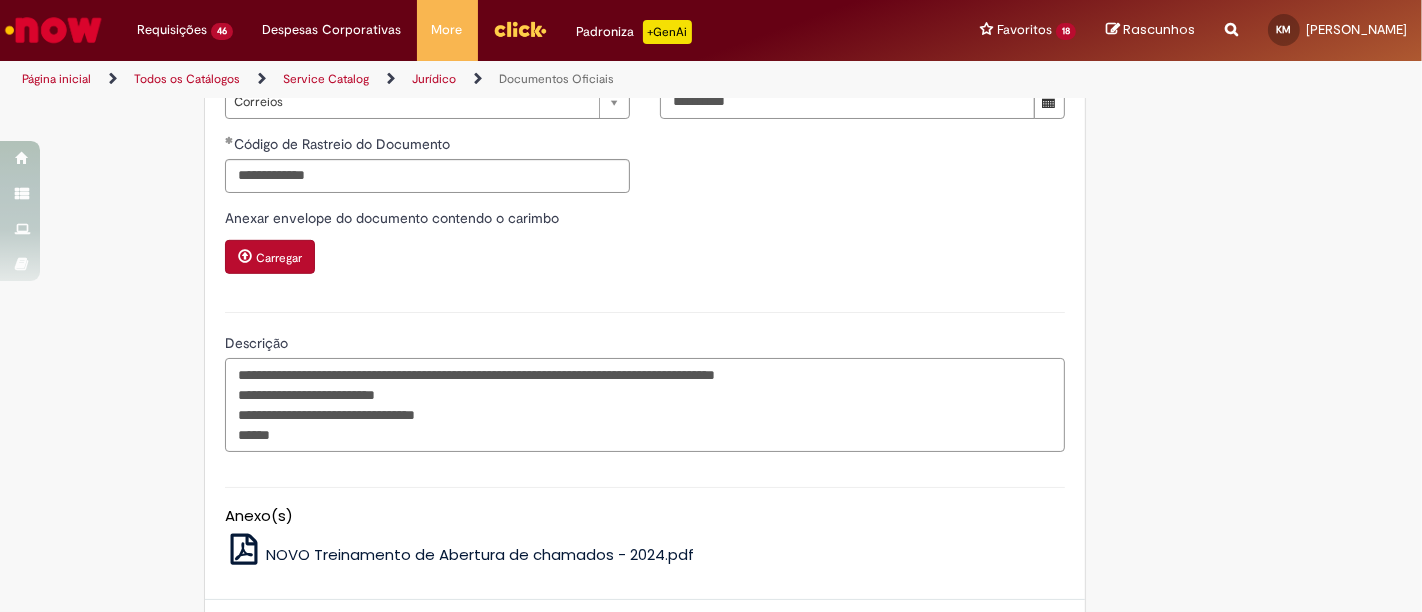 click on "**********" at bounding box center (645, 404) 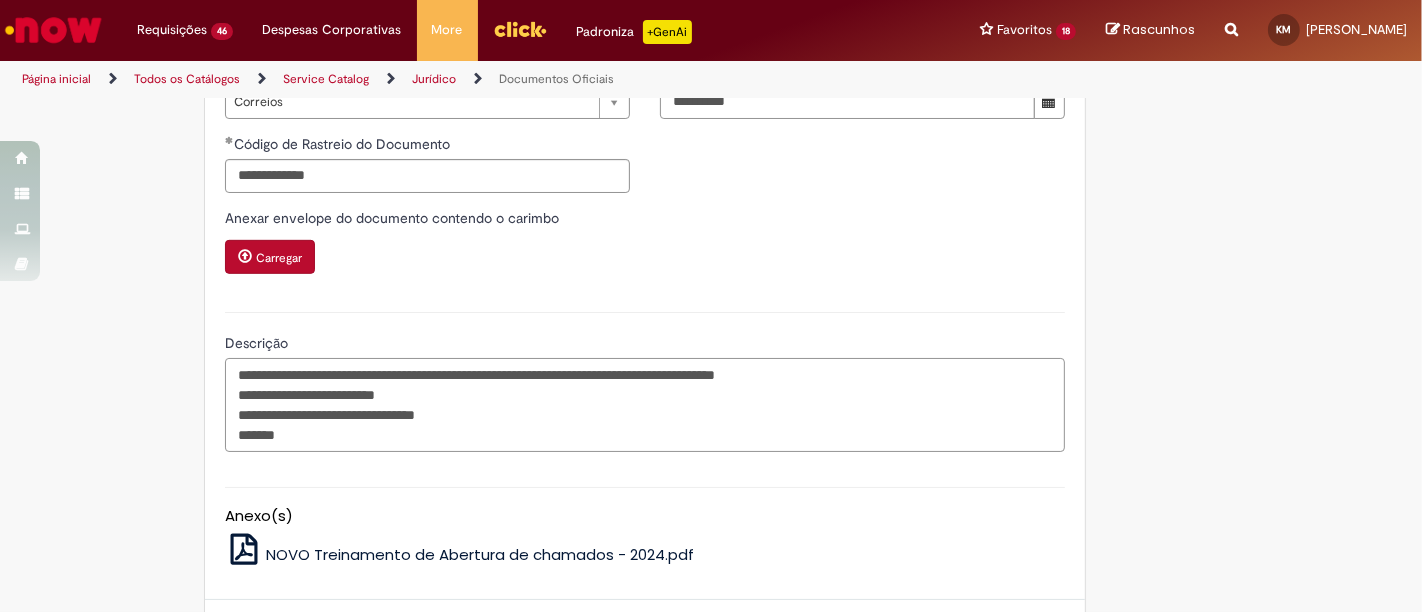 paste on "*********" 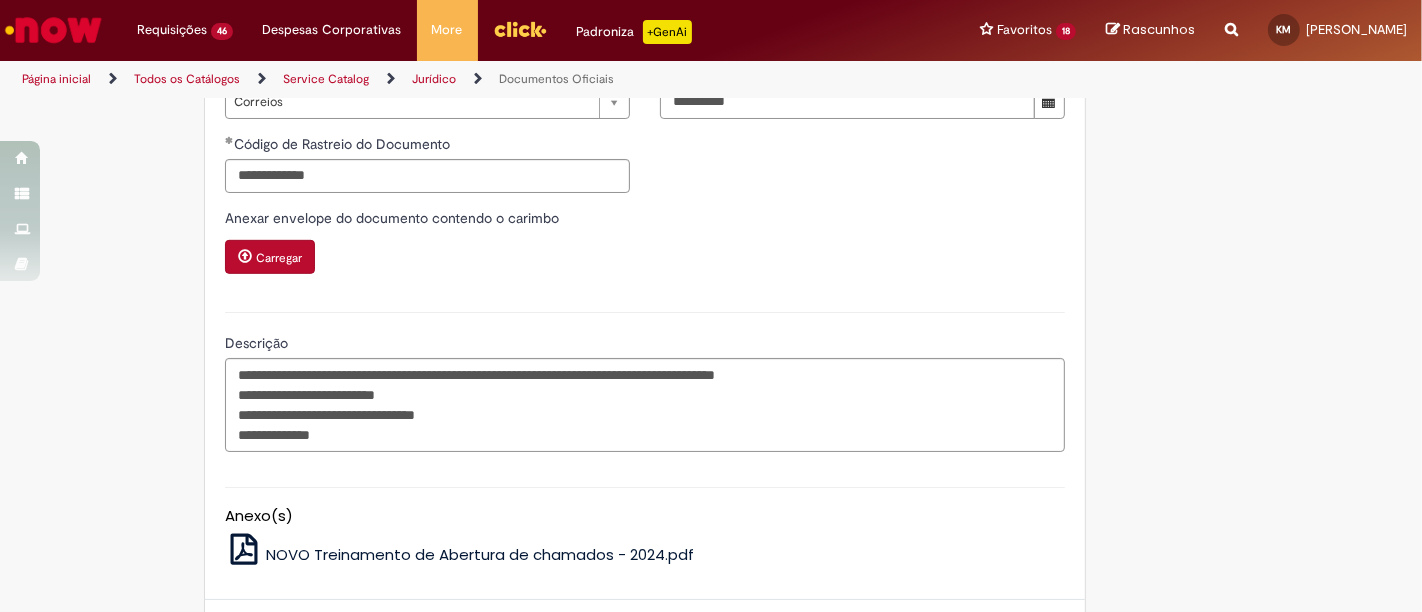 click on "**********" at bounding box center [645, 102] 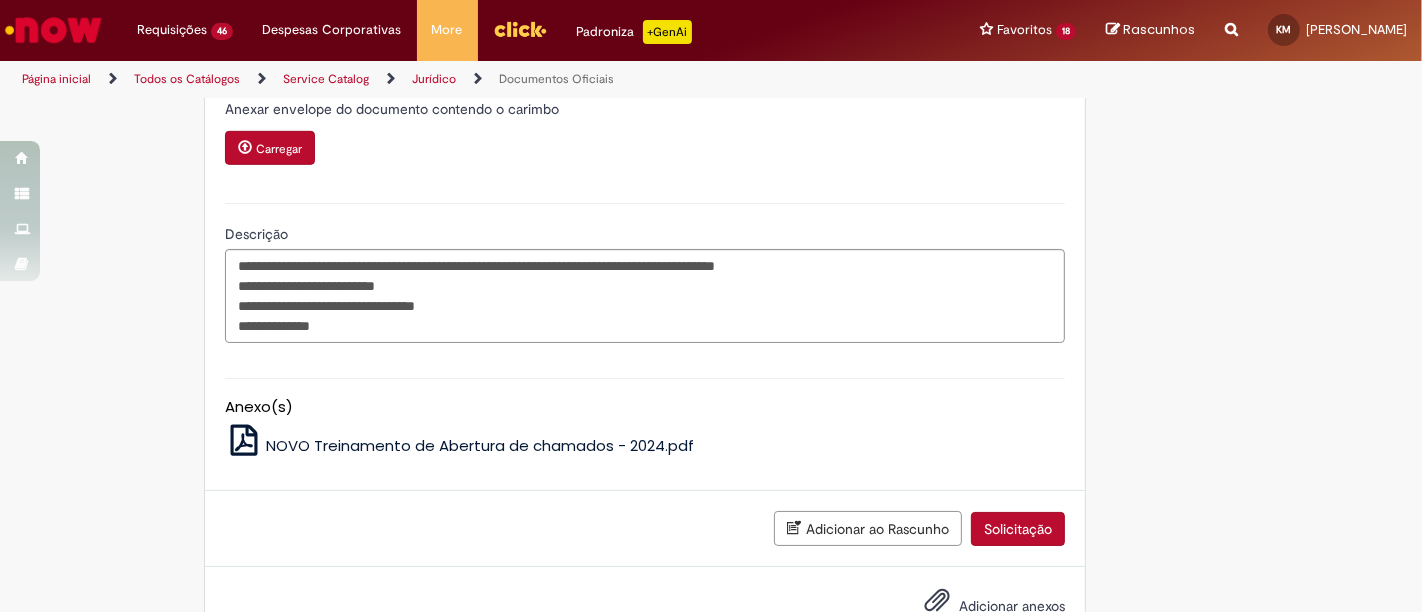 scroll, scrollTop: 1077, scrollLeft: 0, axis: vertical 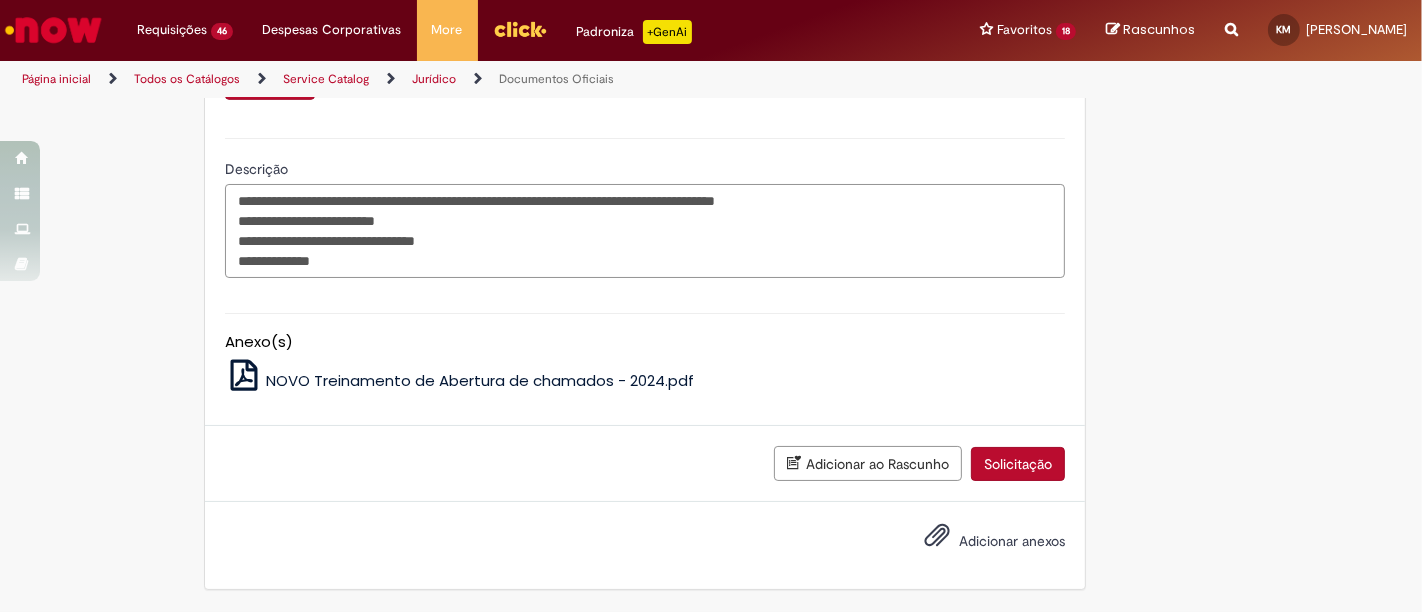 drag, startPoint x: 271, startPoint y: 223, endPoint x: 460, endPoint y: 229, distance: 189.09521 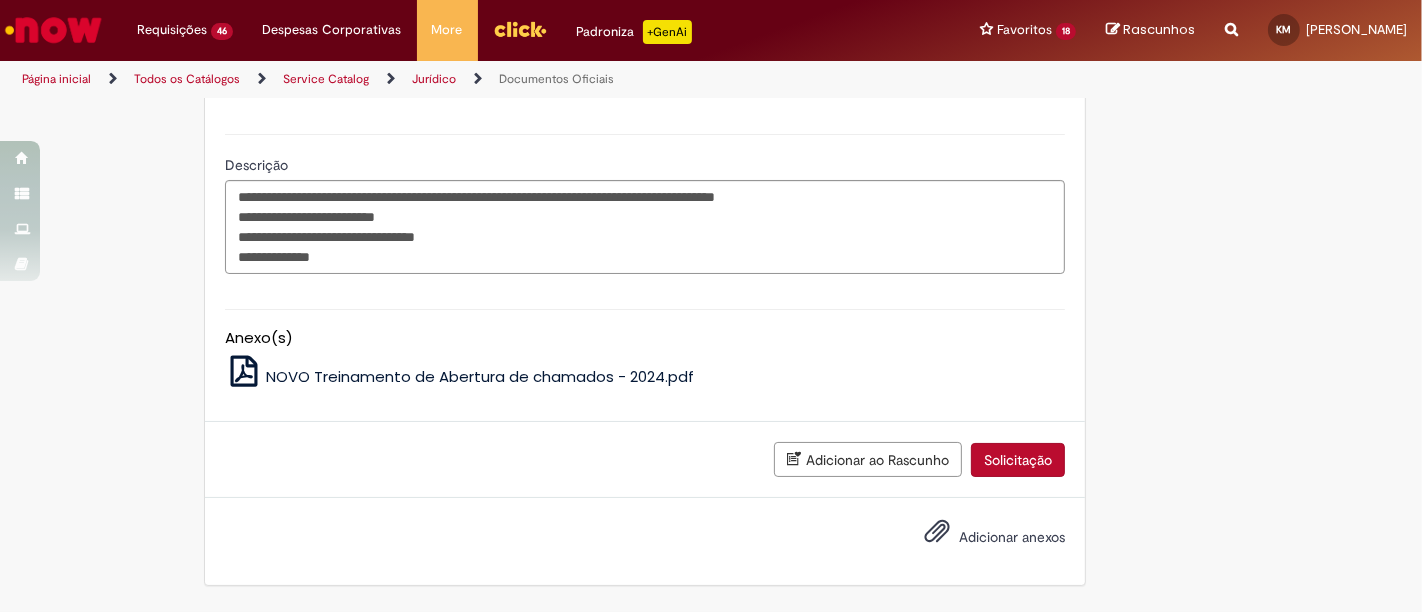 click on "Adicionar anexos" at bounding box center (1012, 537) 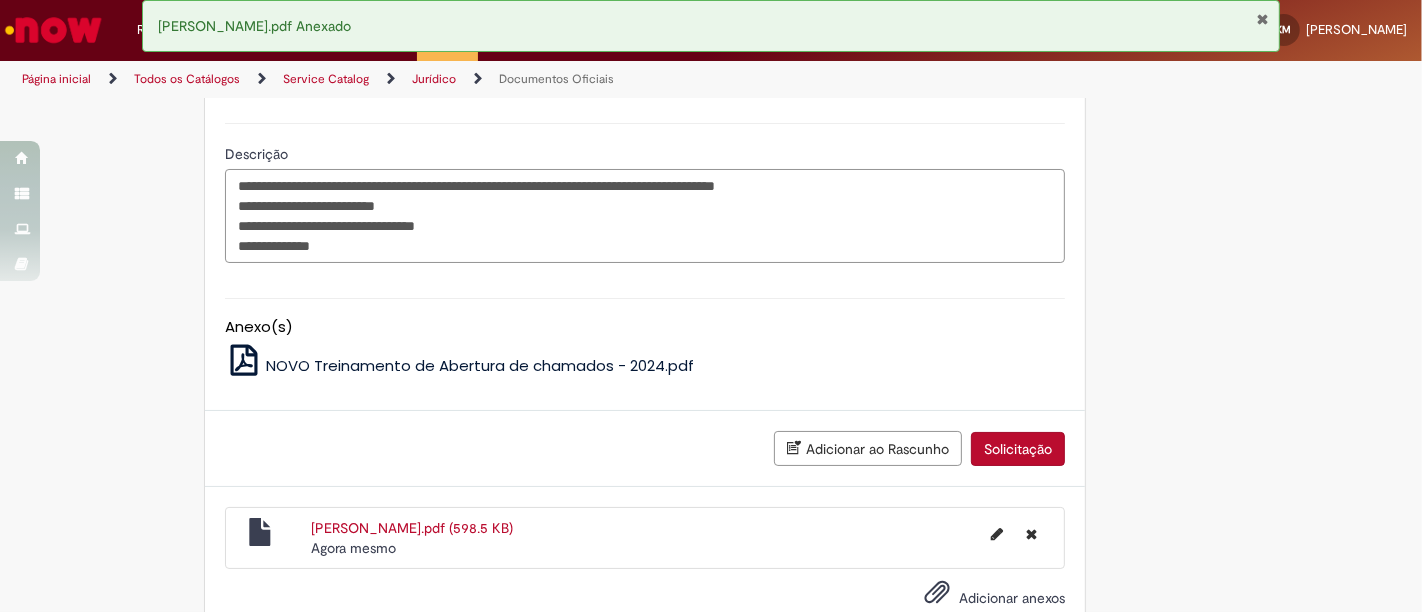 click on "**********" at bounding box center [645, 215] 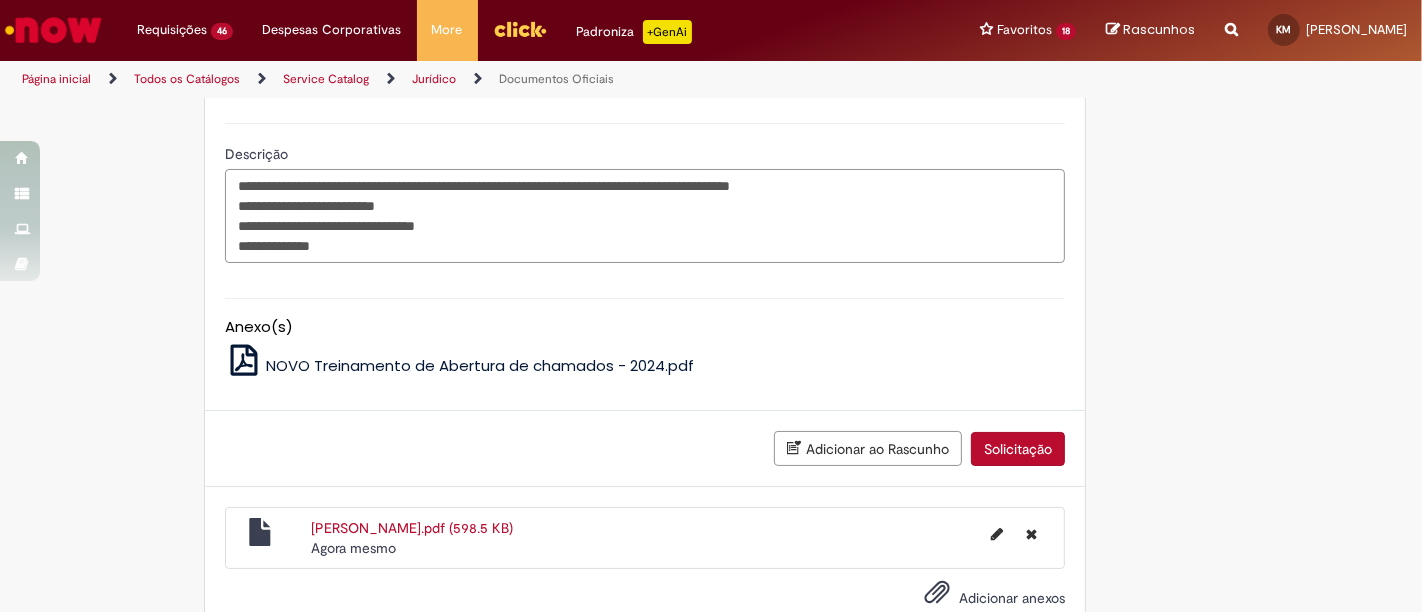 click on "**********" at bounding box center (645, 215) 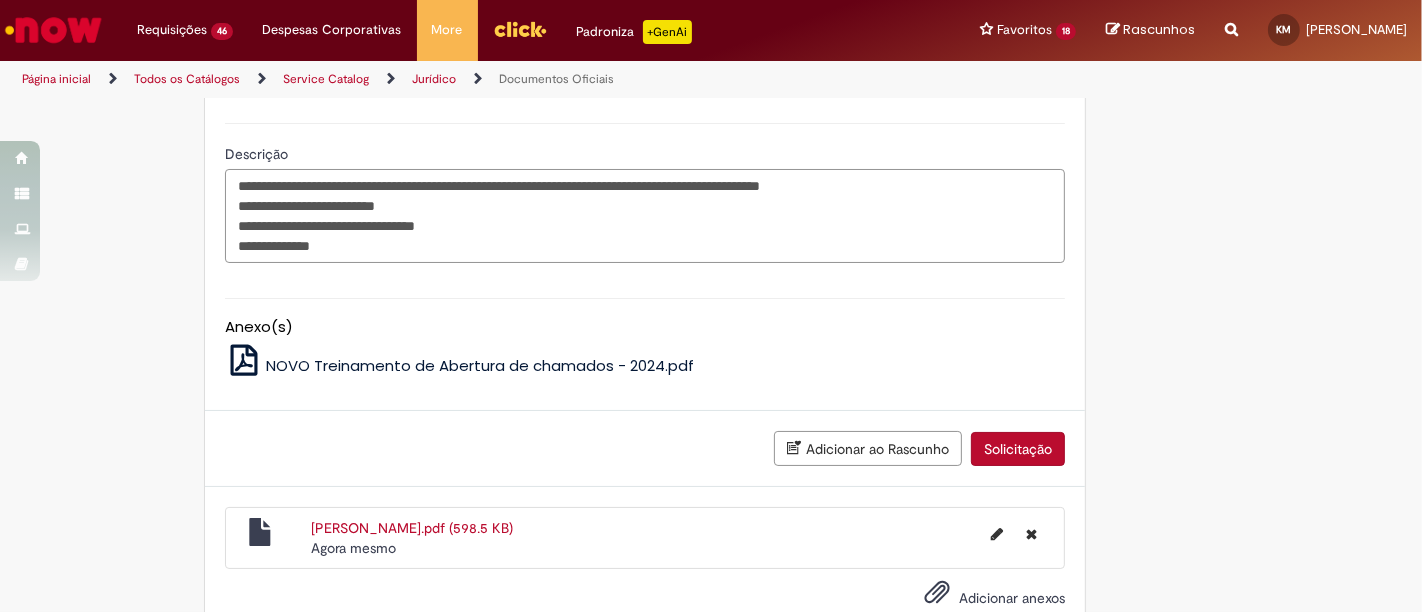 click on "**********" at bounding box center (645, 215) 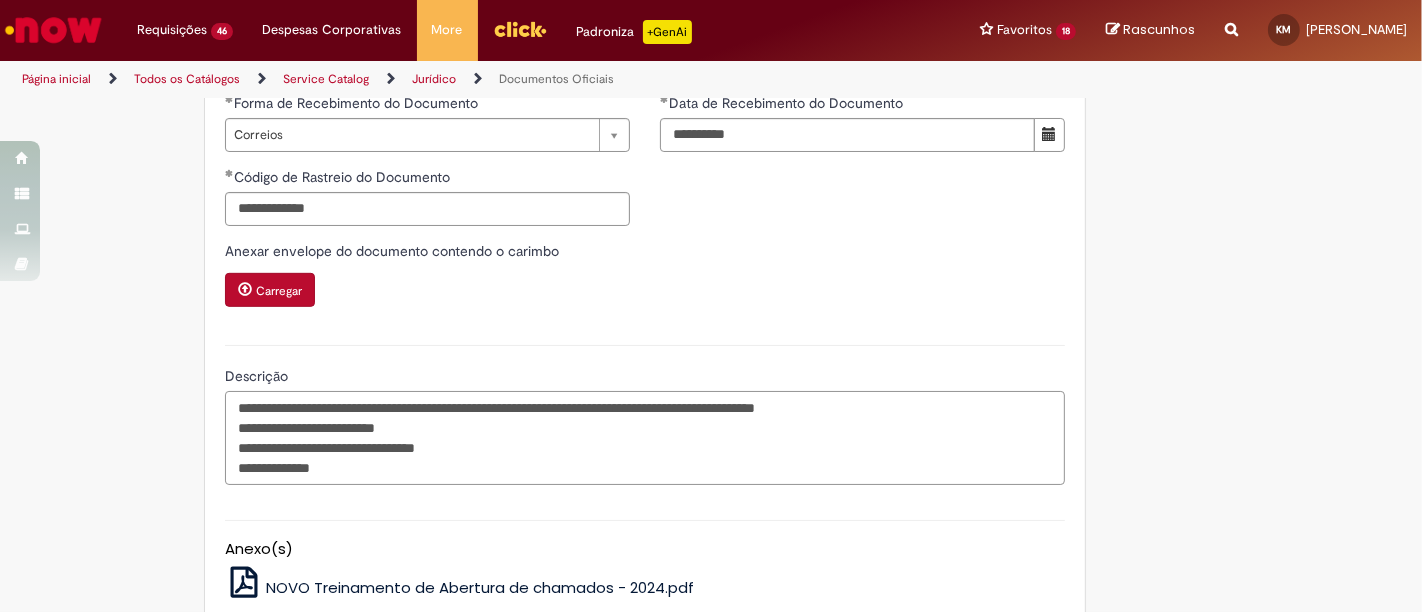scroll, scrollTop: 1148, scrollLeft: 0, axis: vertical 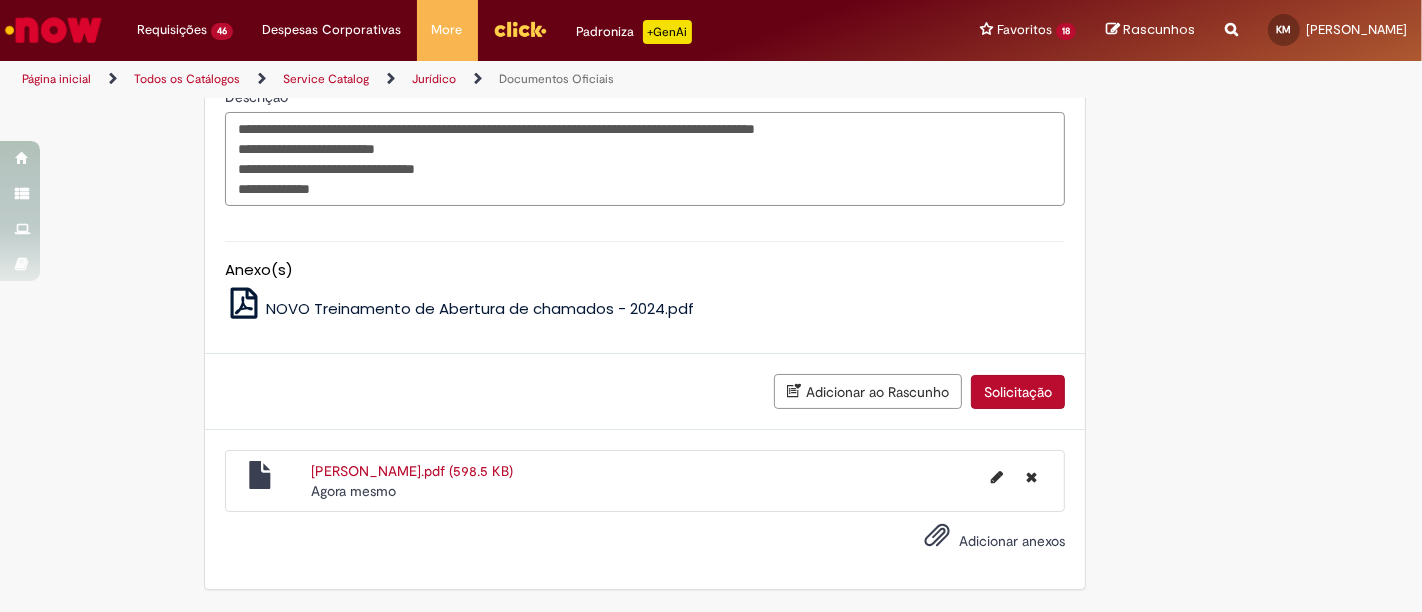 type on "**********" 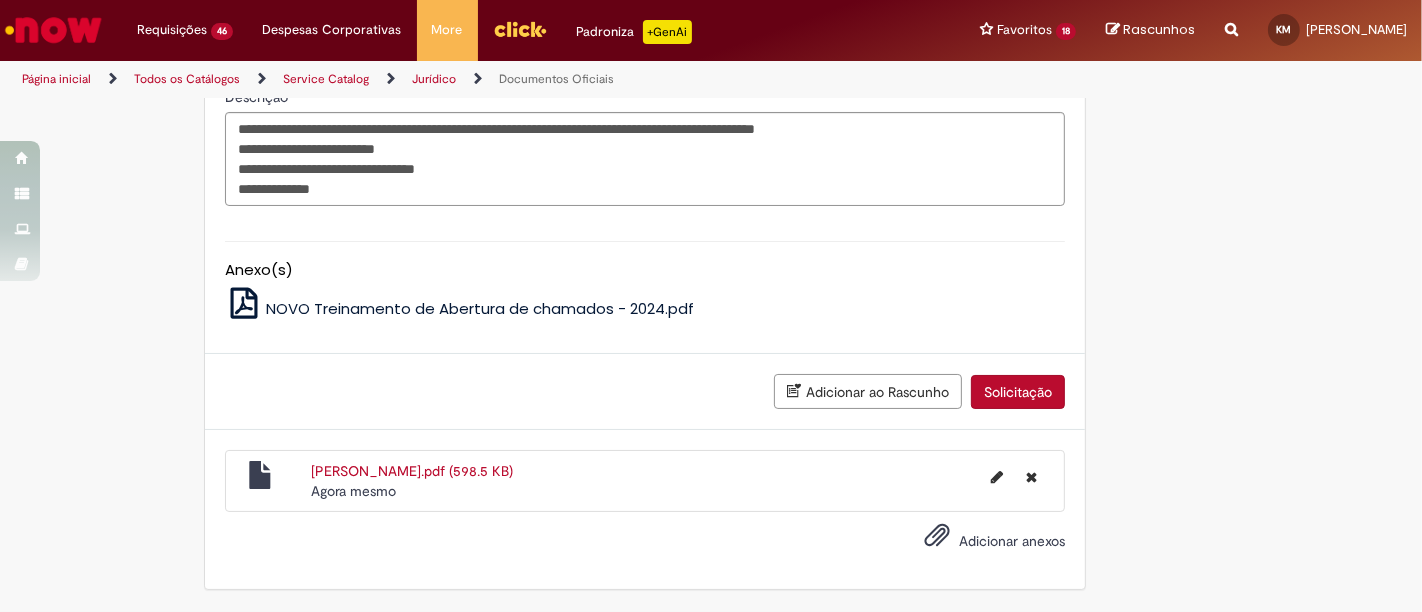 click on "Solicitação" at bounding box center [1018, 392] 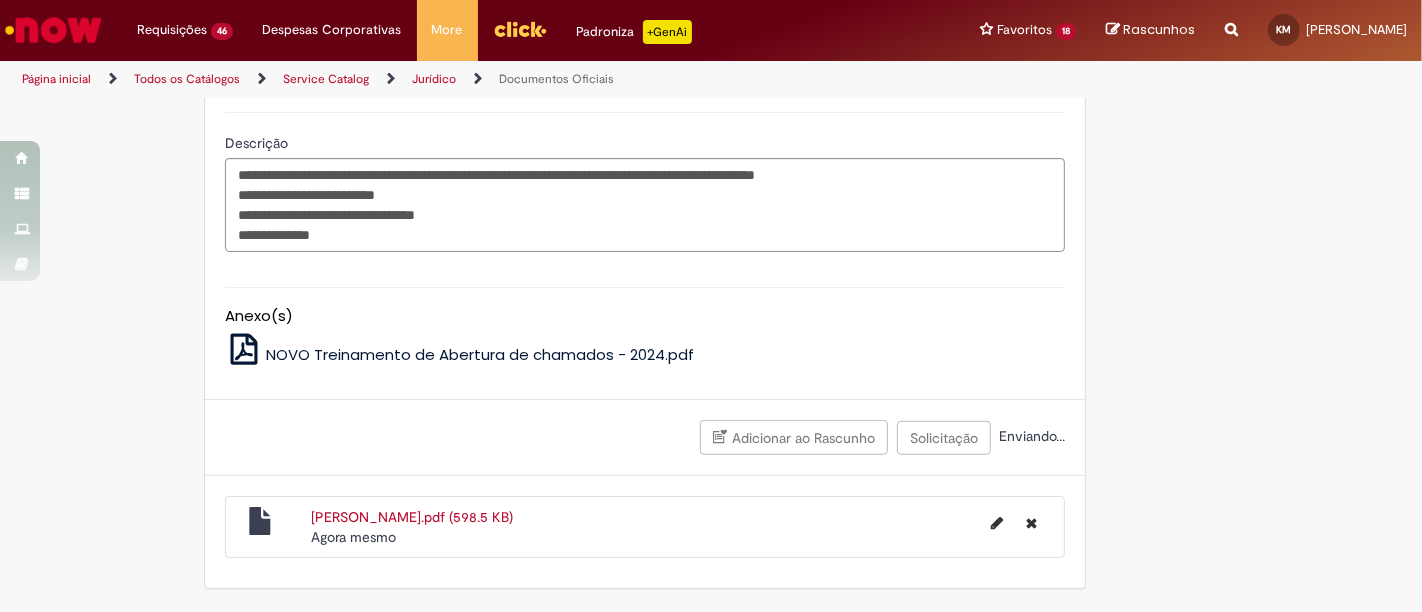 scroll, scrollTop: 1102, scrollLeft: 0, axis: vertical 